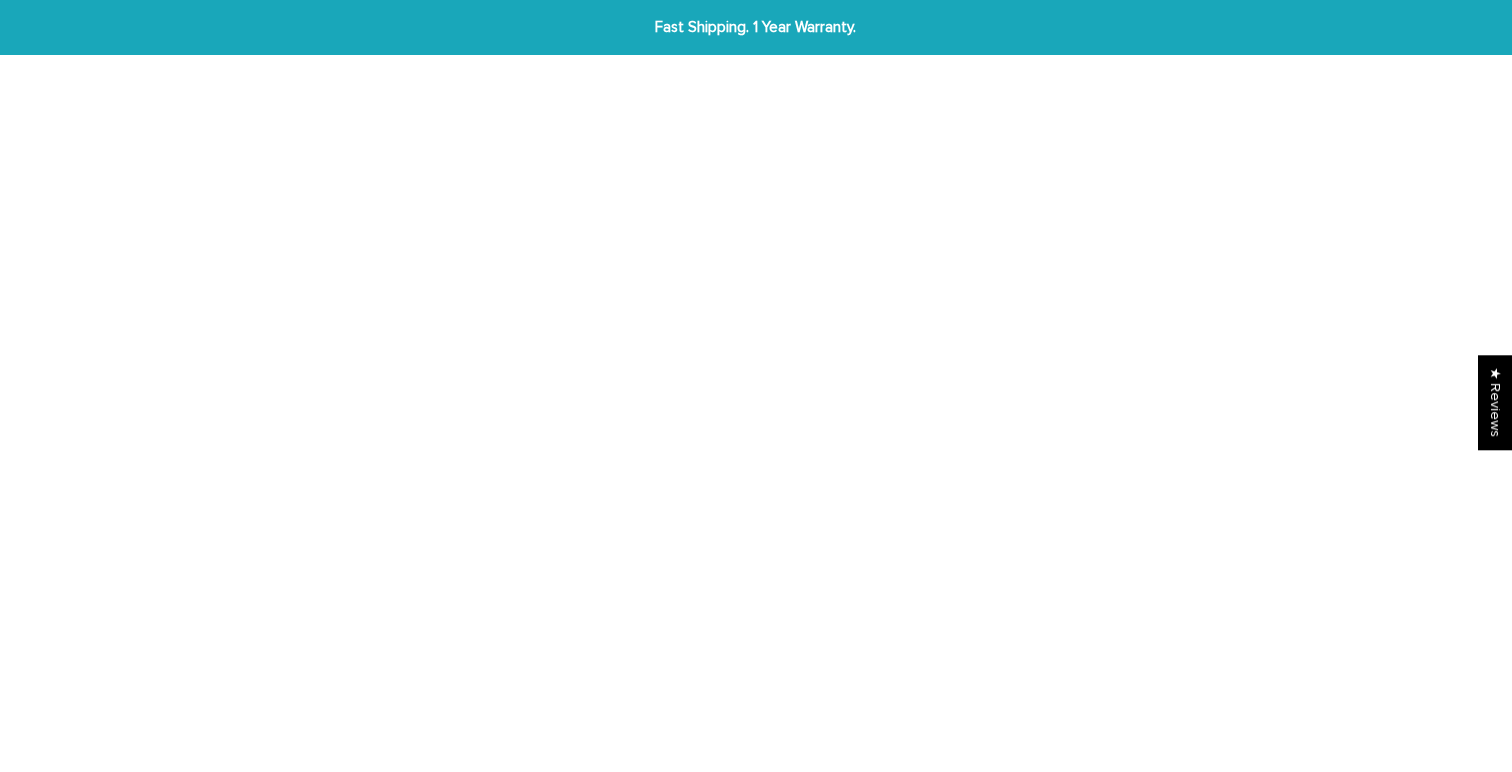 scroll, scrollTop: 0, scrollLeft: 0, axis: both 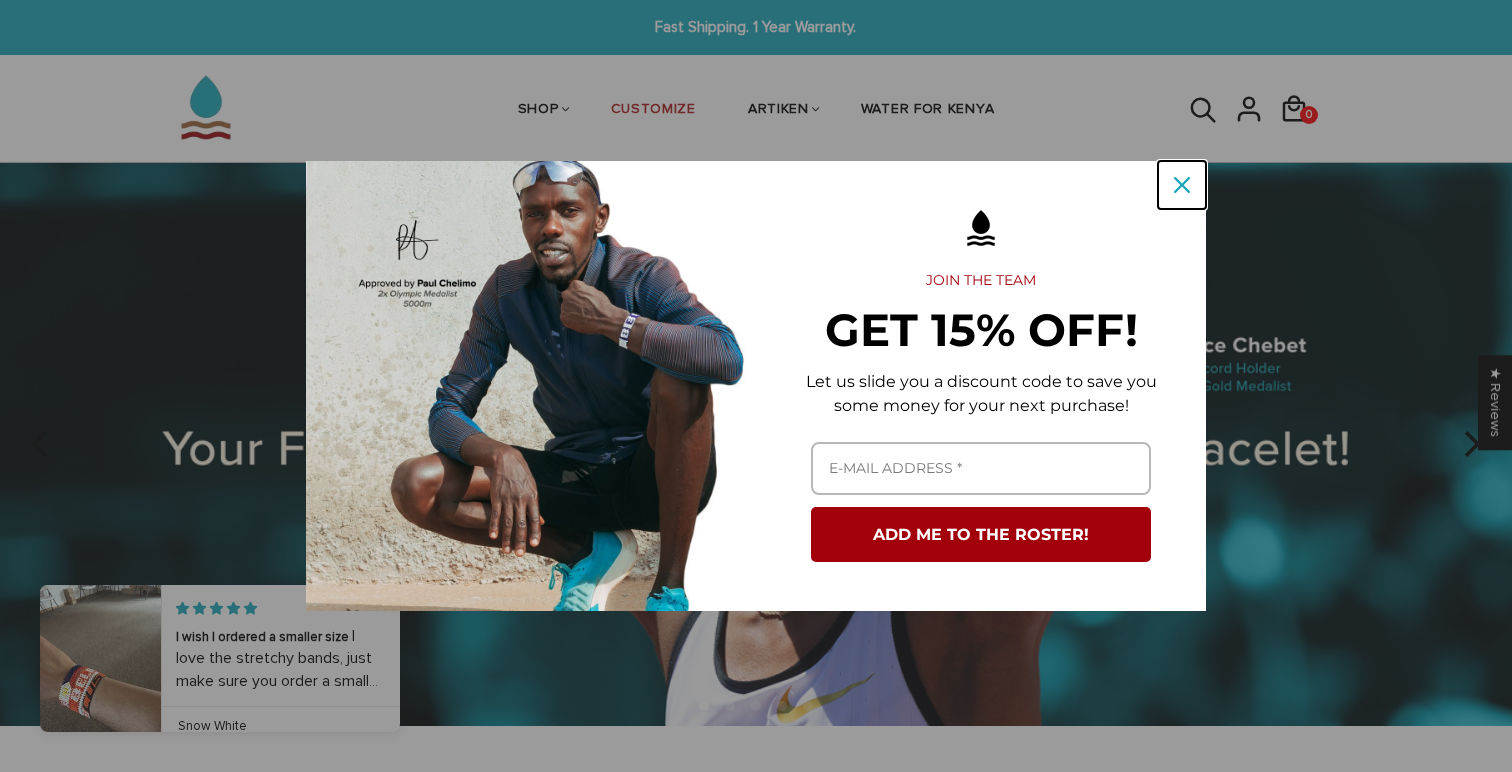 click at bounding box center (1182, 185) 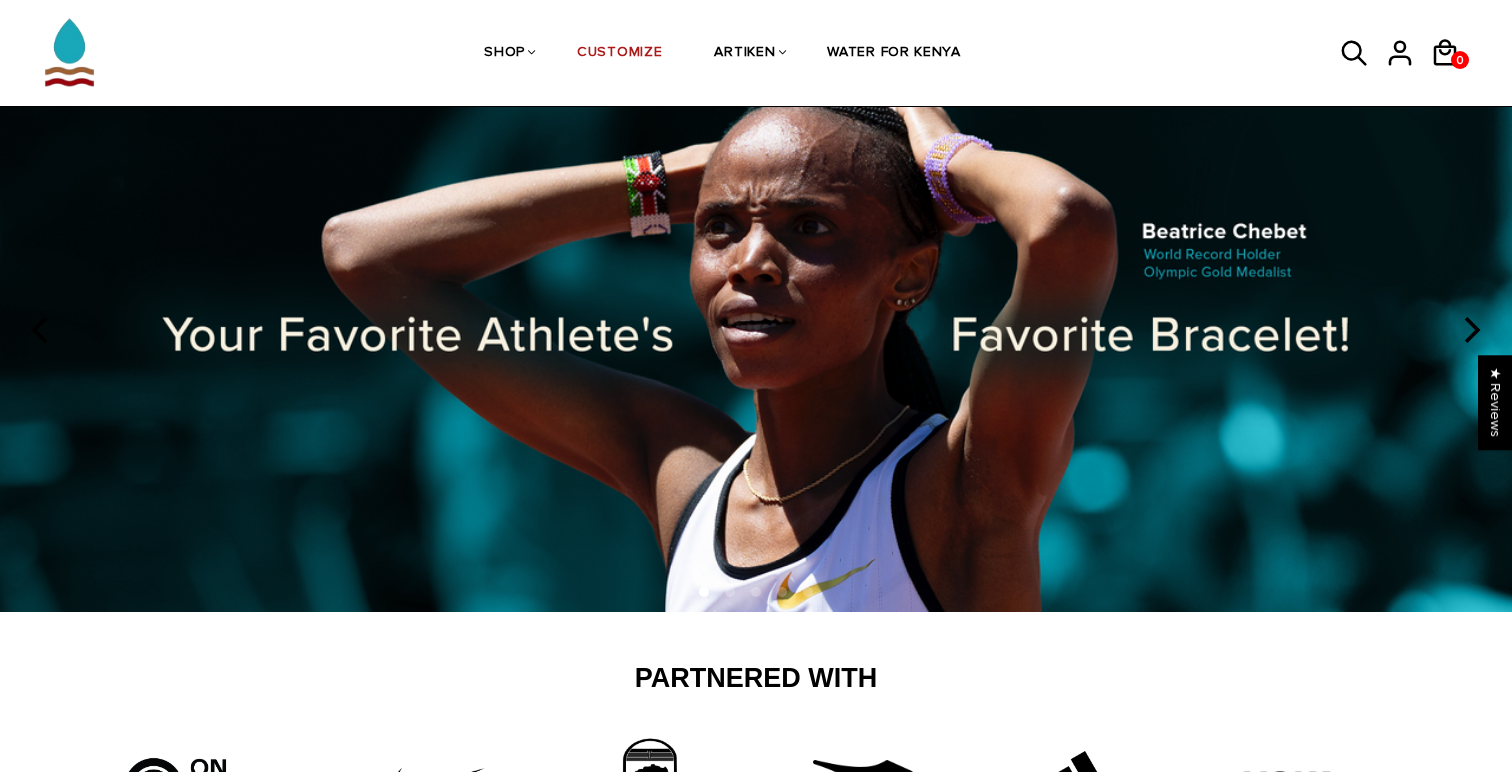 scroll, scrollTop: 97, scrollLeft: 0, axis: vertical 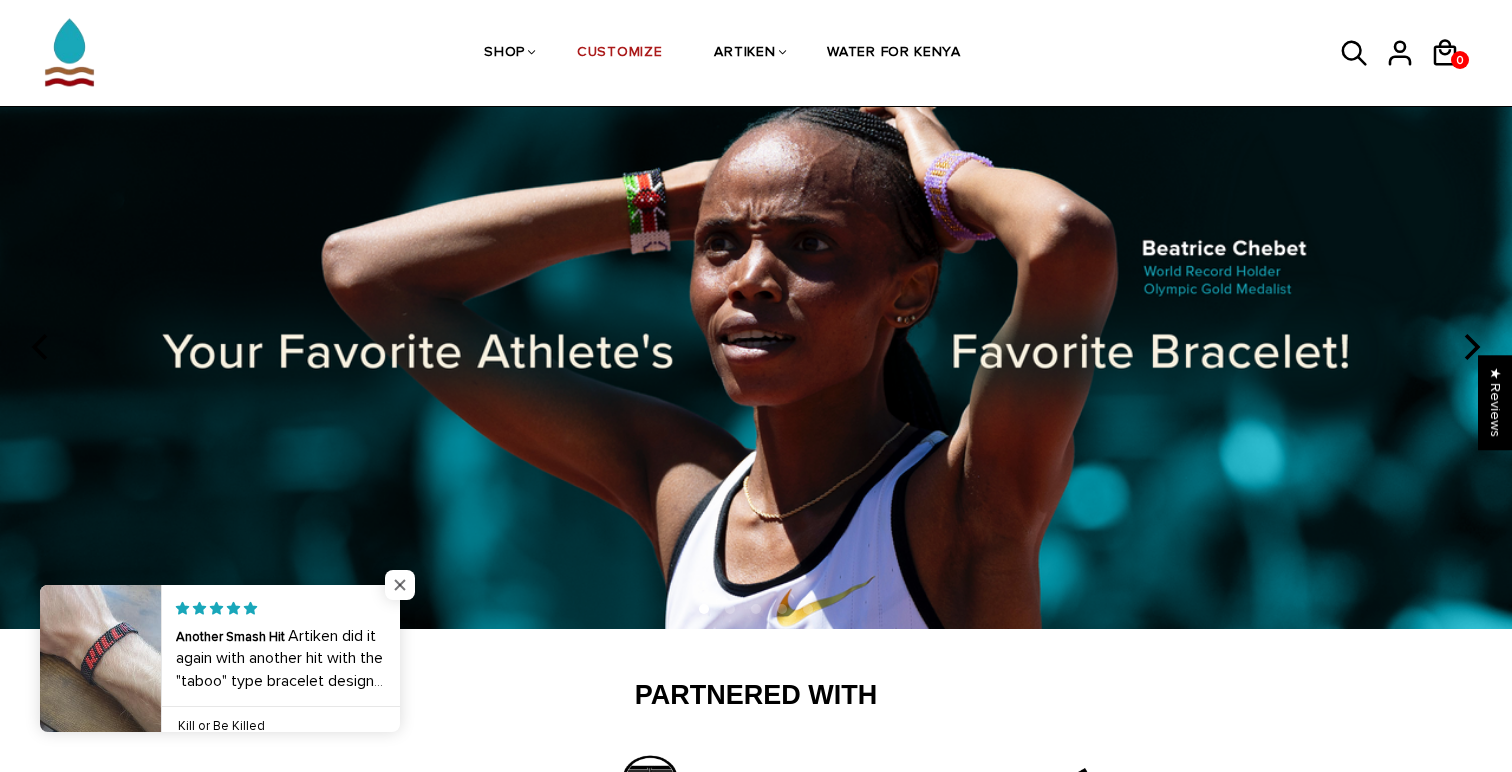 click at bounding box center [400, 585] 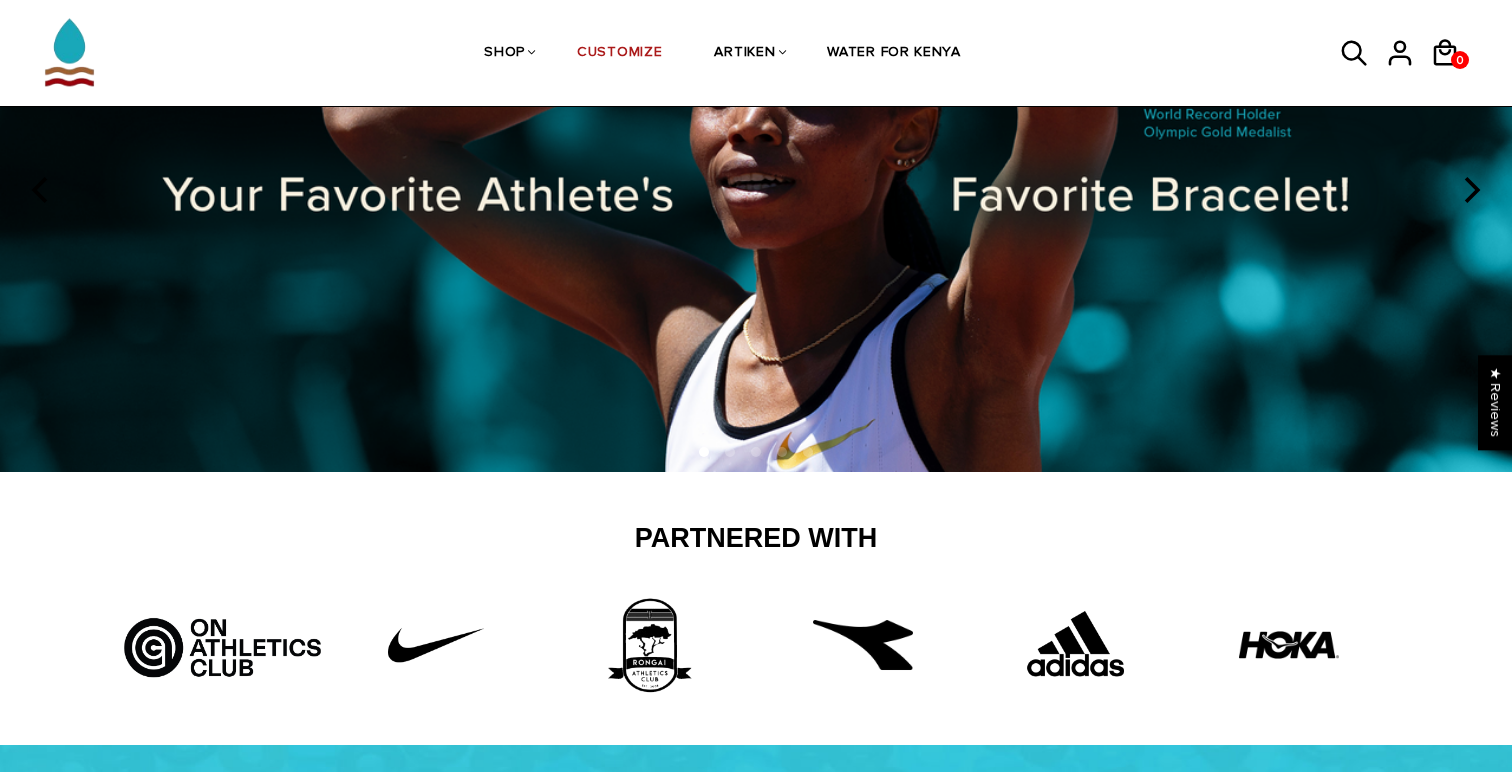 scroll, scrollTop: 0, scrollLeft: 0, axis: both 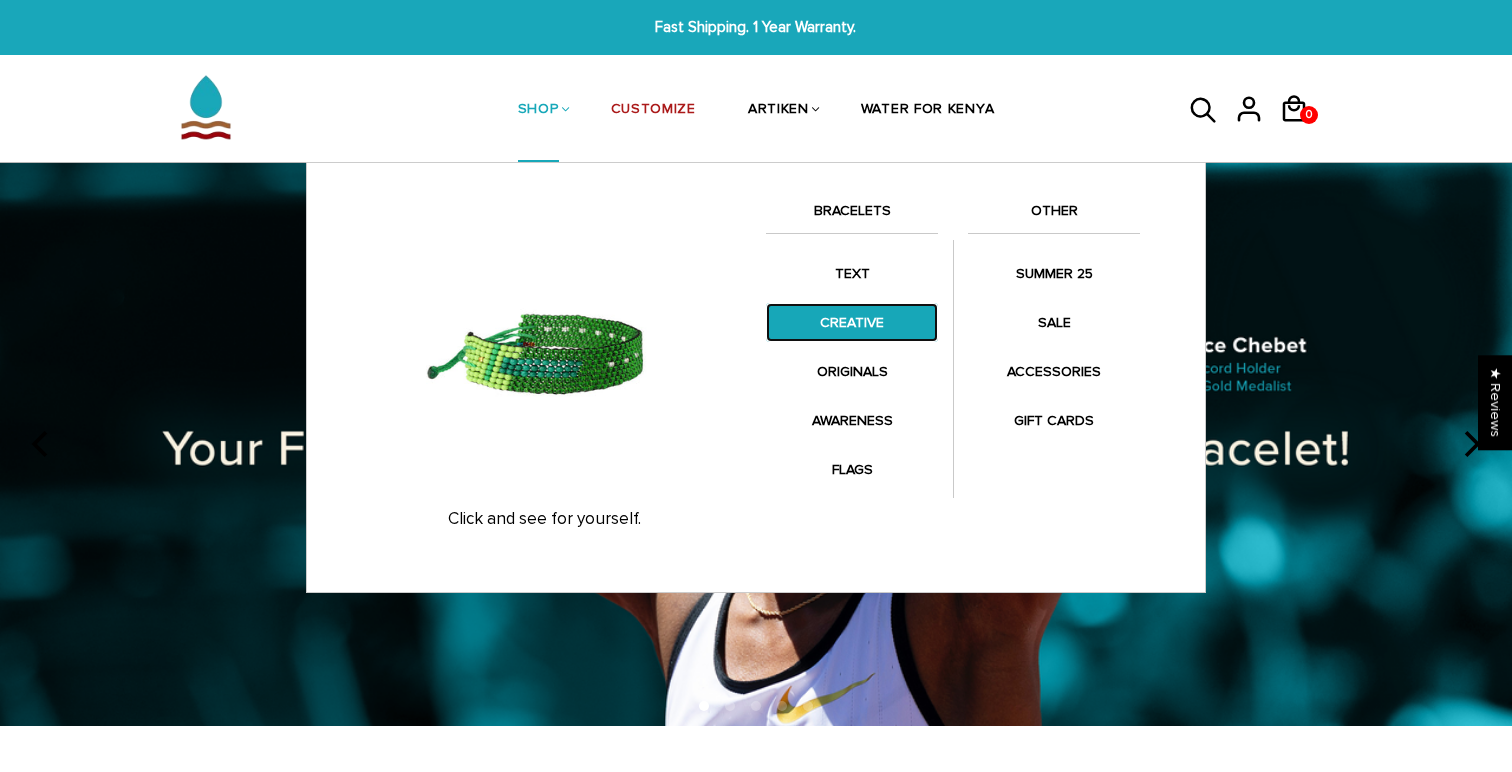 click on "CREATIVE" at bounding box center [852, 322] 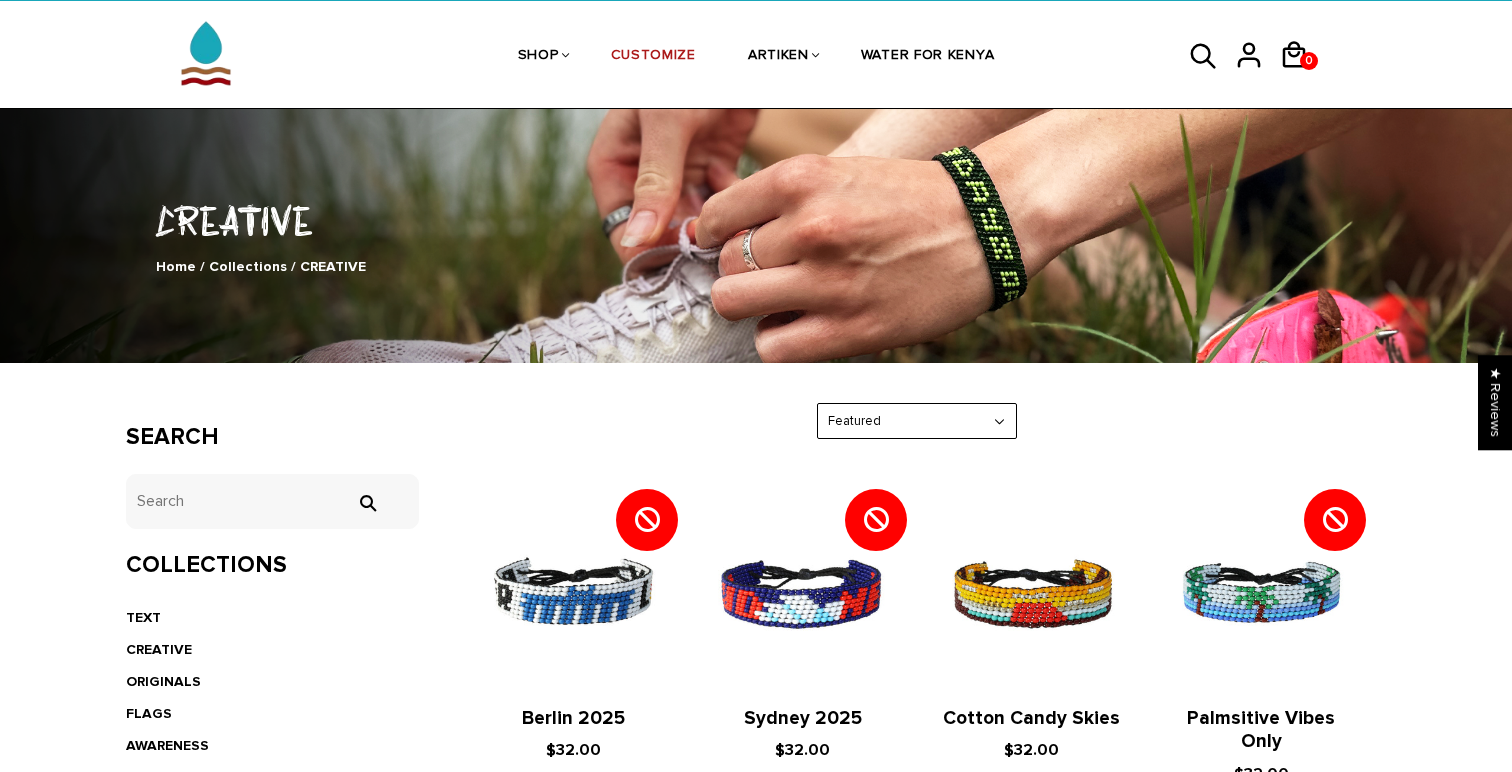 scroll, scrollTop: 0, scrollLeft: 0, axis: both 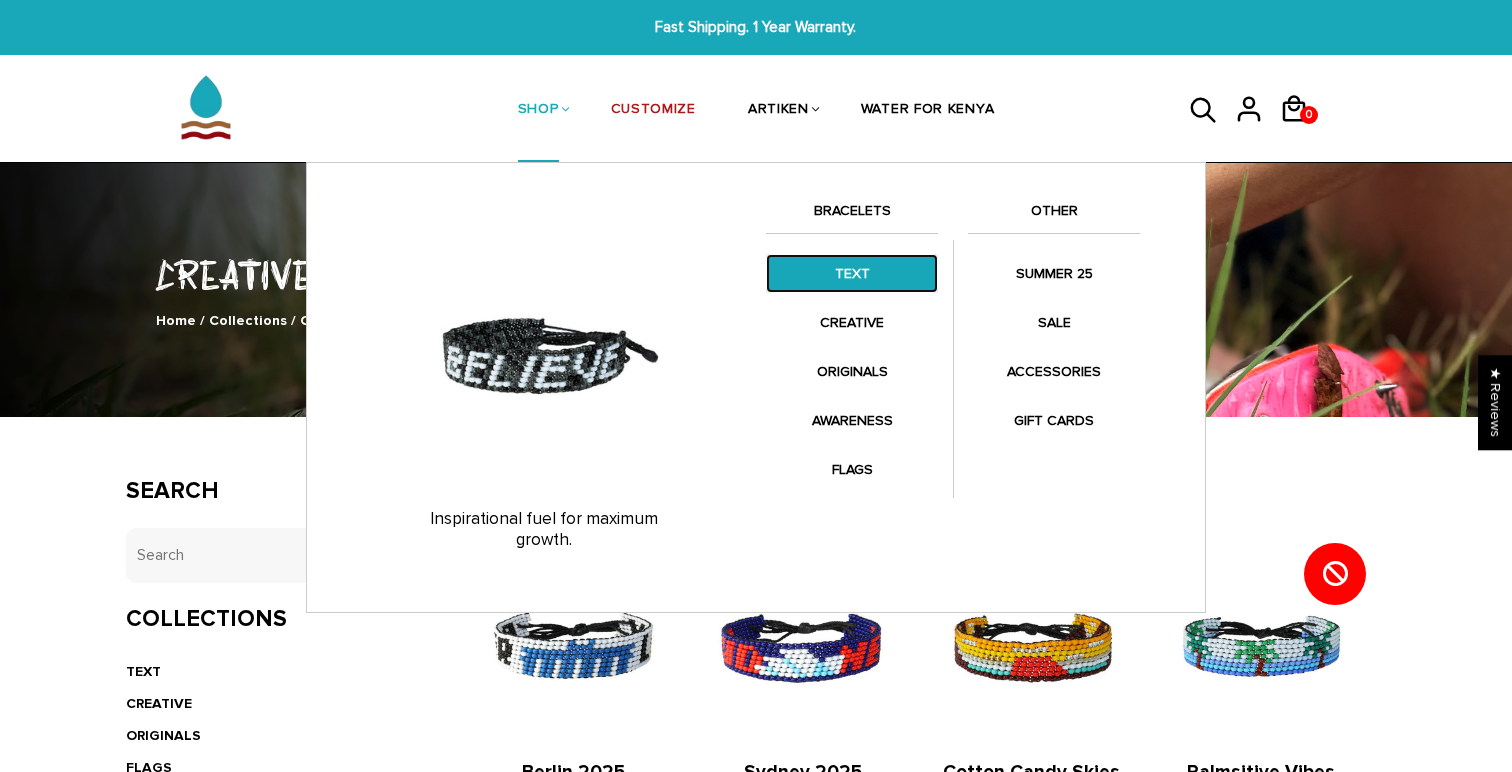 click on "TEXT" at bounding box center [852, 273] 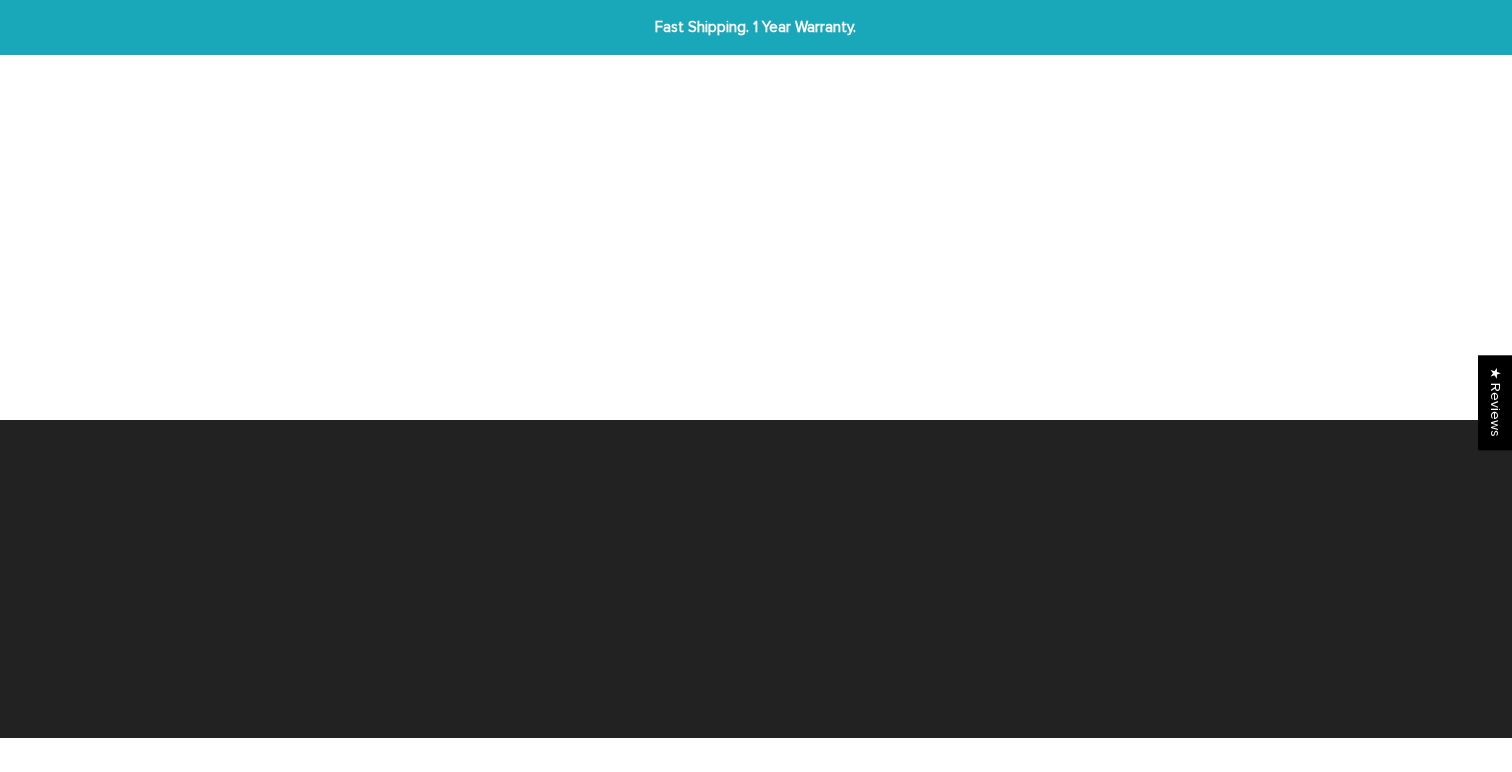 scroll, scrollTop: 0, scrollLeft: 0, axis: both 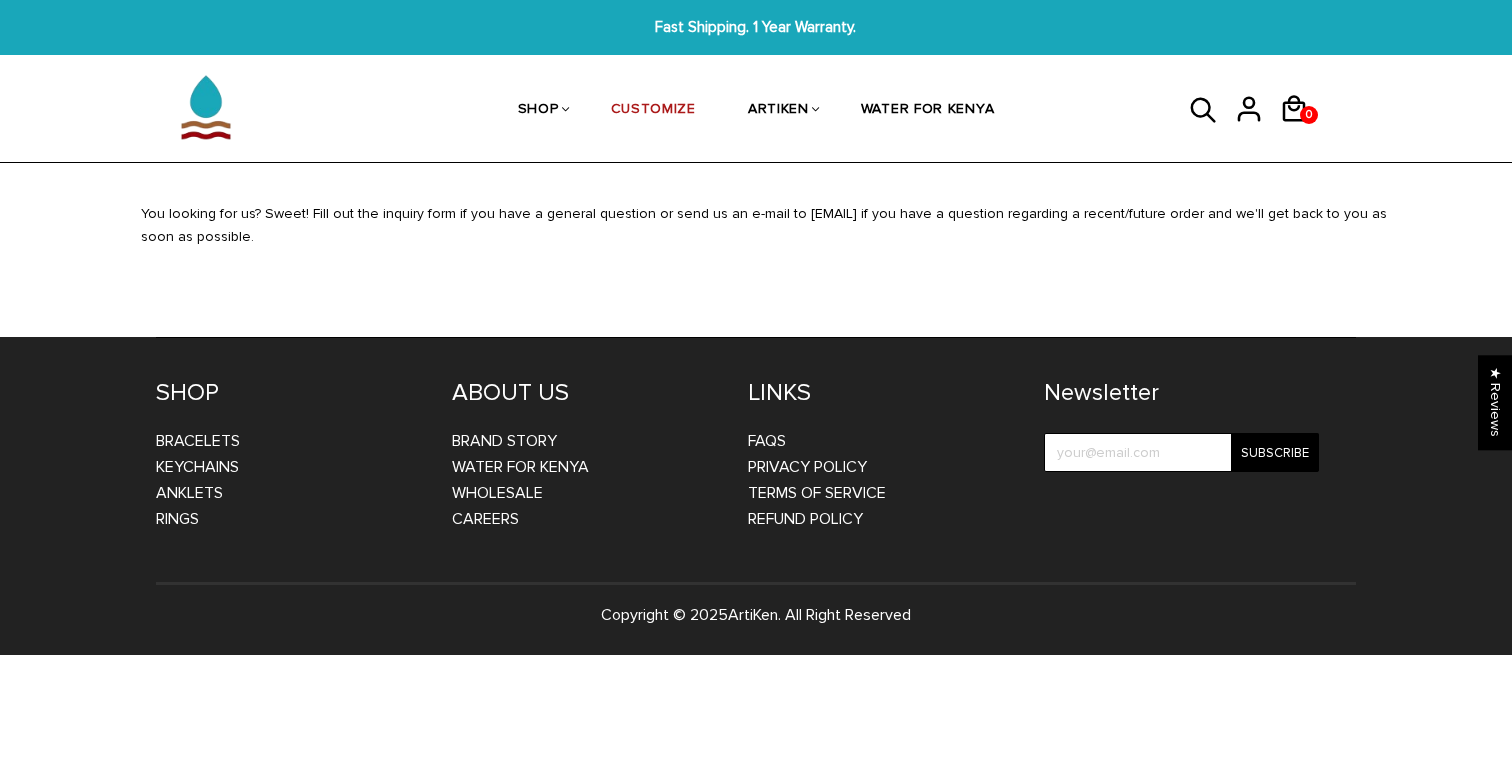 click on "You looking for us? Sweet! Fill out the inquiry form if you have a general question or send us an e-mail to [EMAIL] if you have a question regarding a recent/future order and we'll get back to you as soon as possible." at bounding box center (766, 237) 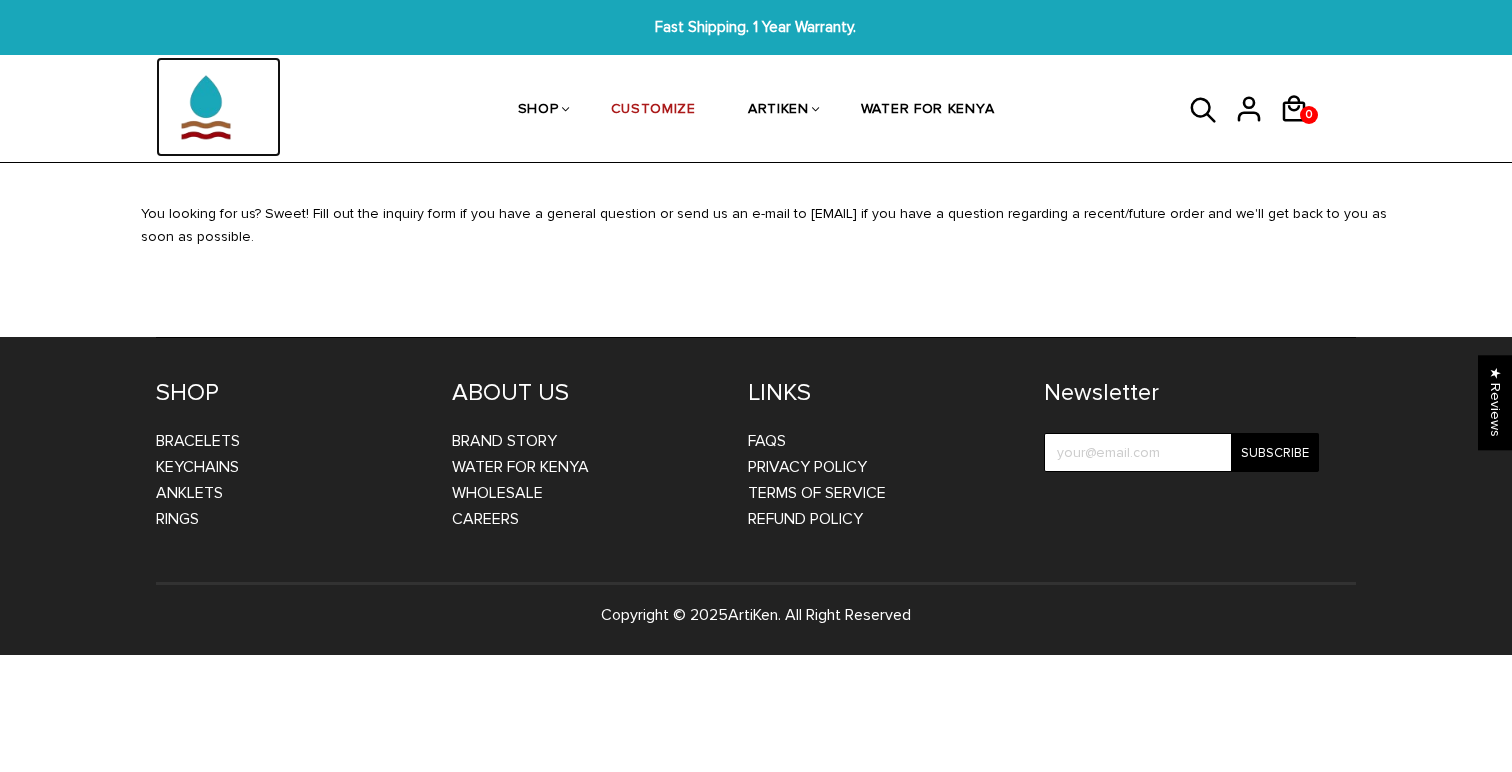 click at bounding box center (206, 107) 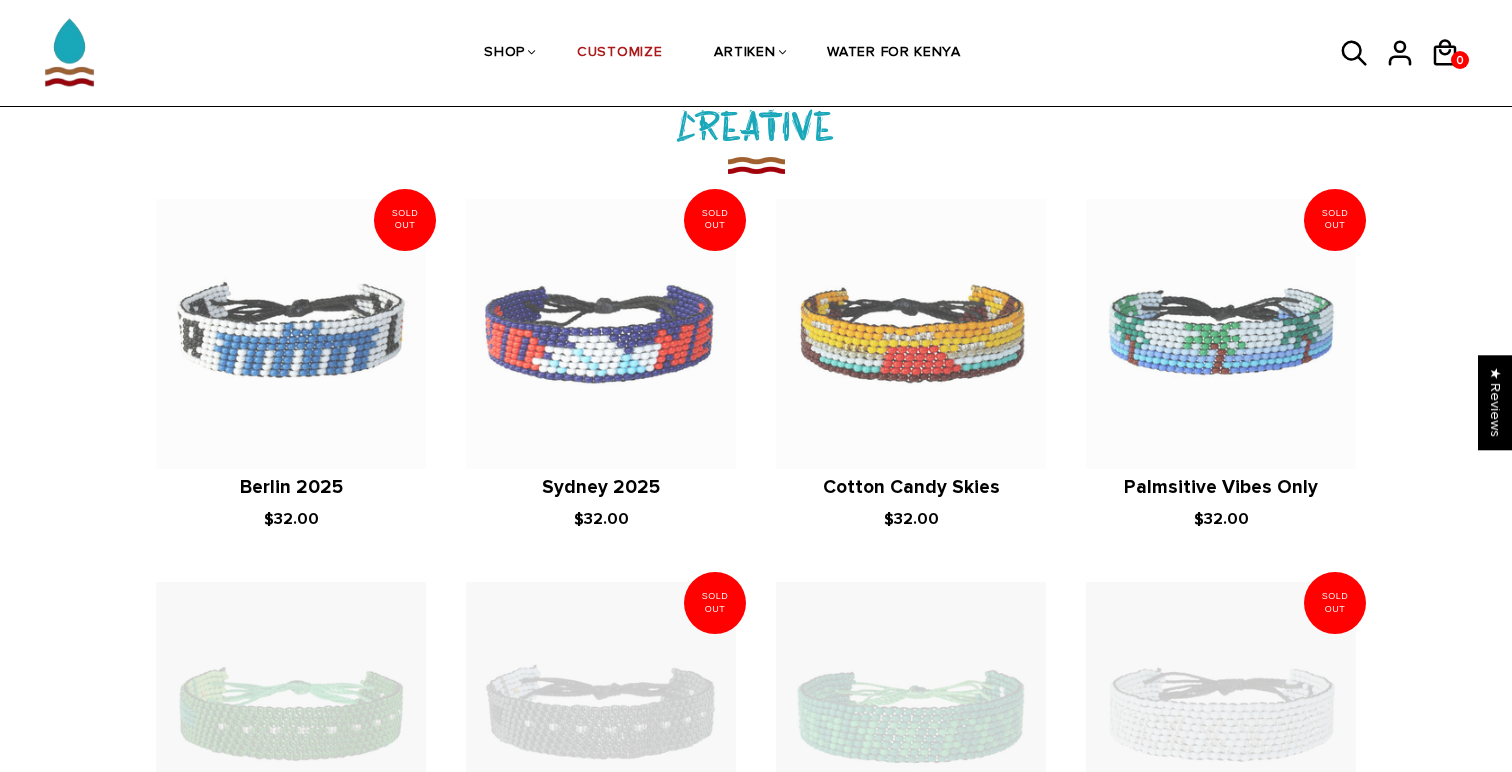 scroll, scrollTop: 3301, scrollLeft: 0, axis: vertical 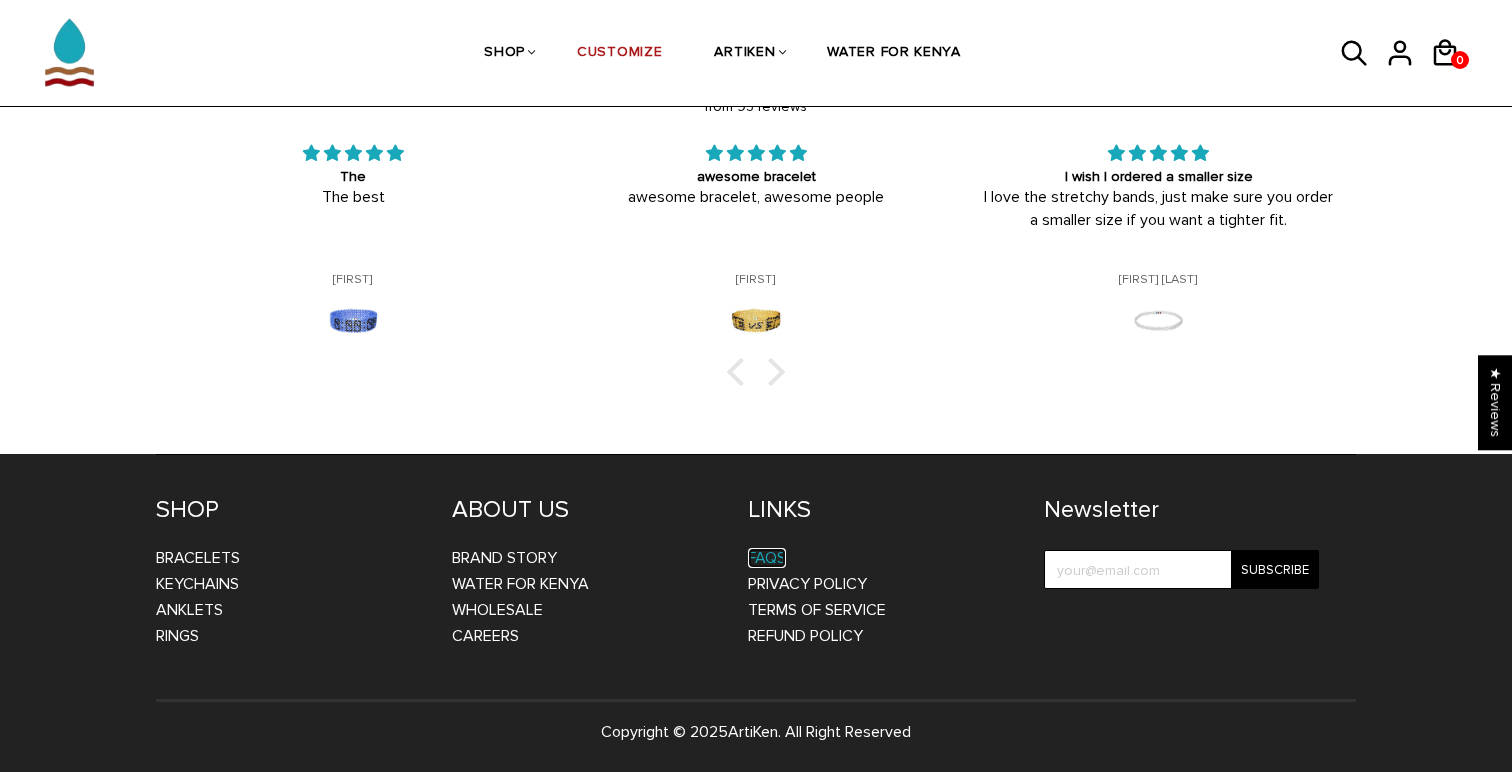 click on "FAQs" at bounding box center [767, 558] 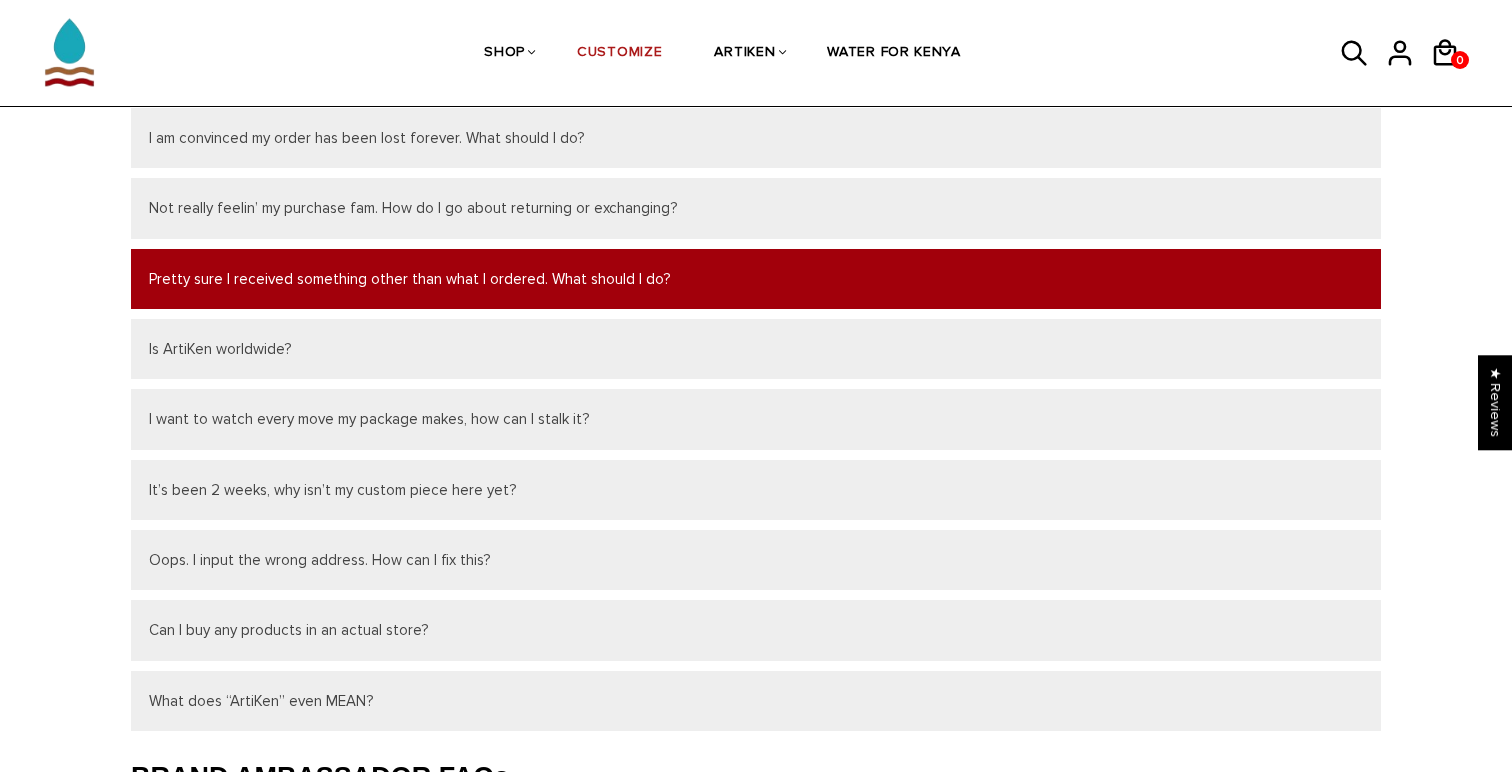 scroll, scrollTop: 195, scrollLeft: 0, axis: vertical 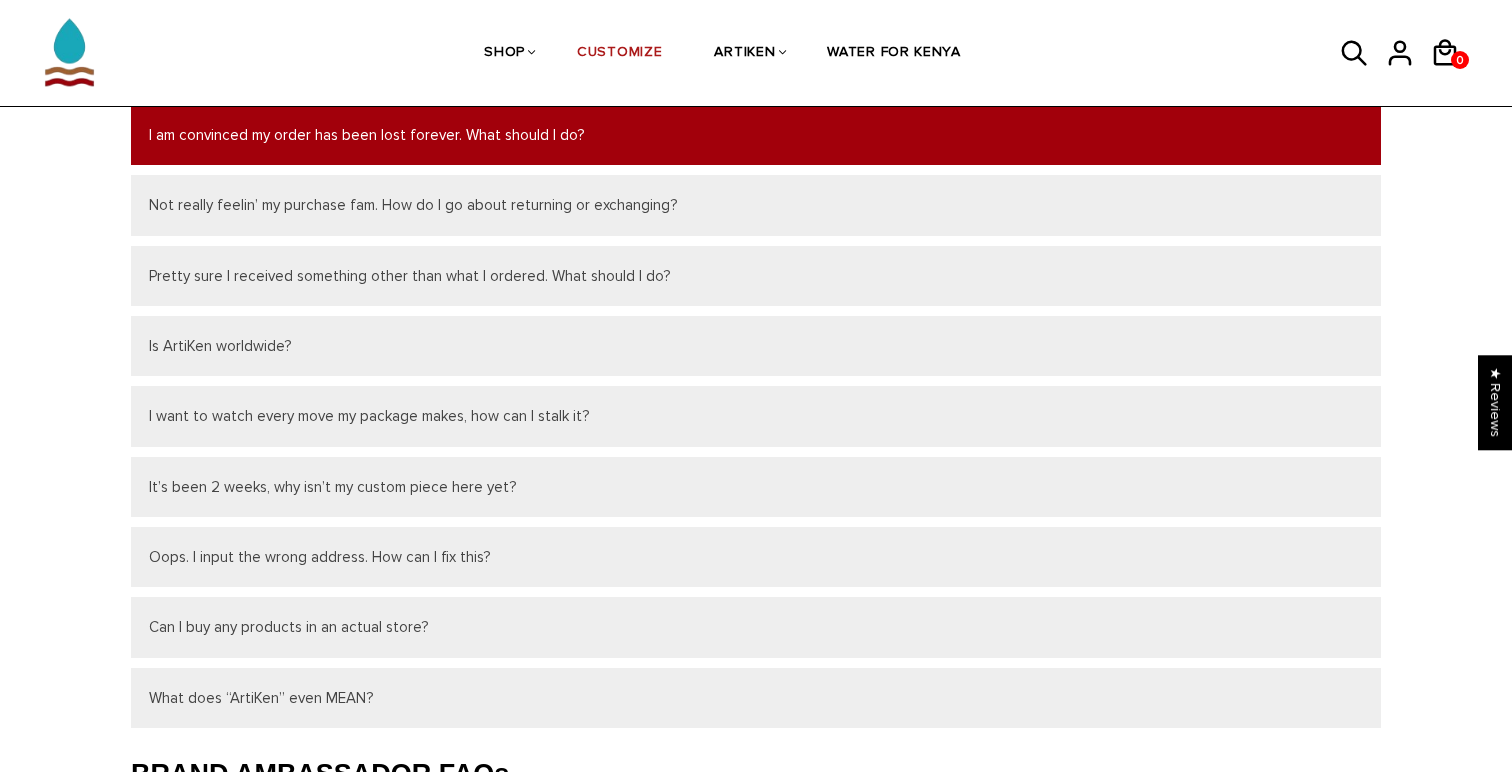 click on "I am convinced my order has been lost forever. What should I do?" at bounding box center [756, 135] 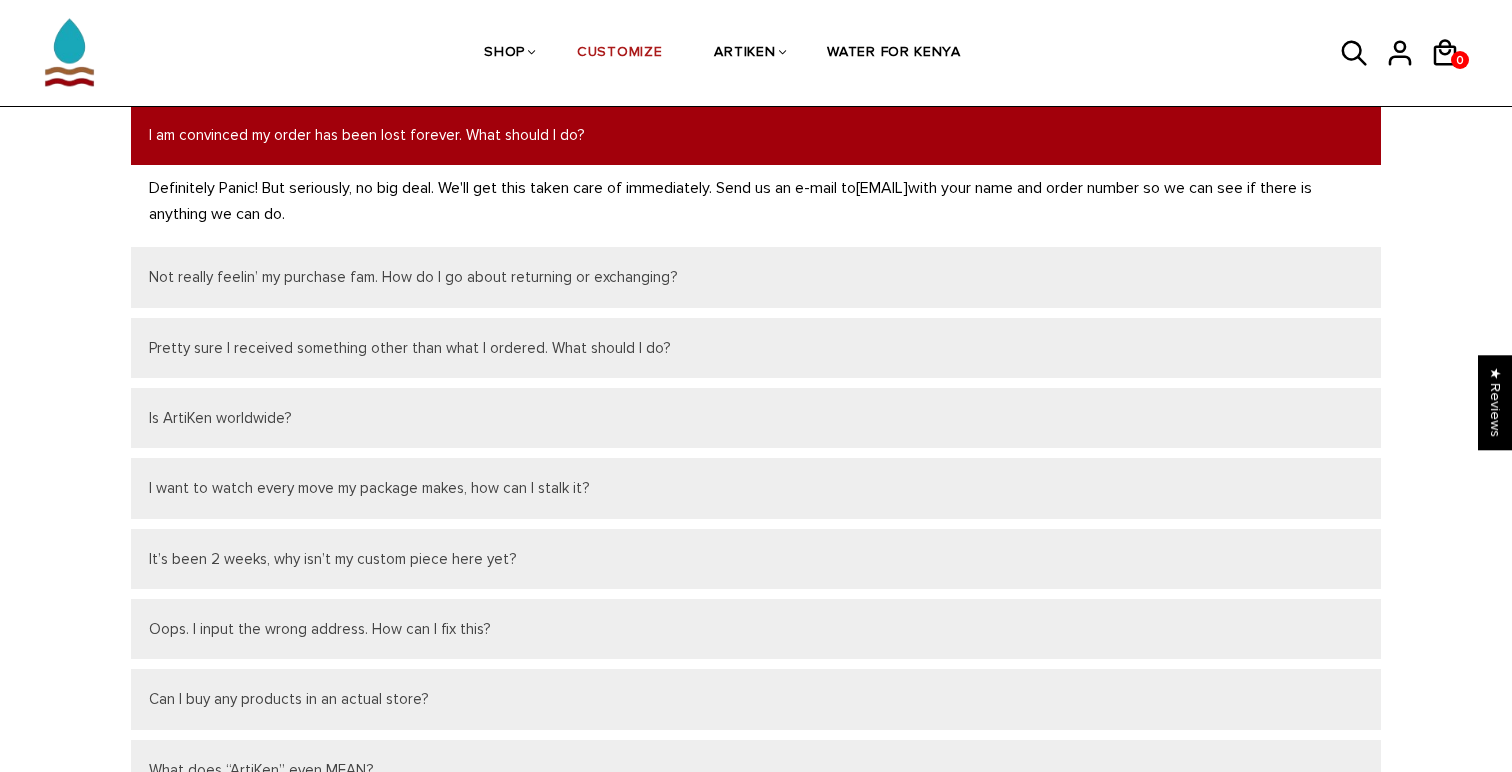 click on "I am convinced my order has been lost forever. What should I do?" at bounding box center (756, 135) 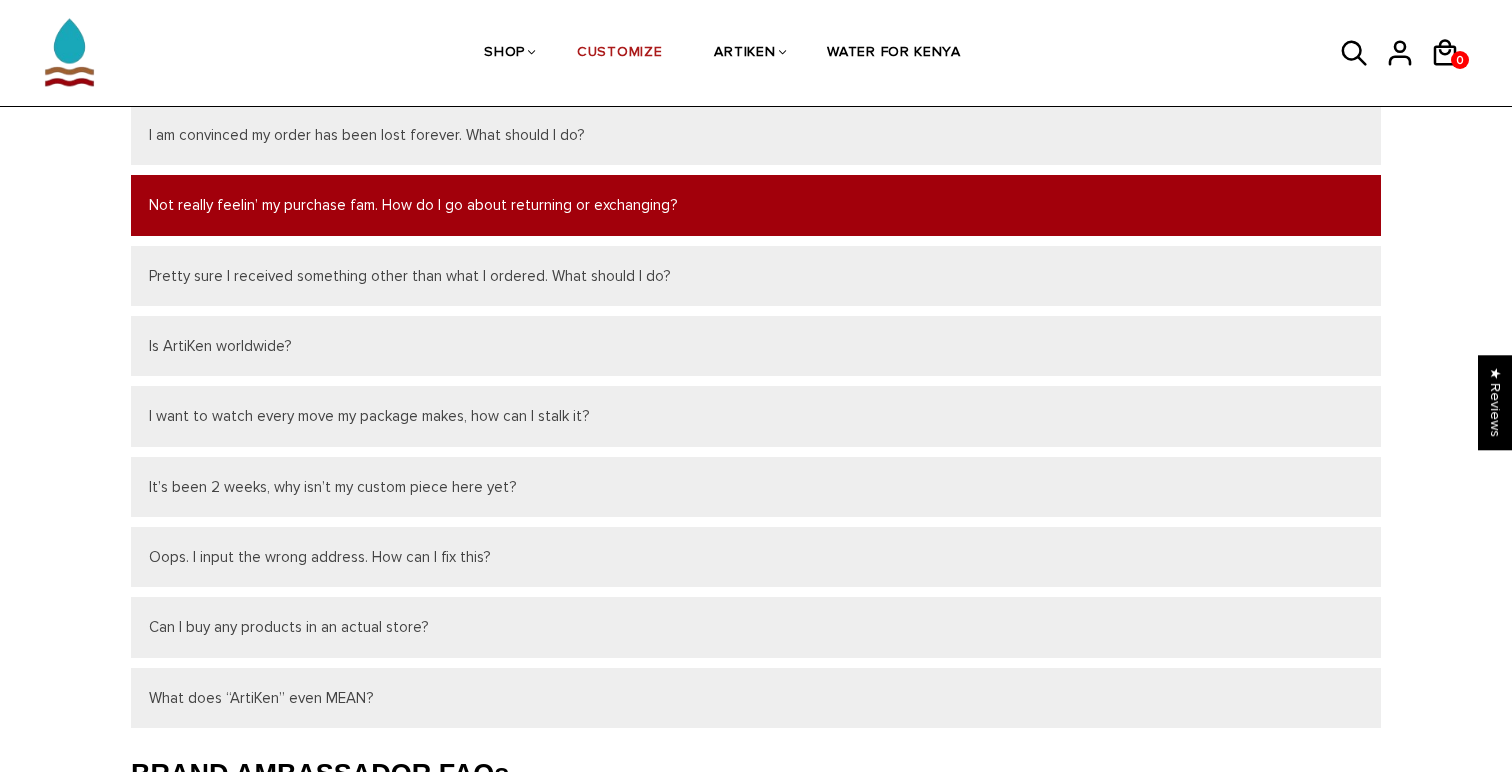 click on "Not really feelin’ my purchase fam. How do I go about returning or exchanging?" at bounding box center (756, 205) 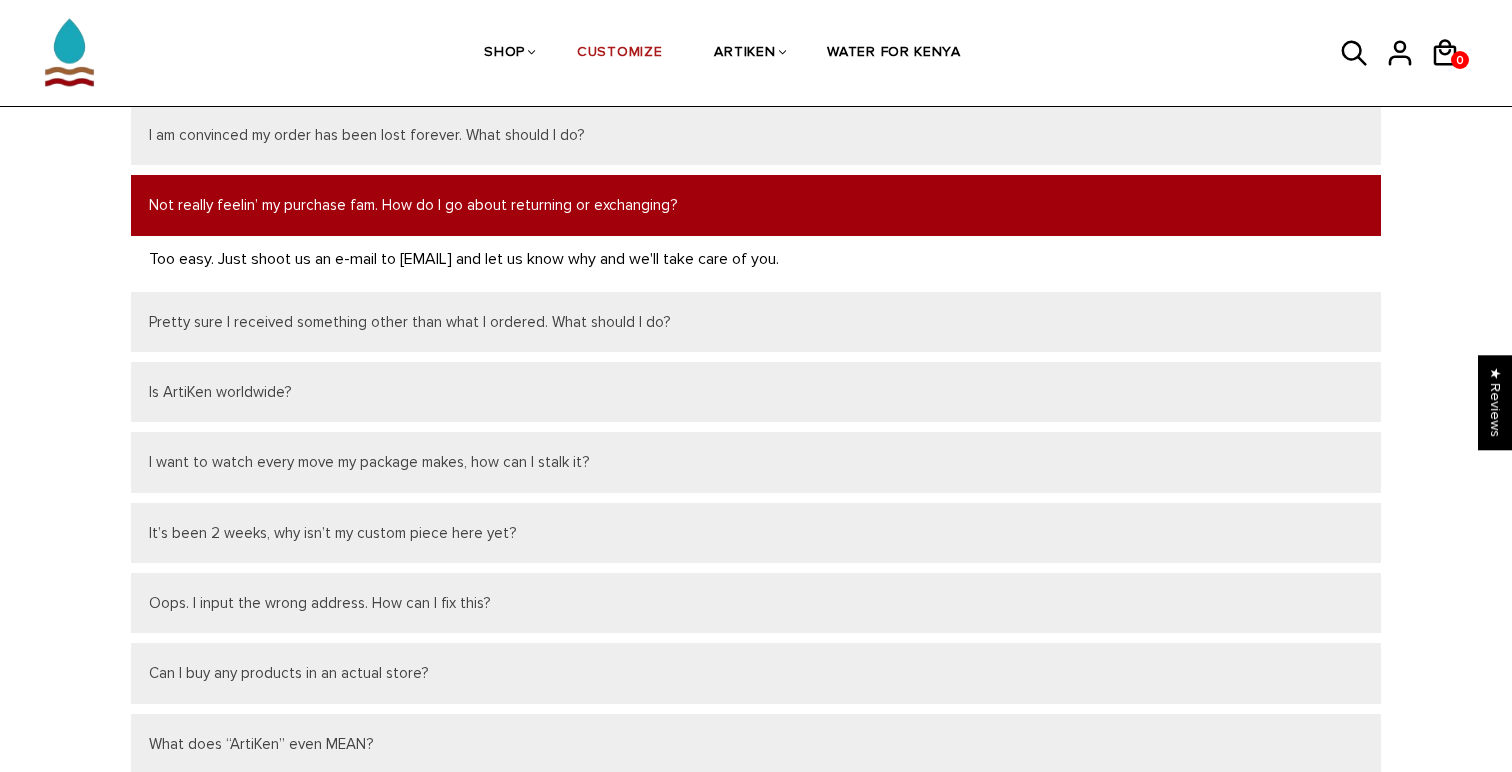 click on "Not really feelin’ my purchase fam. How do I go about returning or exchanging?" at bounding box center [756, 205] 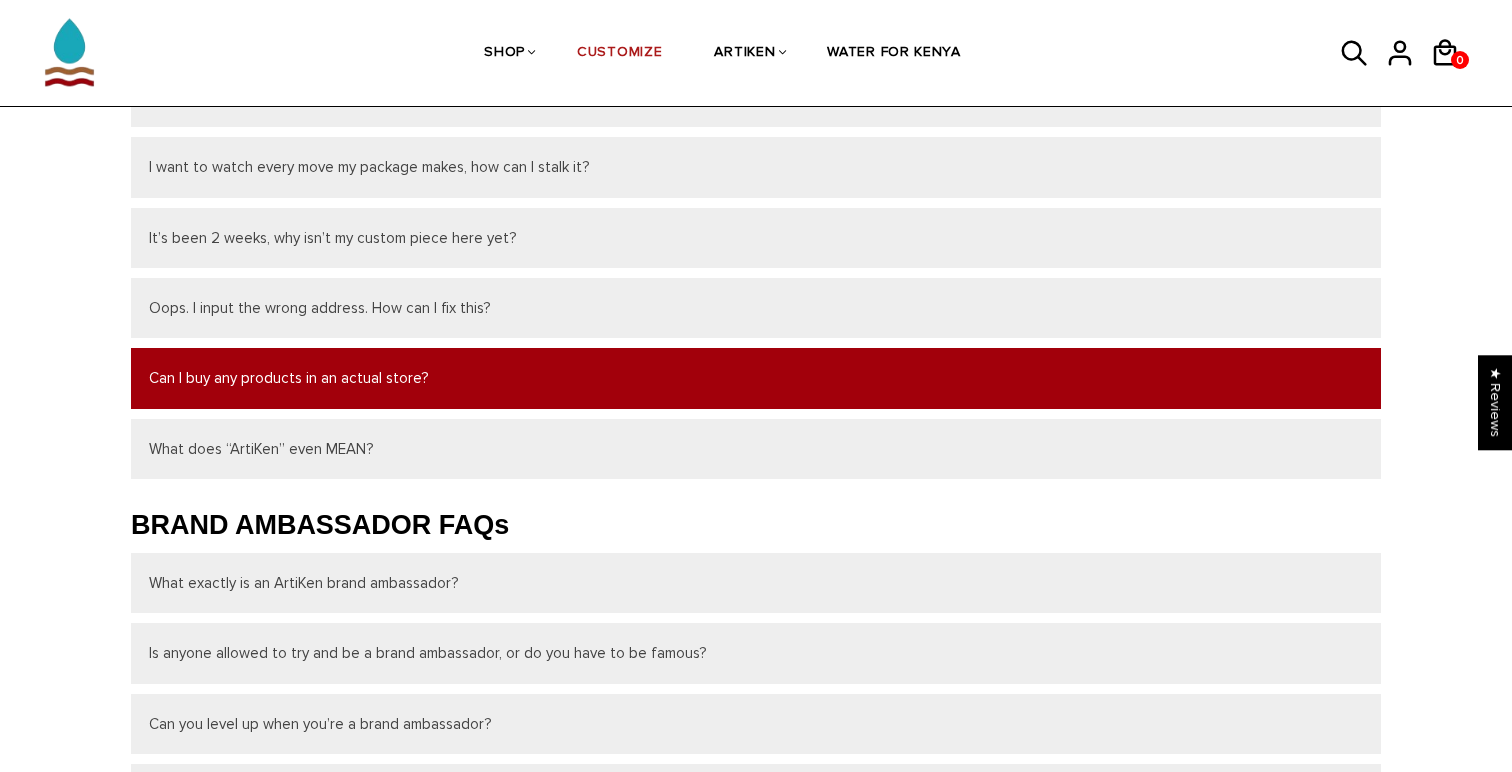 scroll, scrollTop: 458, scrollLeft: 0, axis: vertical 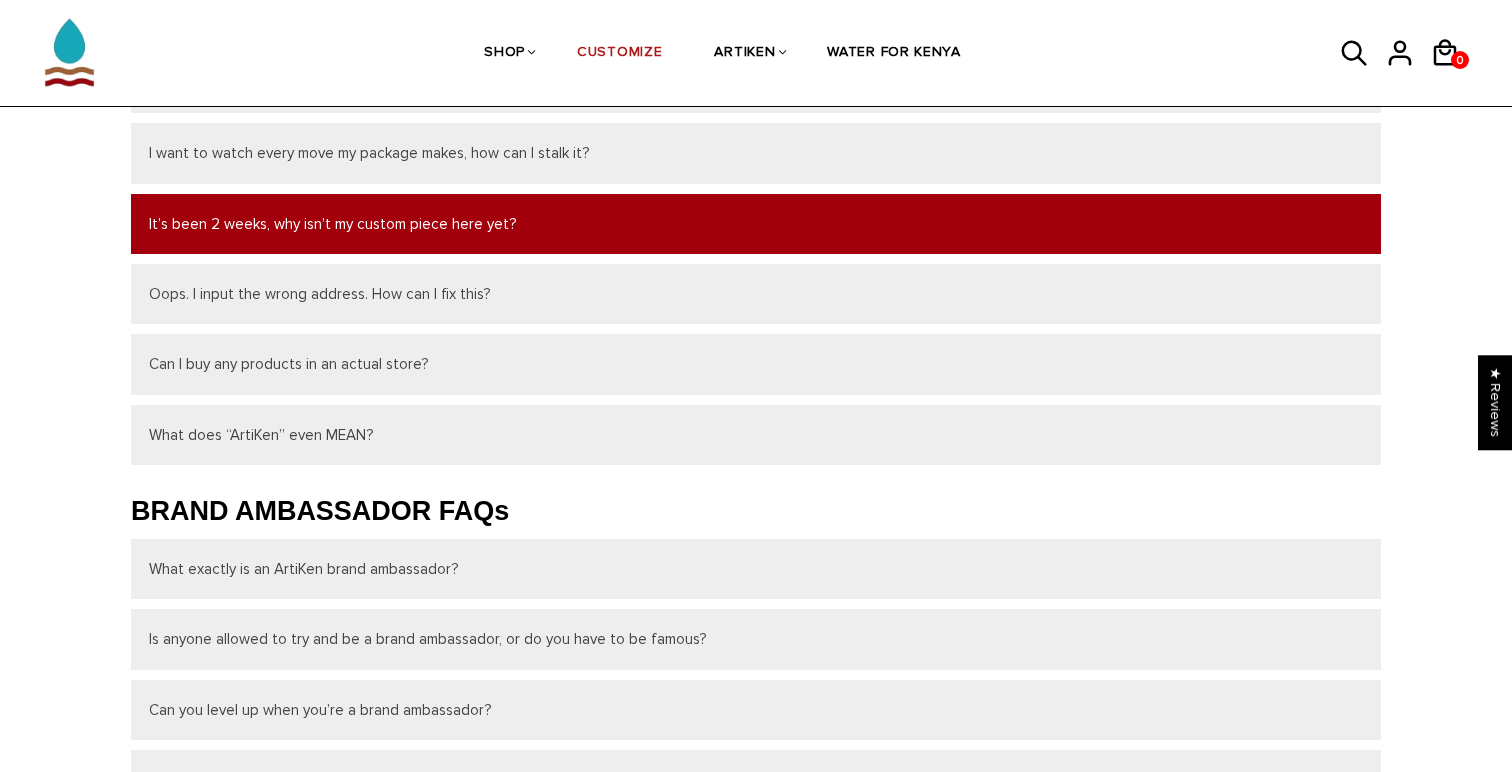 click on "It’s been 2 weeks, why isn’t my custom piece here yet?" at bounding box center (756, 224) 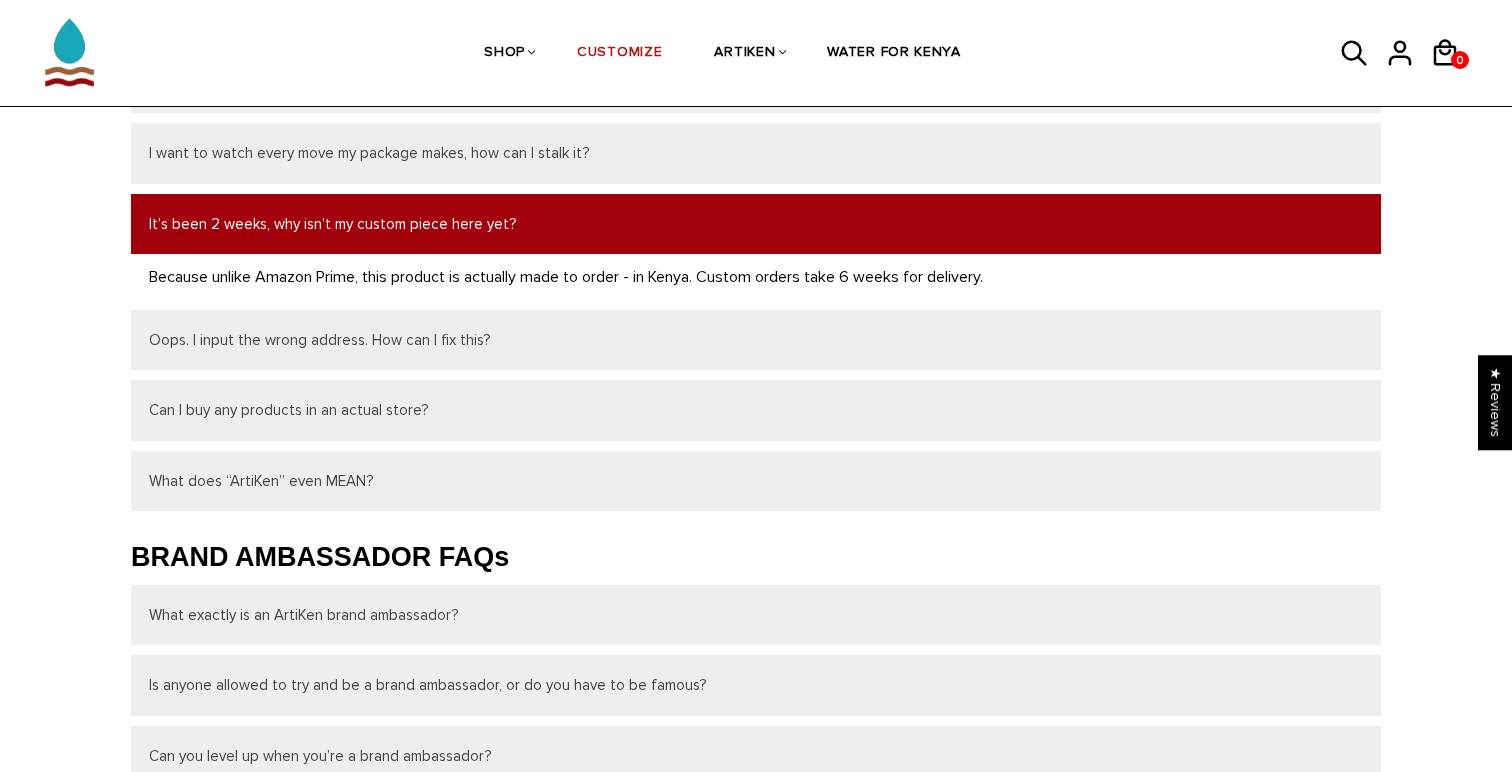 scroll, scrollTop: 504, scrollLeft: 0, axis: vertical 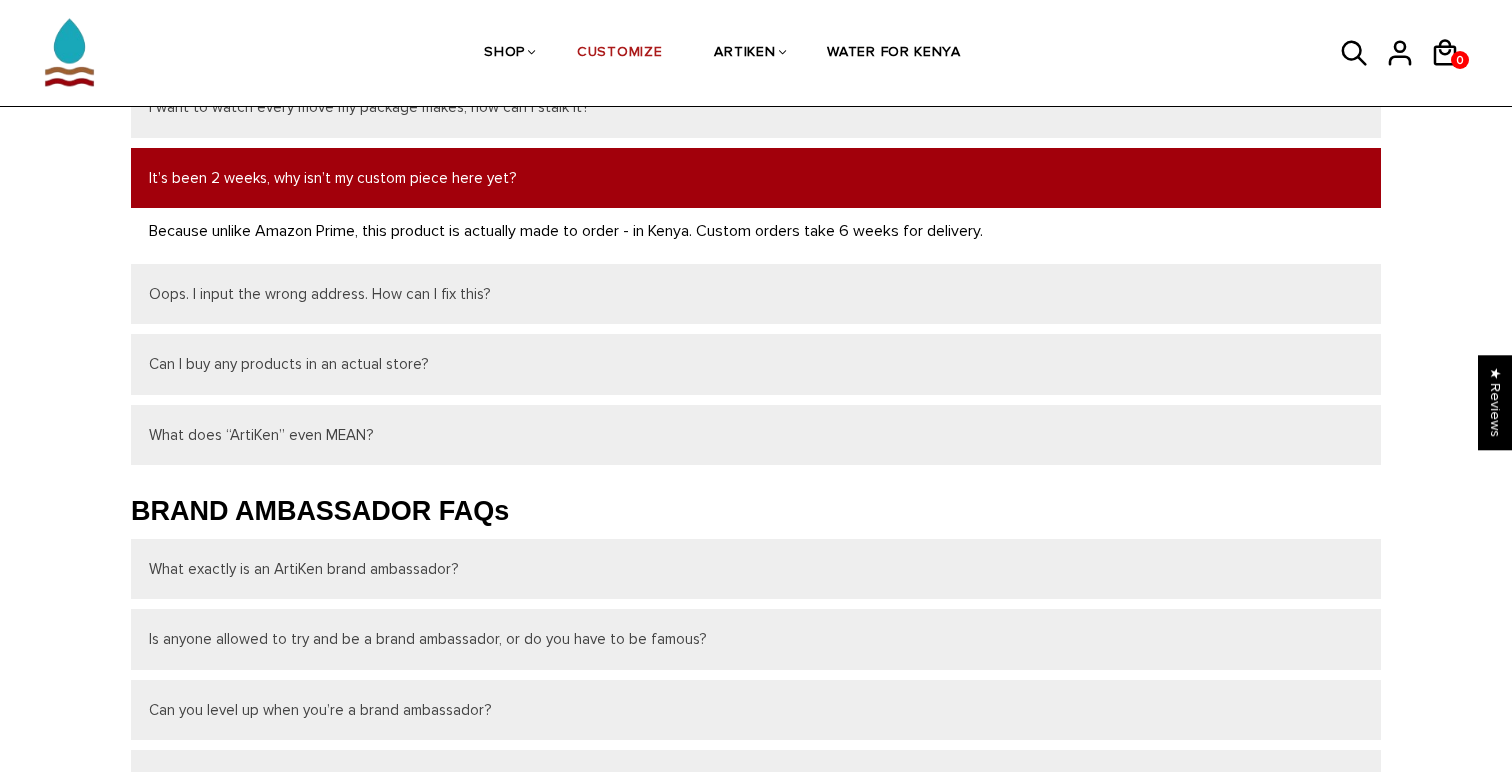 click on "It’s been 2 weeks, why isn’t my custom piece here yet?" at bounding box center [756, 178] 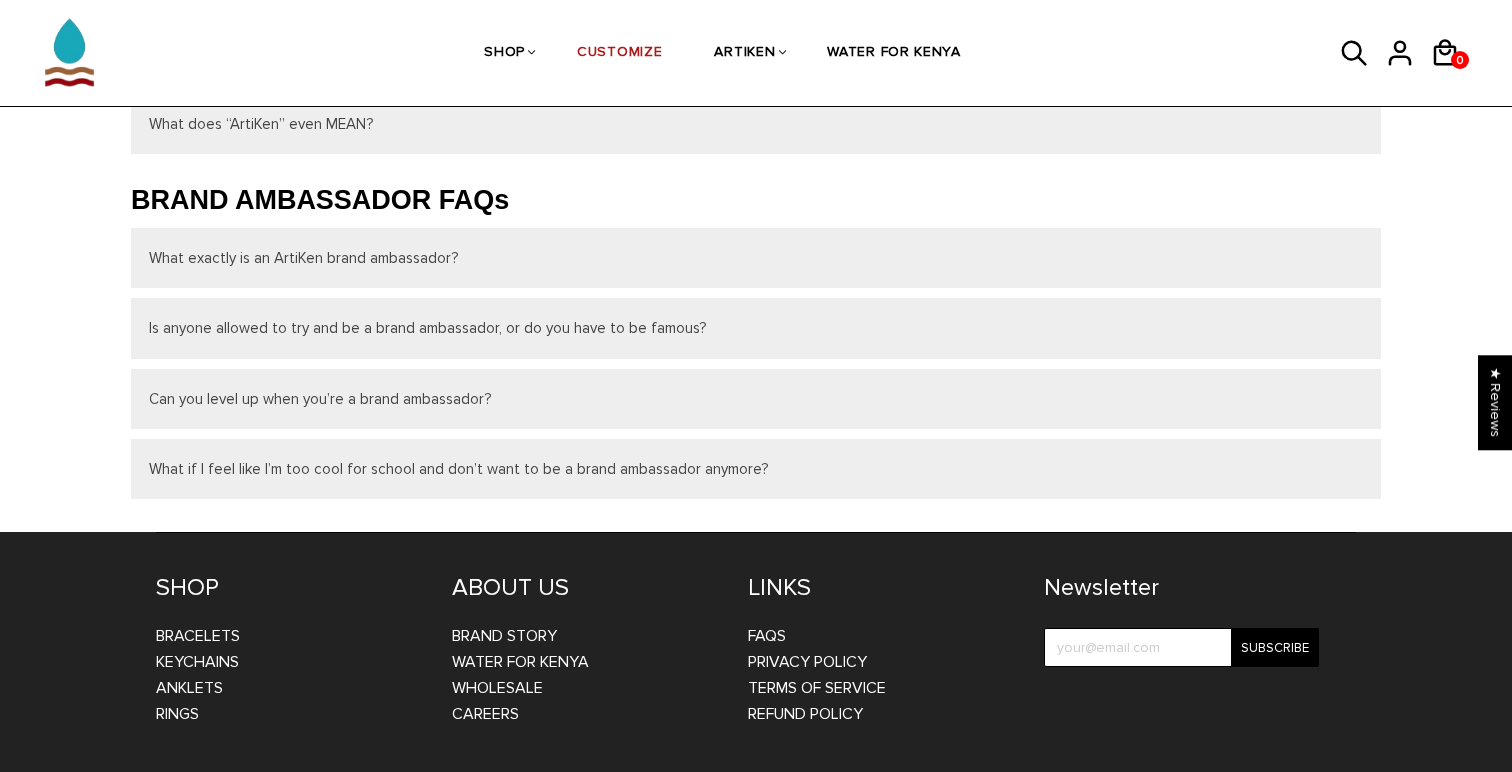 scroll, scrollTop: 771, scrollLeft: 0, axis: vertical 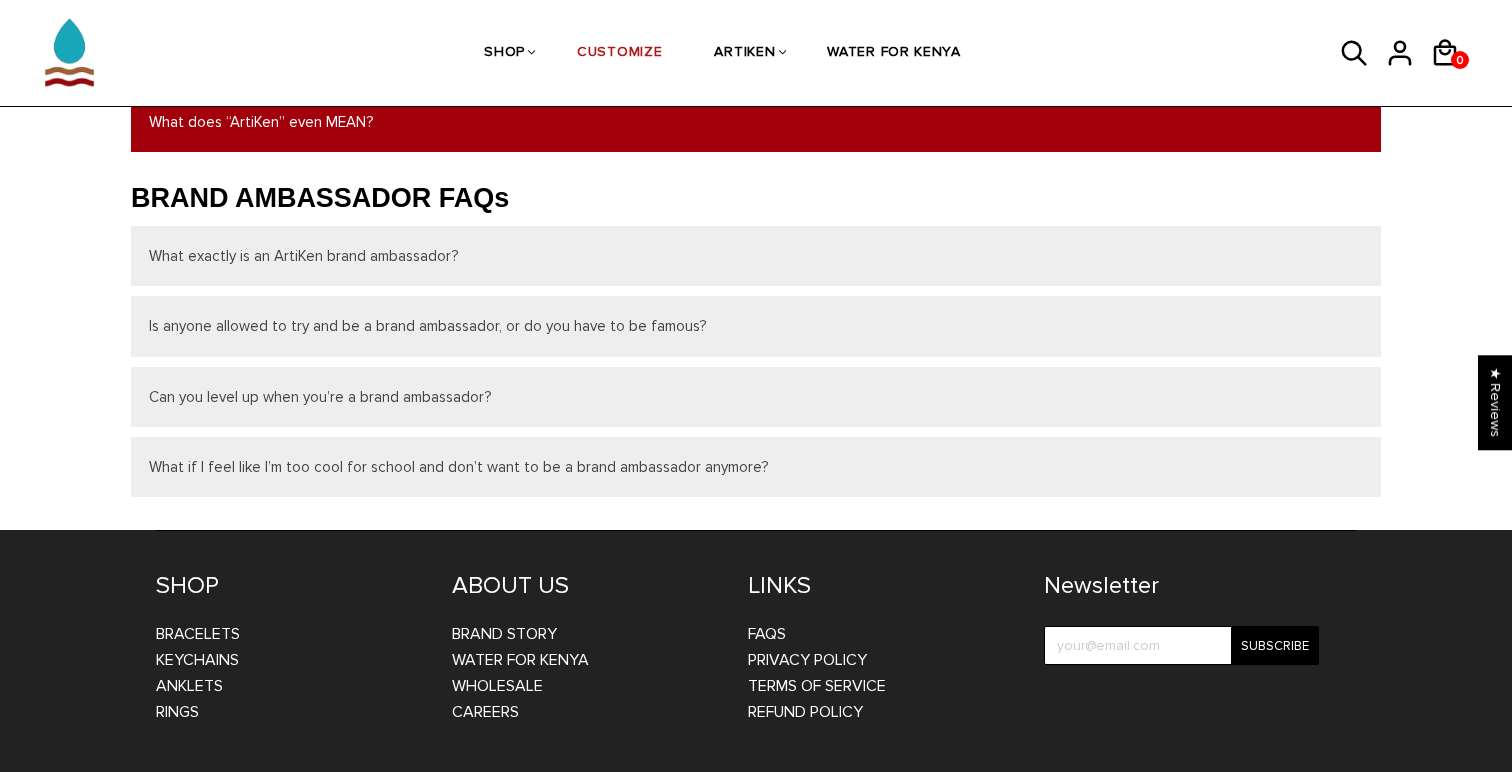 click on "What does “ArtiKen” even MEAN?" at bounding box center (756, 122) 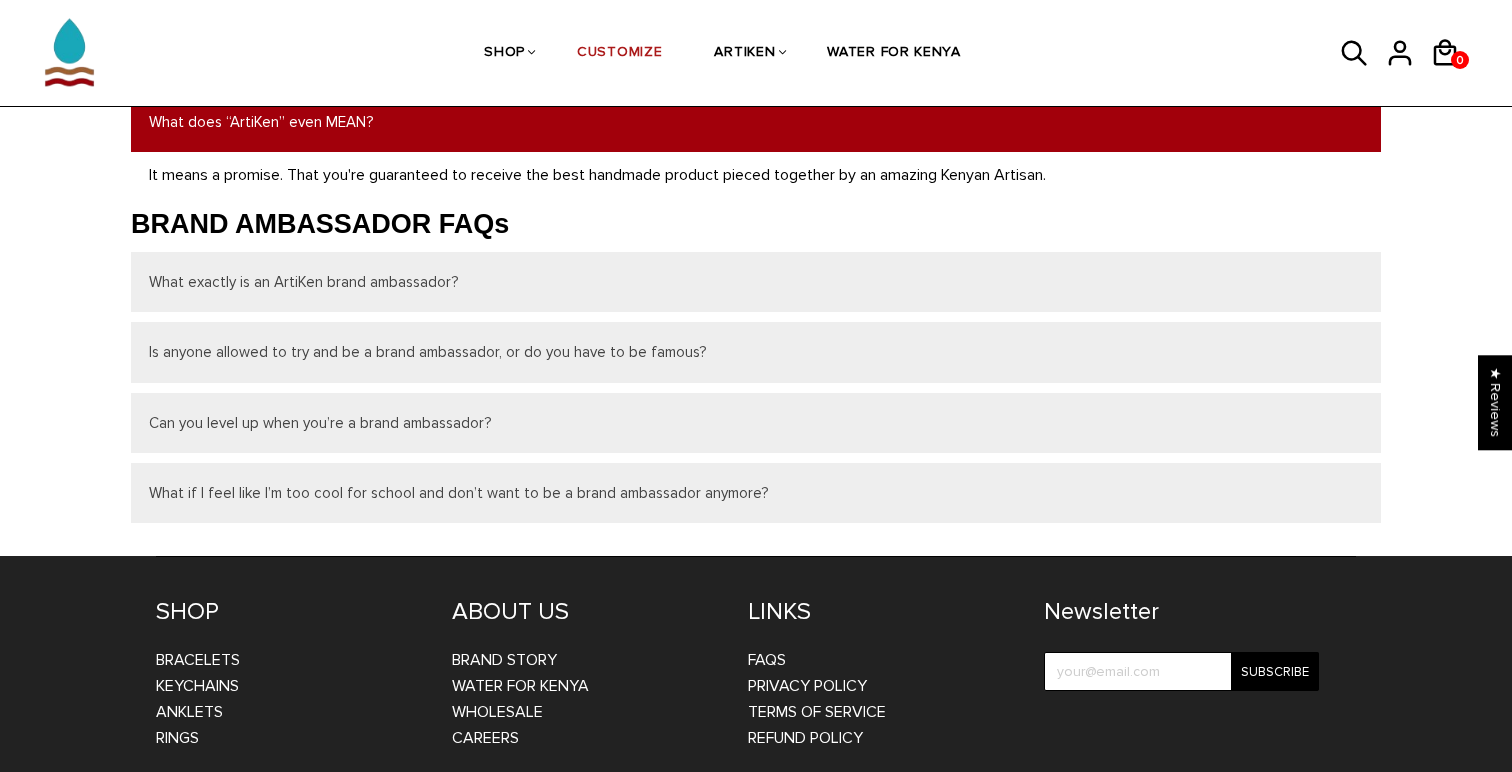click on "What does “ArtiKen” even MEAN?" at bounding box center (756, 122) 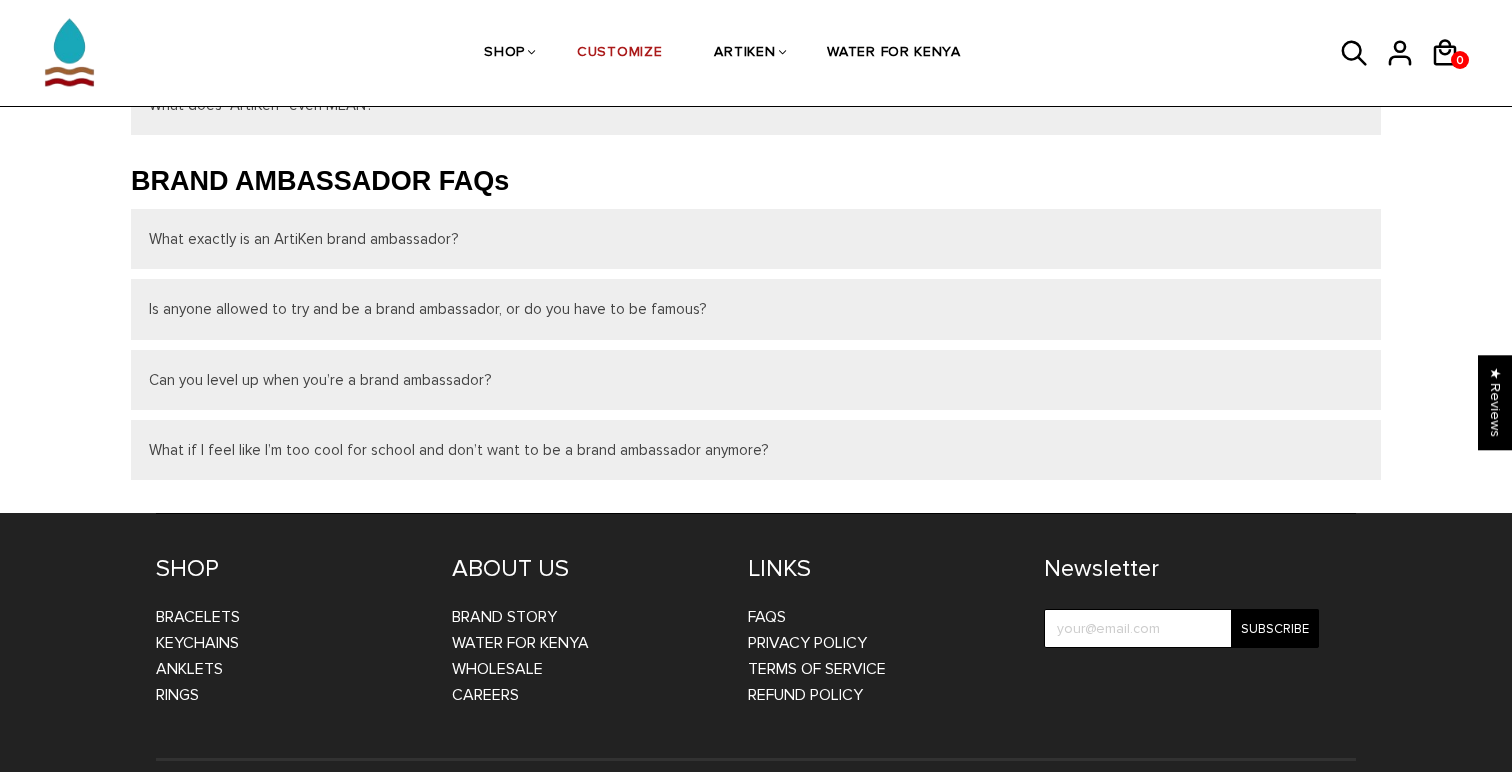 scroll, scrollTop: 782, scrollLeft: 0, axis: vertical 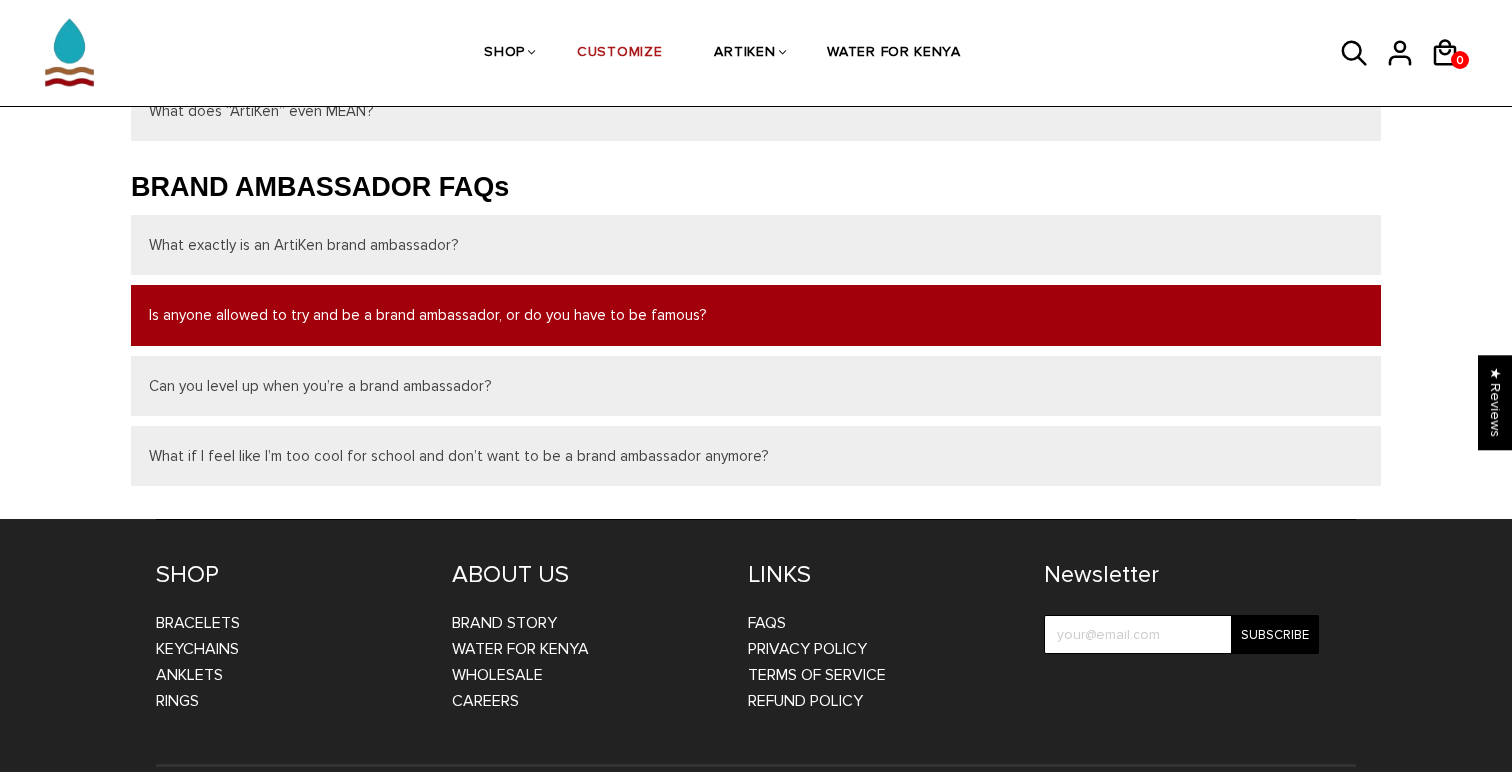 click on "Is anyone allowed to try and be a brand ambassador, or do you have to be famous?" at bounding box center (756, 315) 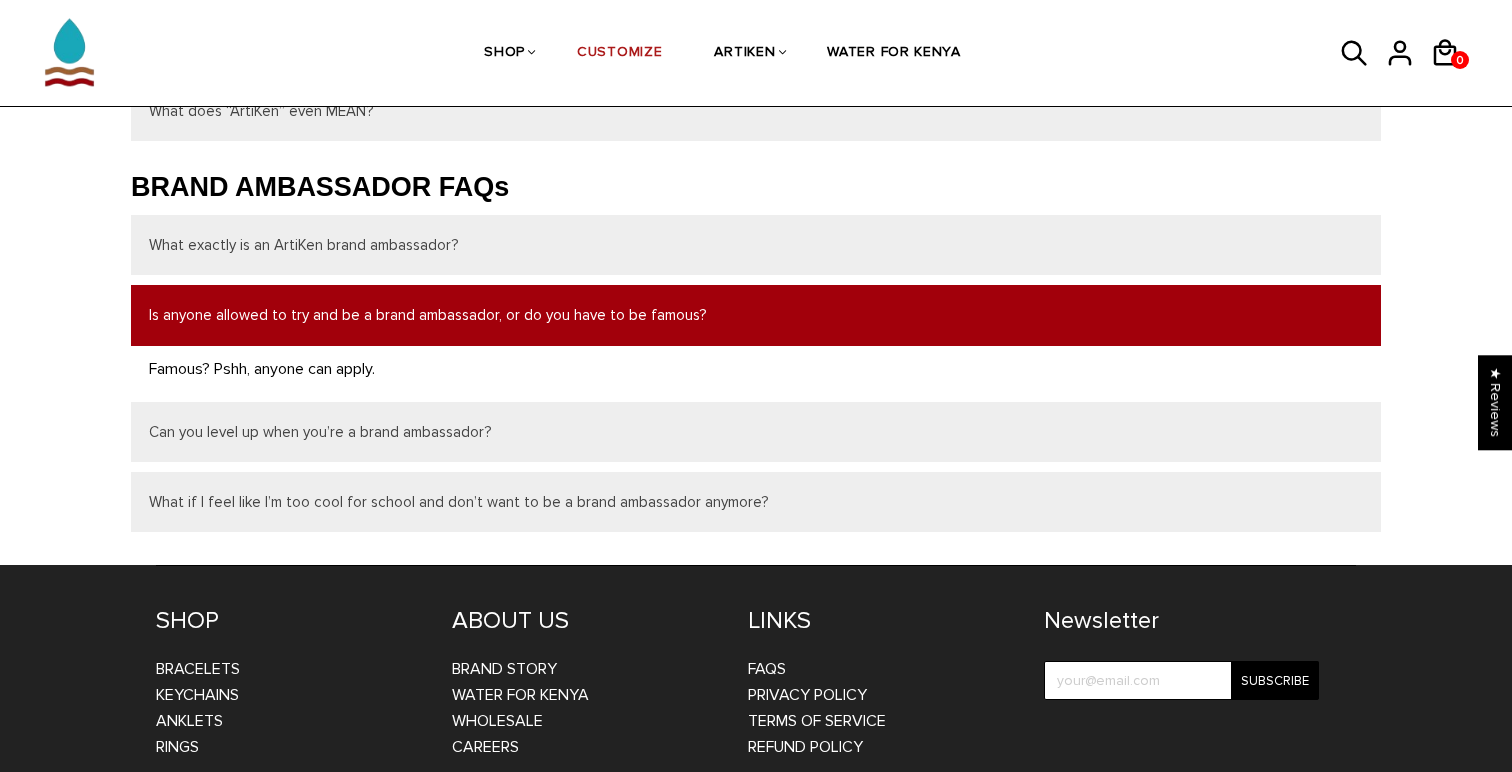 click on "Is anyone allowed to try and be a brand ambassador, or do you have to be famous?" at bounding box center [756, 315] 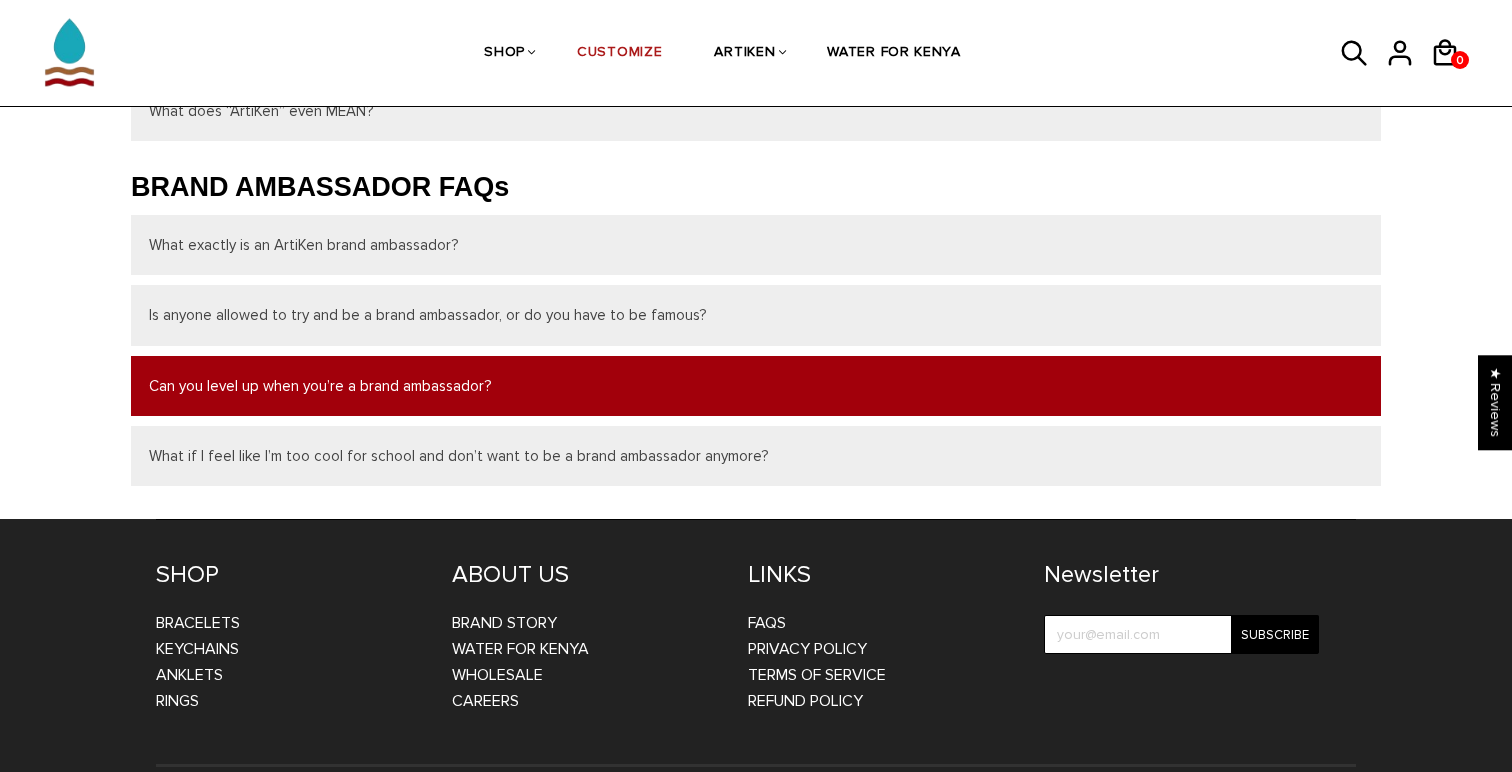 click on "Can you level up when you’re a brand ambassador?" at bounding box center (756, 386) 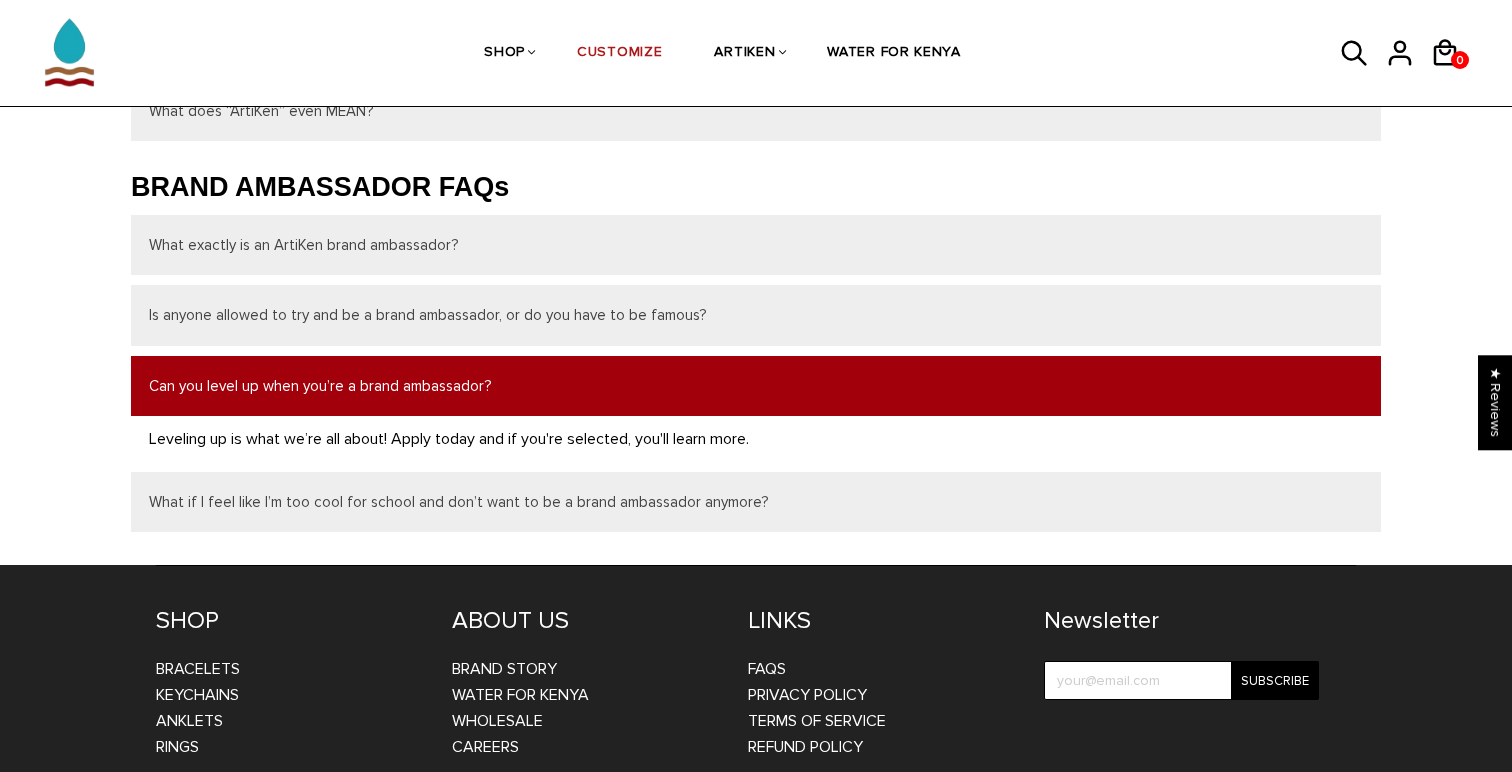 click on "Can you level up when you’re a brand ambassador?" at bounding box center [756, 386] 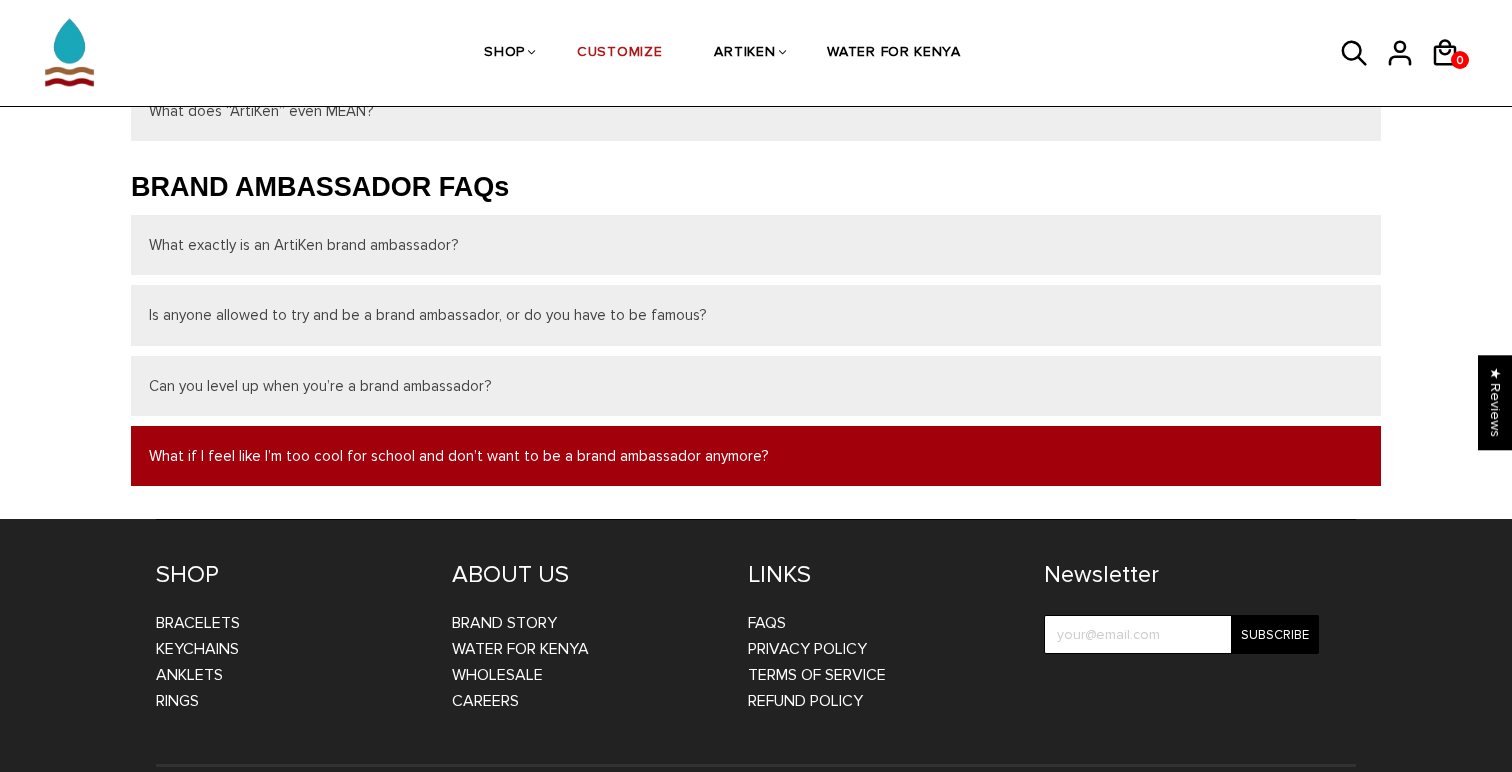 click on "What if I feel like I’m too cool for school and don’t want to be a brand ambassador anymore?" at bounding box center [756, 456] 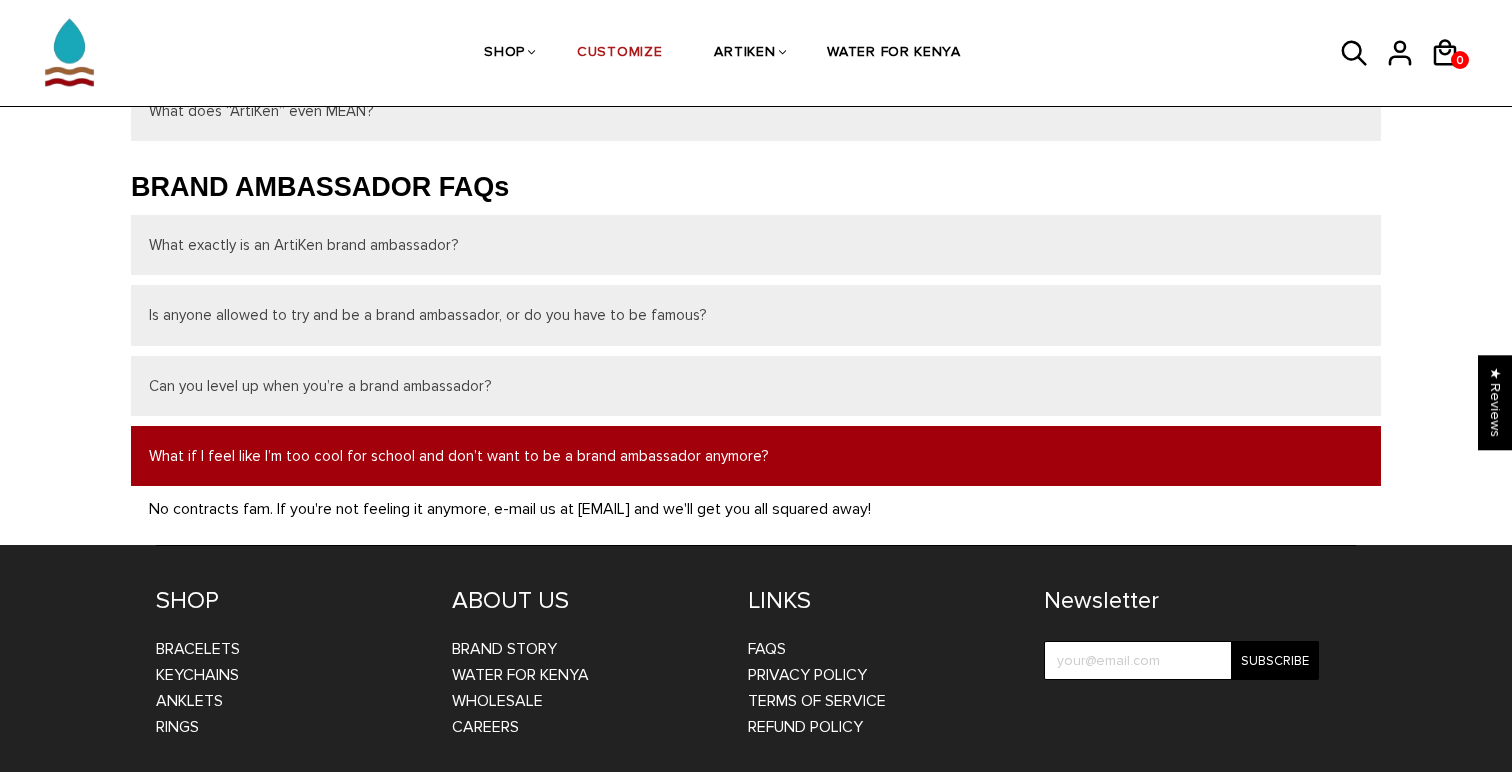 click on "What if I feel like I’m too cool for school and don’t want to be a brand ambassador anymore?" at bounding box center [756, 456] 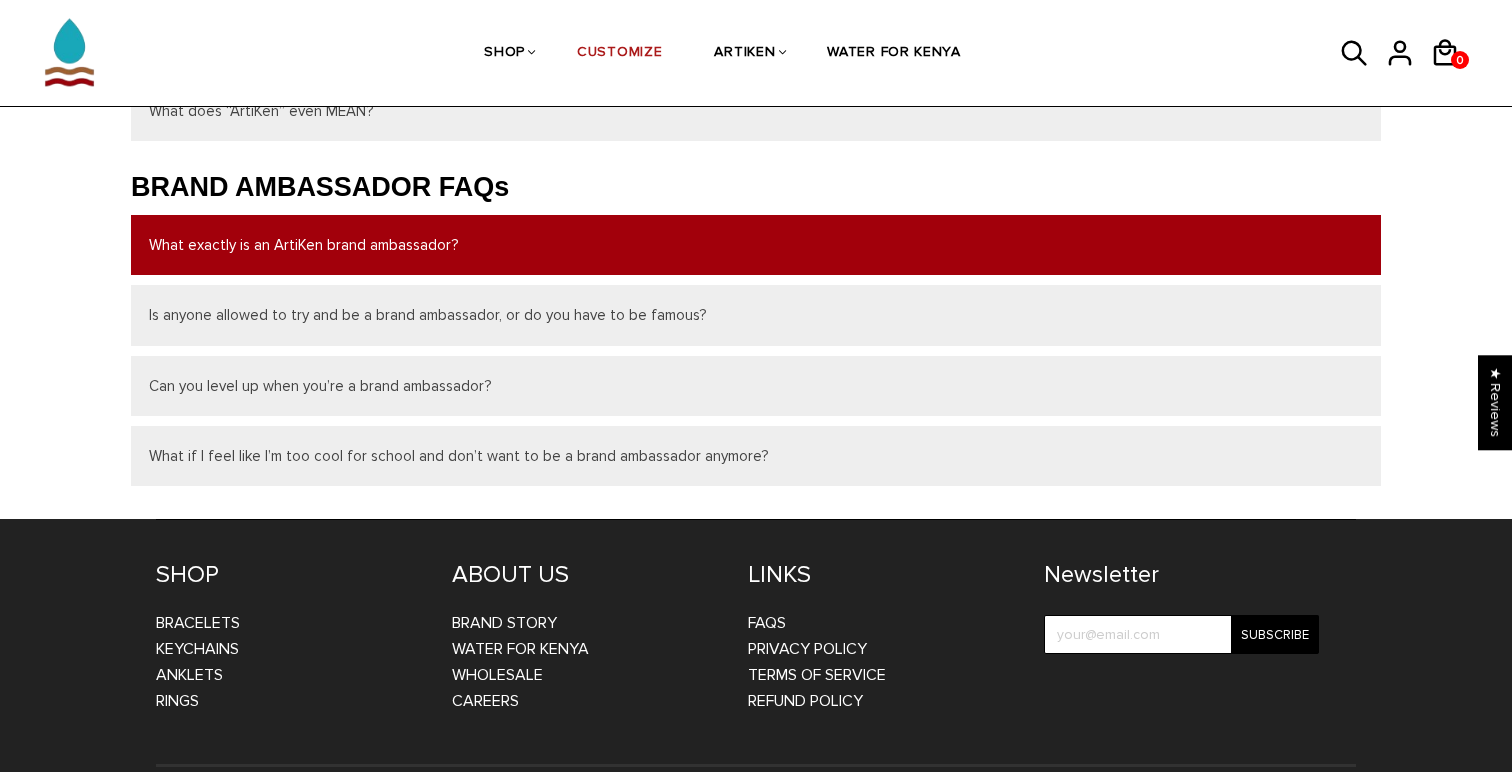 click on "What exactly is an ArtiKen brand ambassador?" at bounding box center [756, 245] 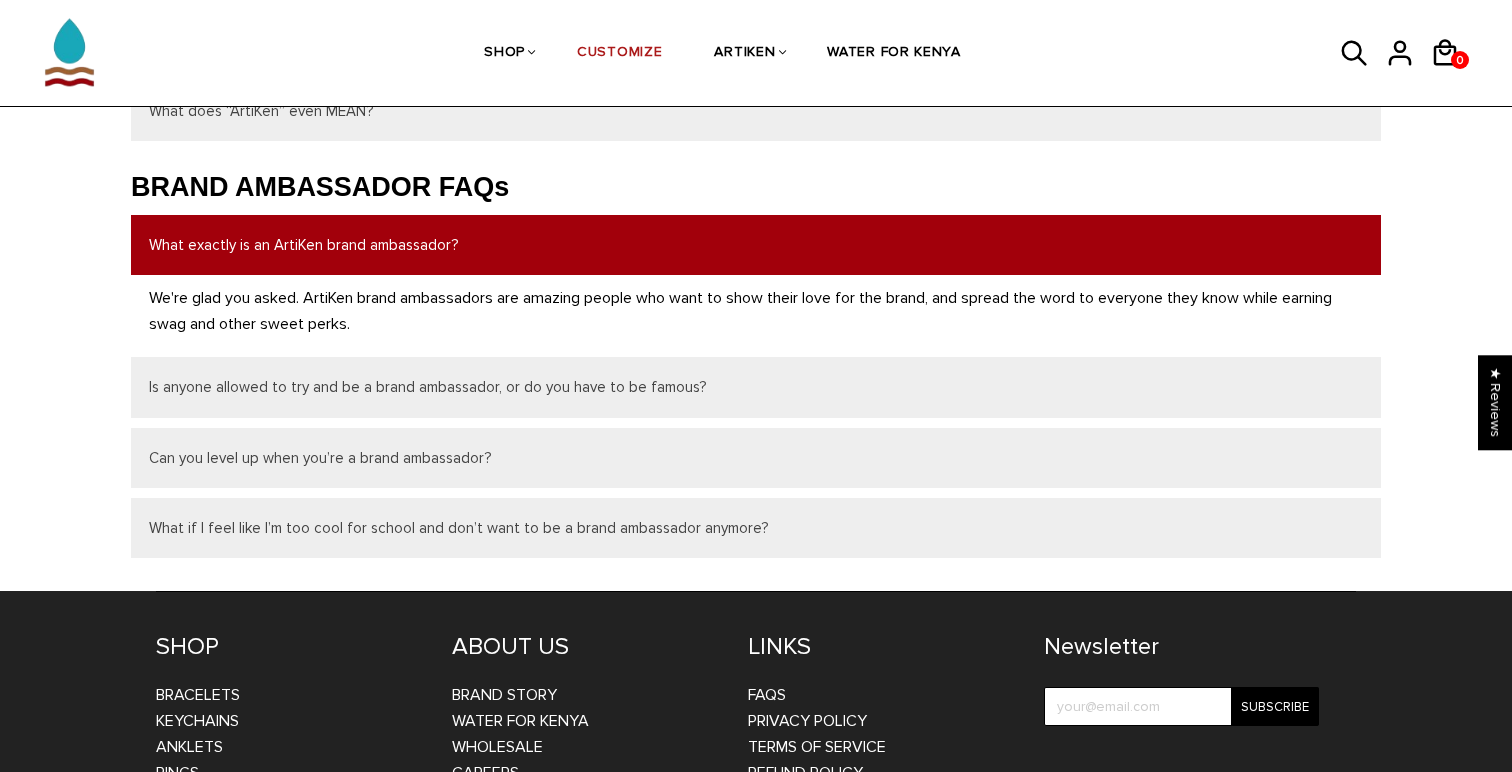 click on "We're glad you asked. ArtiKen brand ambassadors are amazing people who want to show their love for the brand, and spread the word to everyone they know while earning swag and other sweet perks." at bounding box center (756, 311) 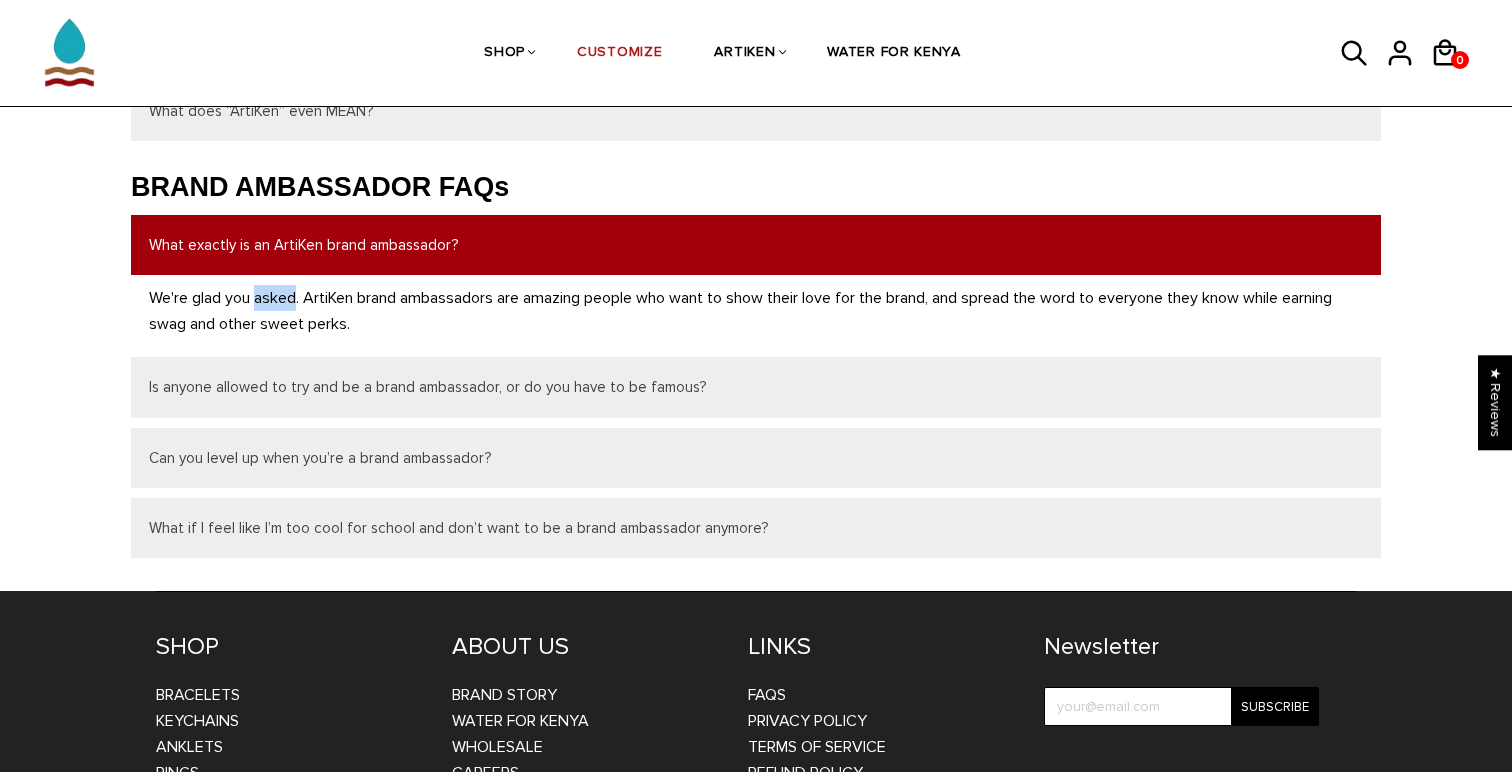 click on "We're glad you asked. ArtiKen brand ambassadors are amazing people who want to show their love for the brand, and spread the word to everyone they know while earning swag and other sweet perks." at bounding box center [756, 311] 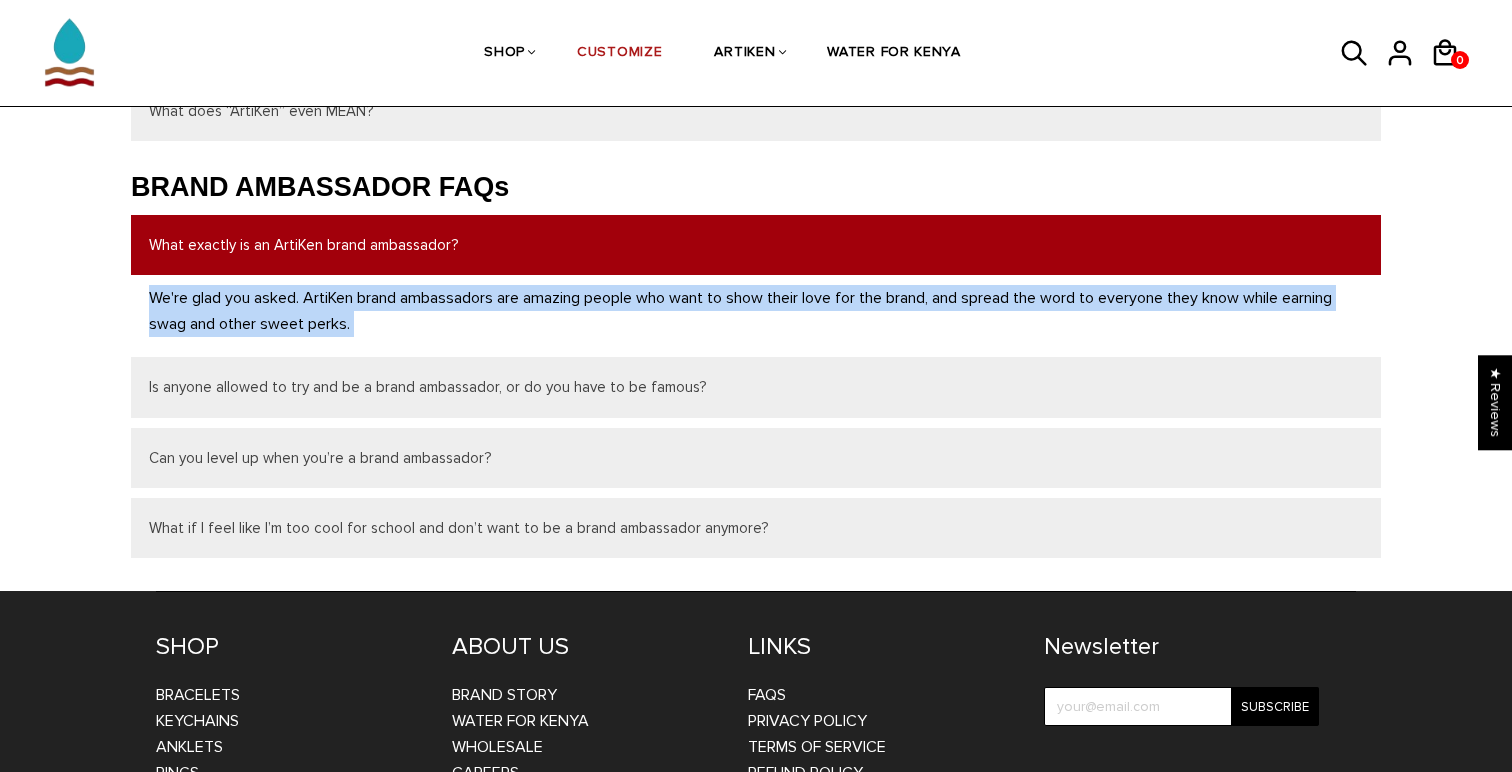 click on "We're glad you asked. ArtiKen brand ambassadors are amazing people who want to show their love for the brand, and spread the word to everyone they know while earning swag and other sweet perks." at bounding box center [756, 311] 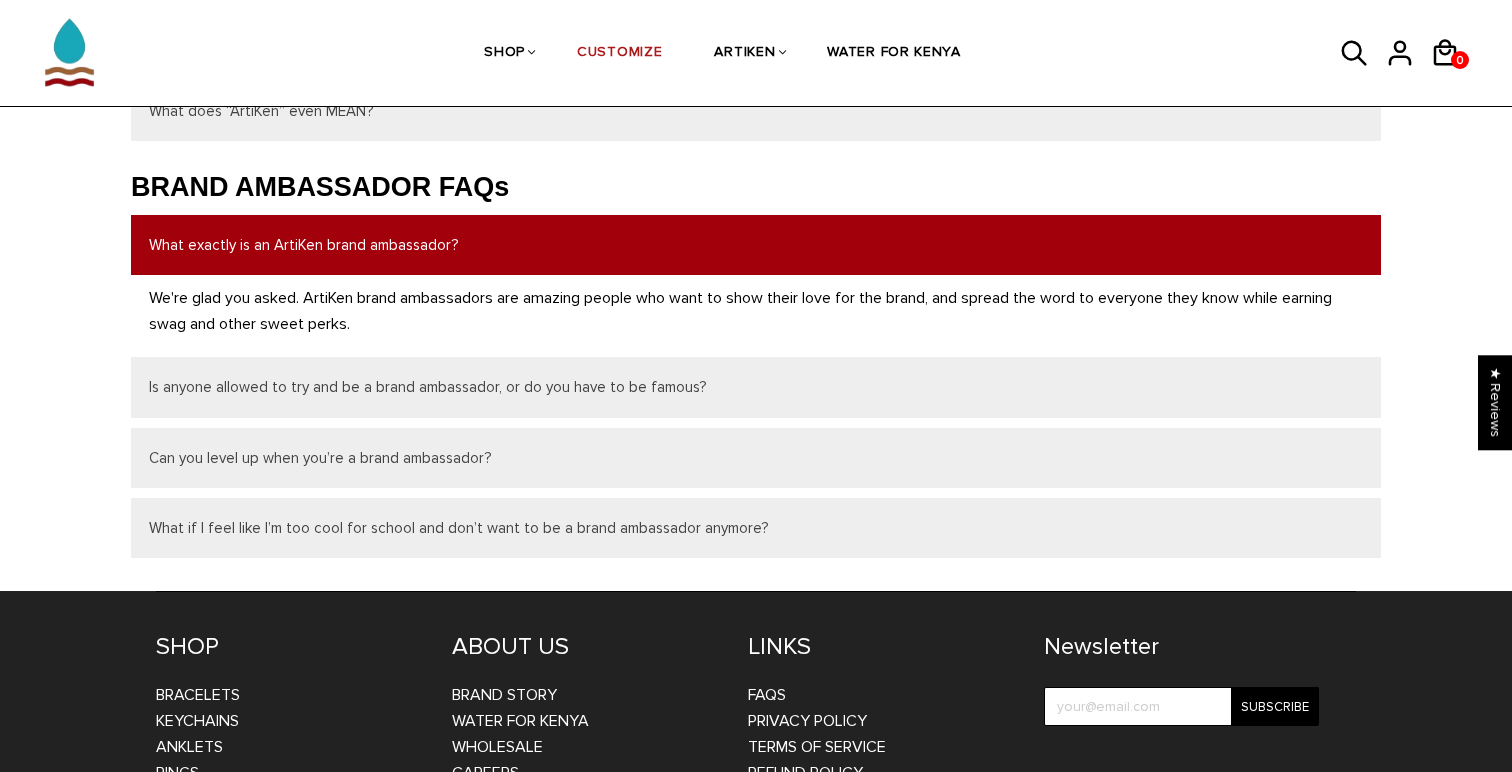 click on "What exactly is an ArtiKen brand ambassador?" at bounding box center (756, 245) 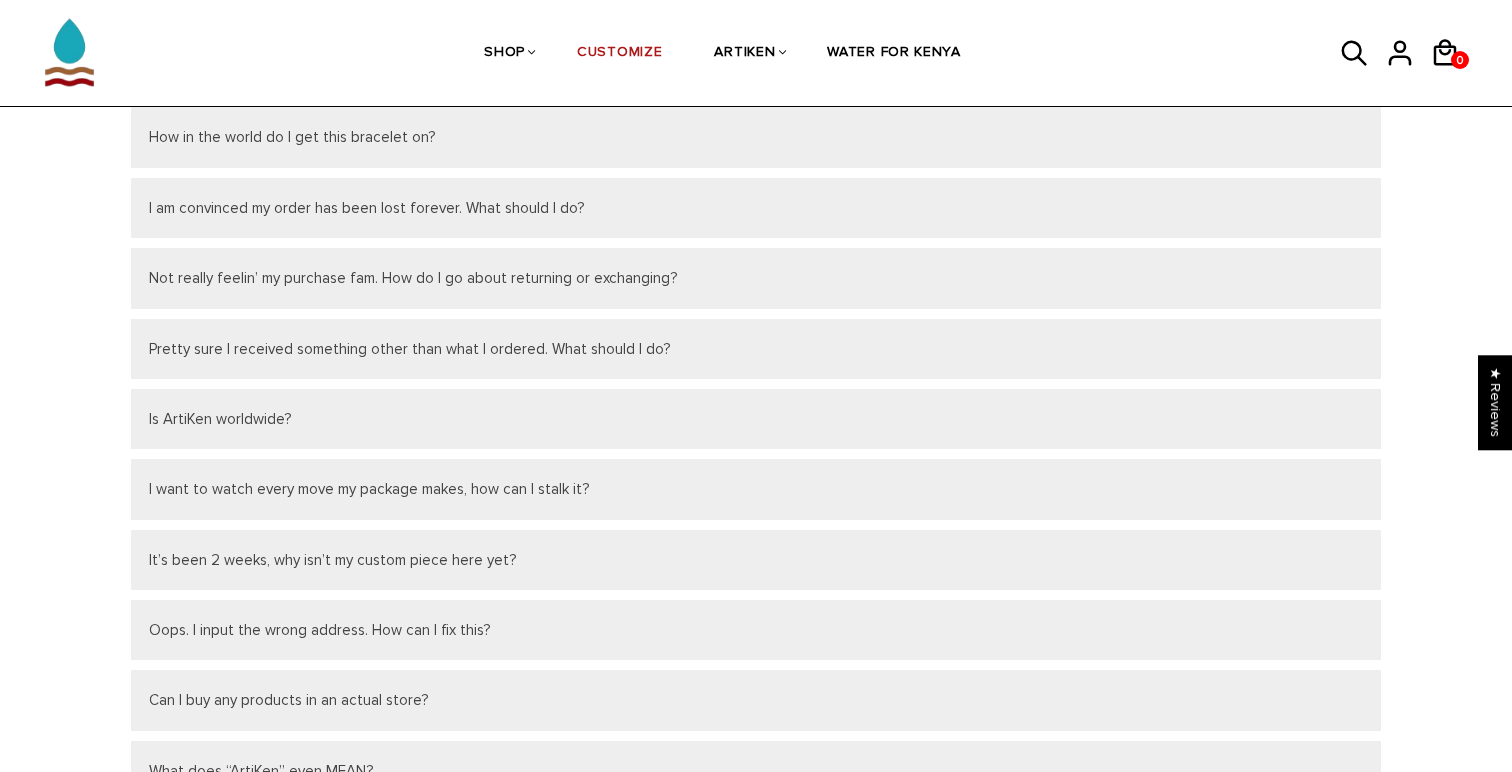 scroll, scrollTop: 0, scrollLeft: 0, axis: both 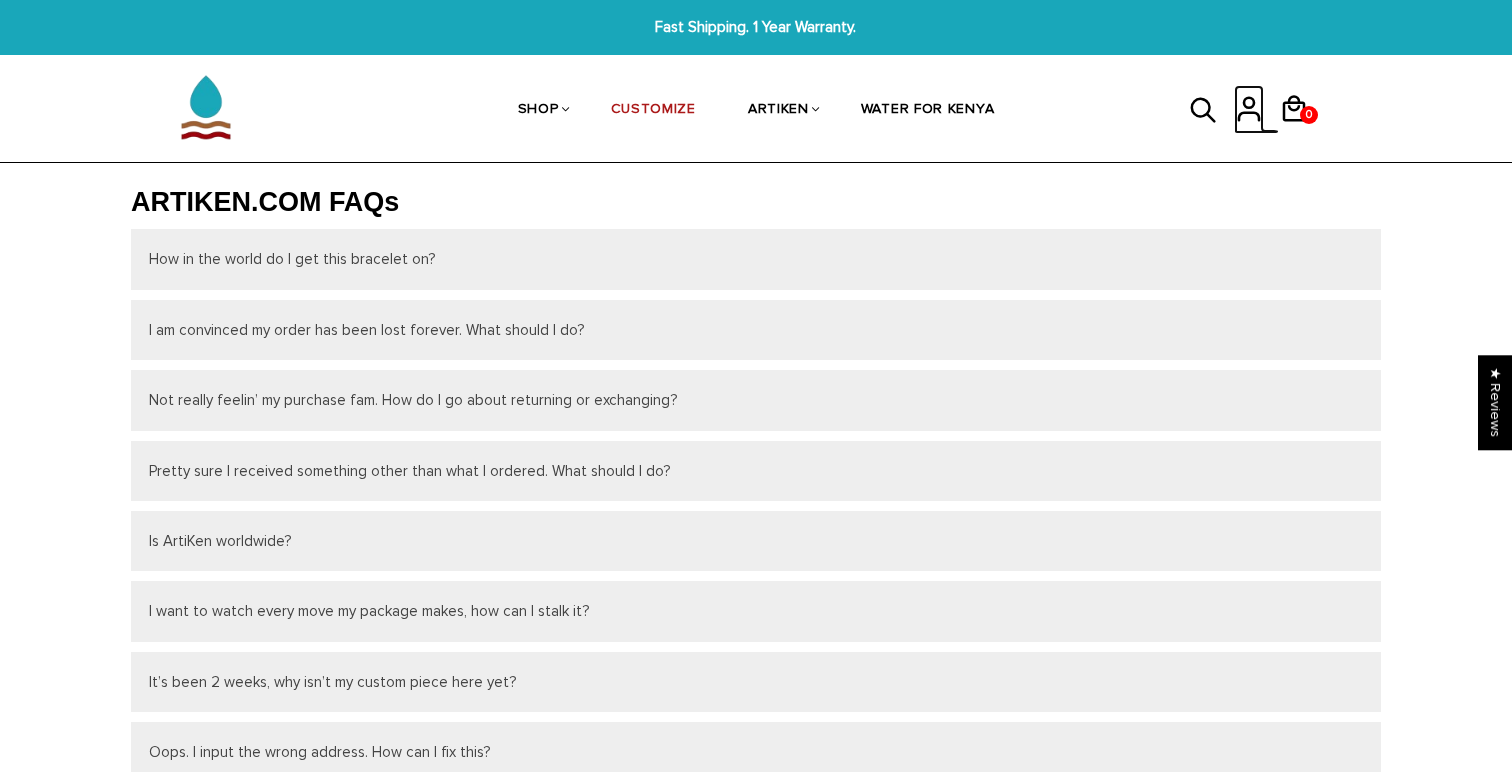 click 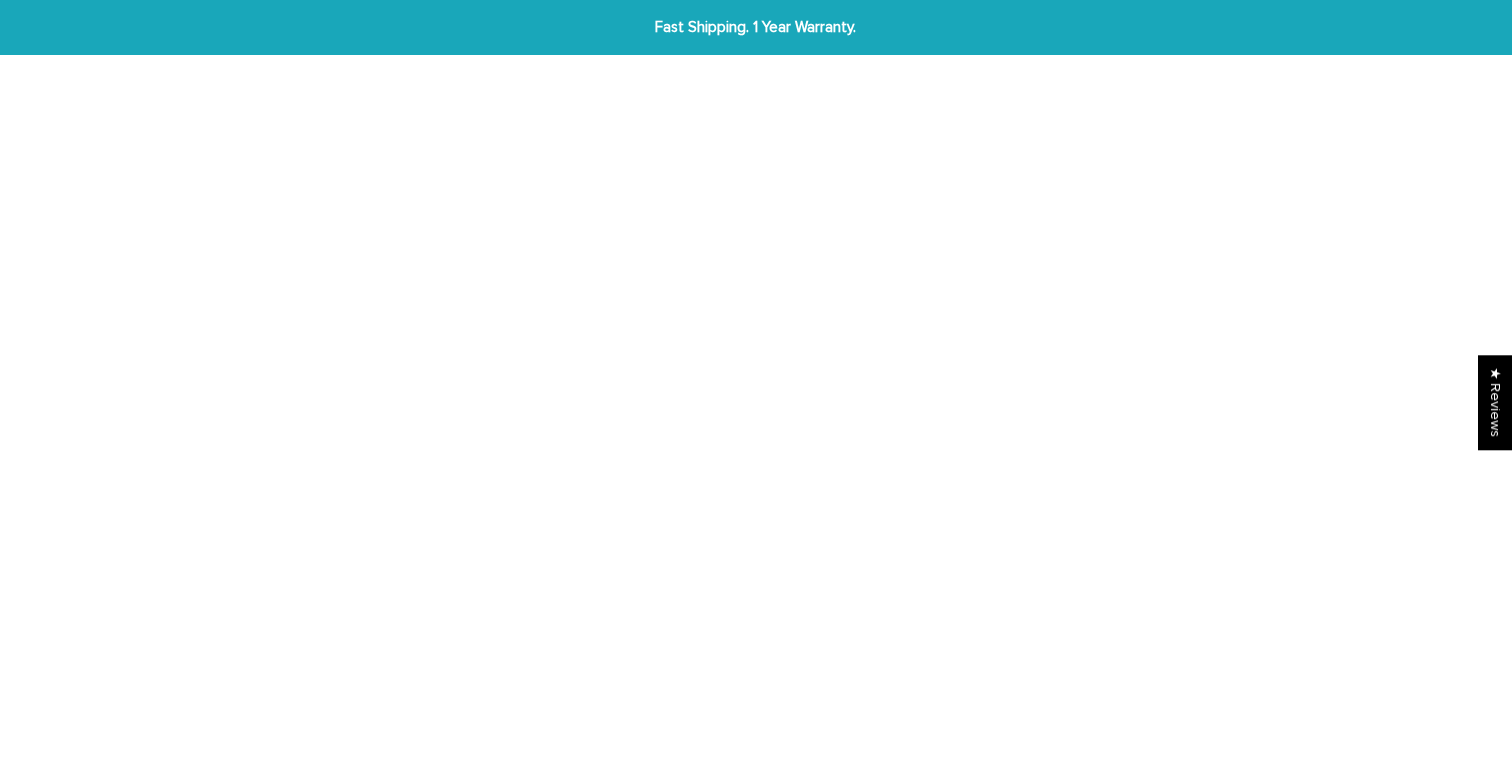 scroll, scrollTop: 0, scrollLeft: 0, axis: both 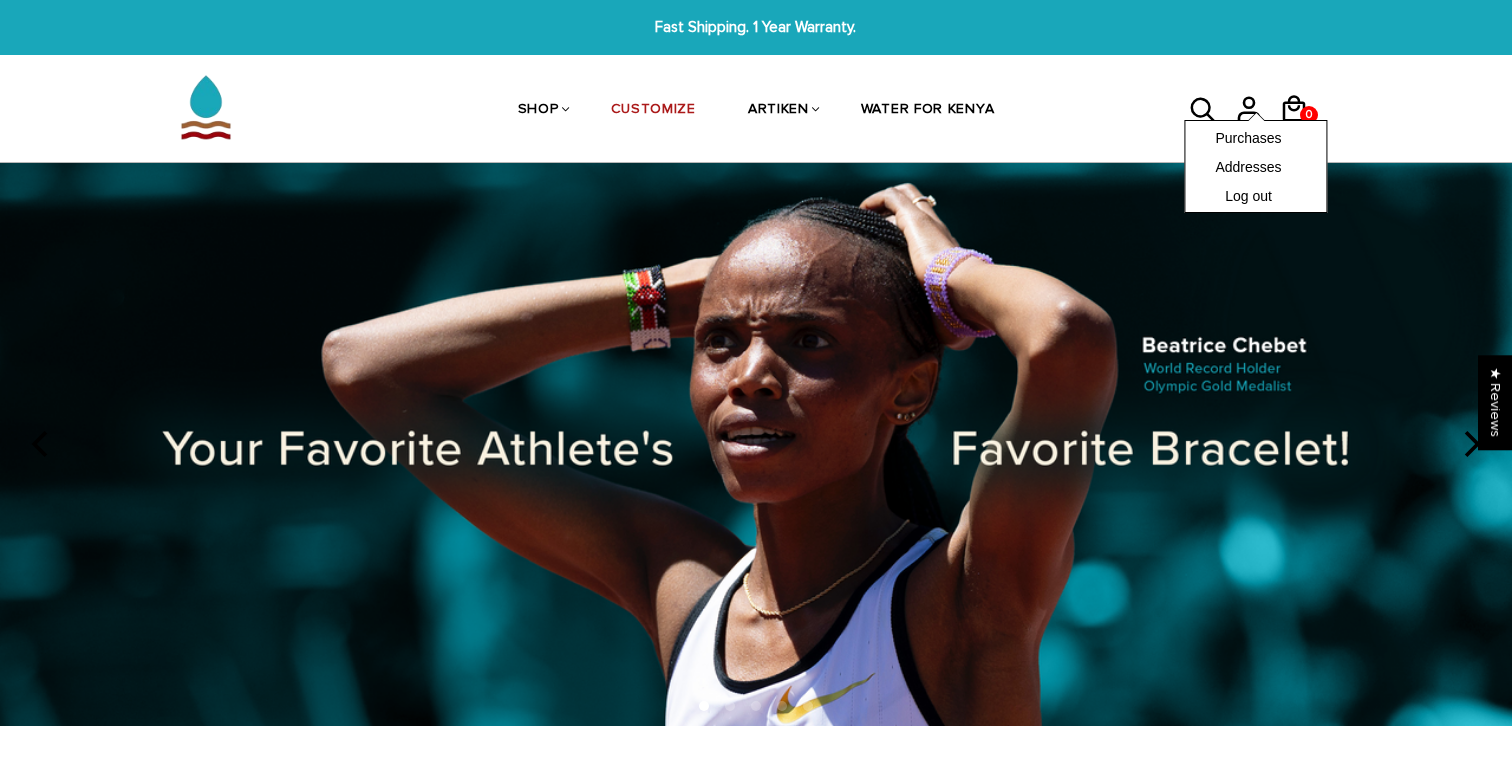 click on "Purchases
Addresses
Log out" at bounding box center (1255, 166) 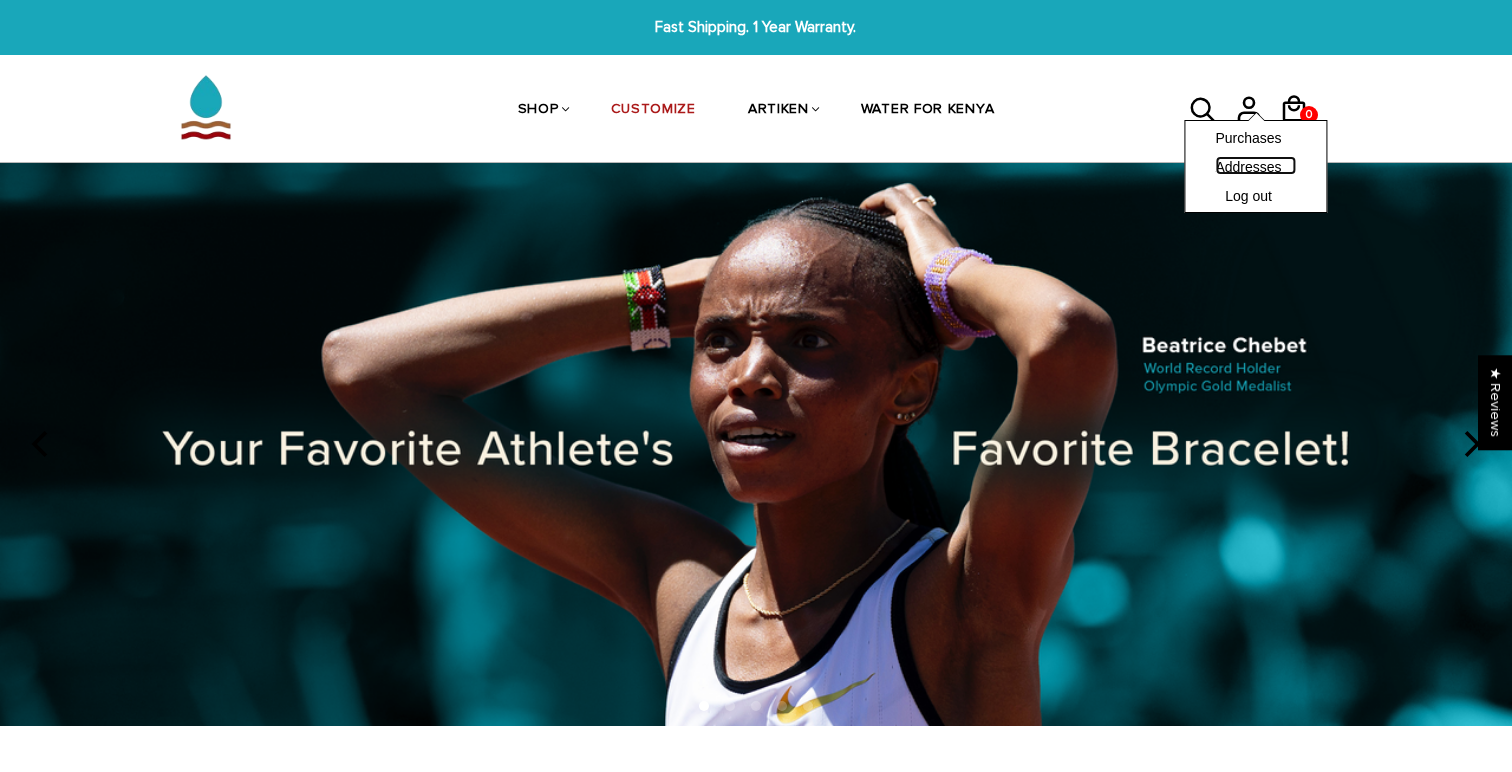 click on "Addresses" at bounding box center (1255, 165) 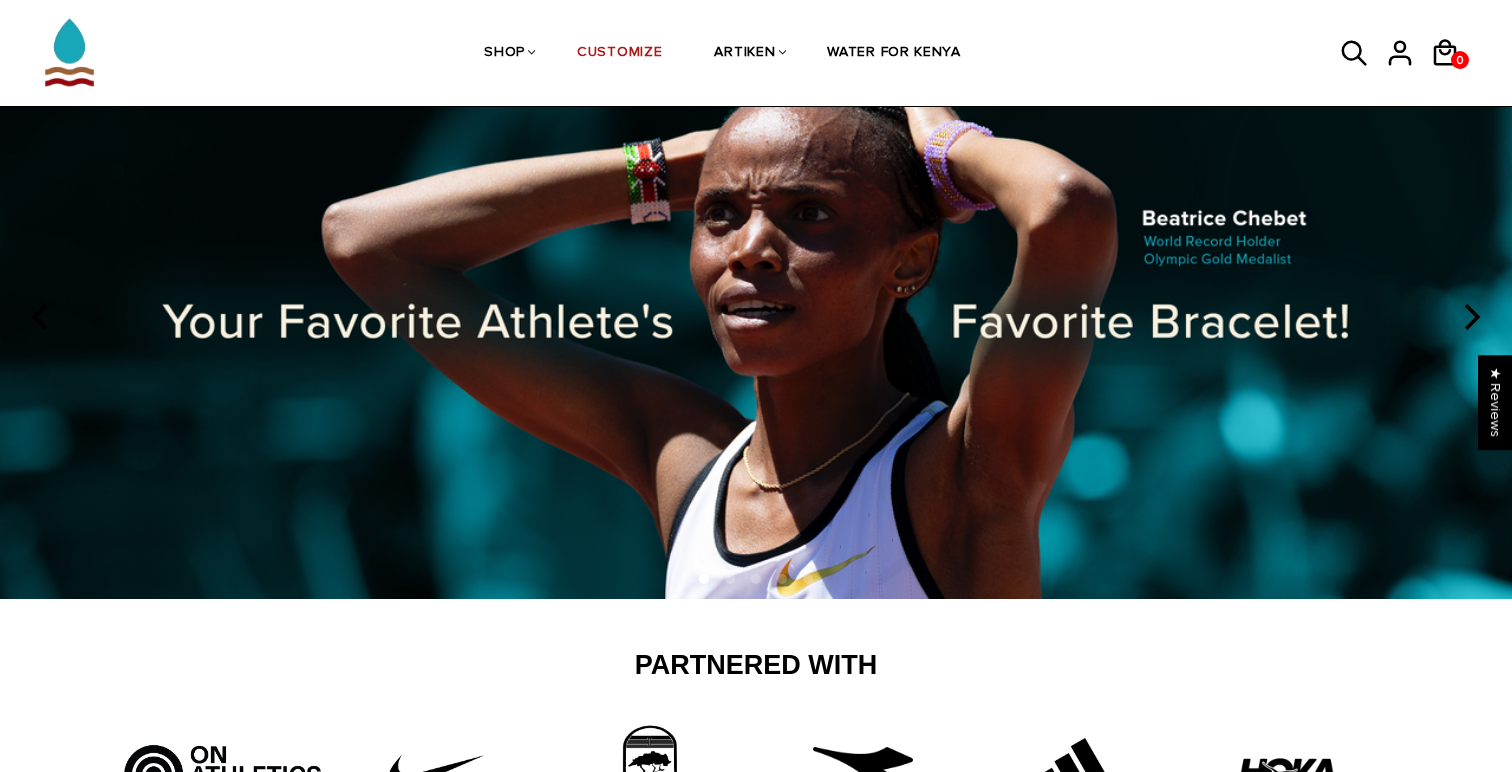 scroll, scrollTop: 0, scrollLeft: 0, axis: both 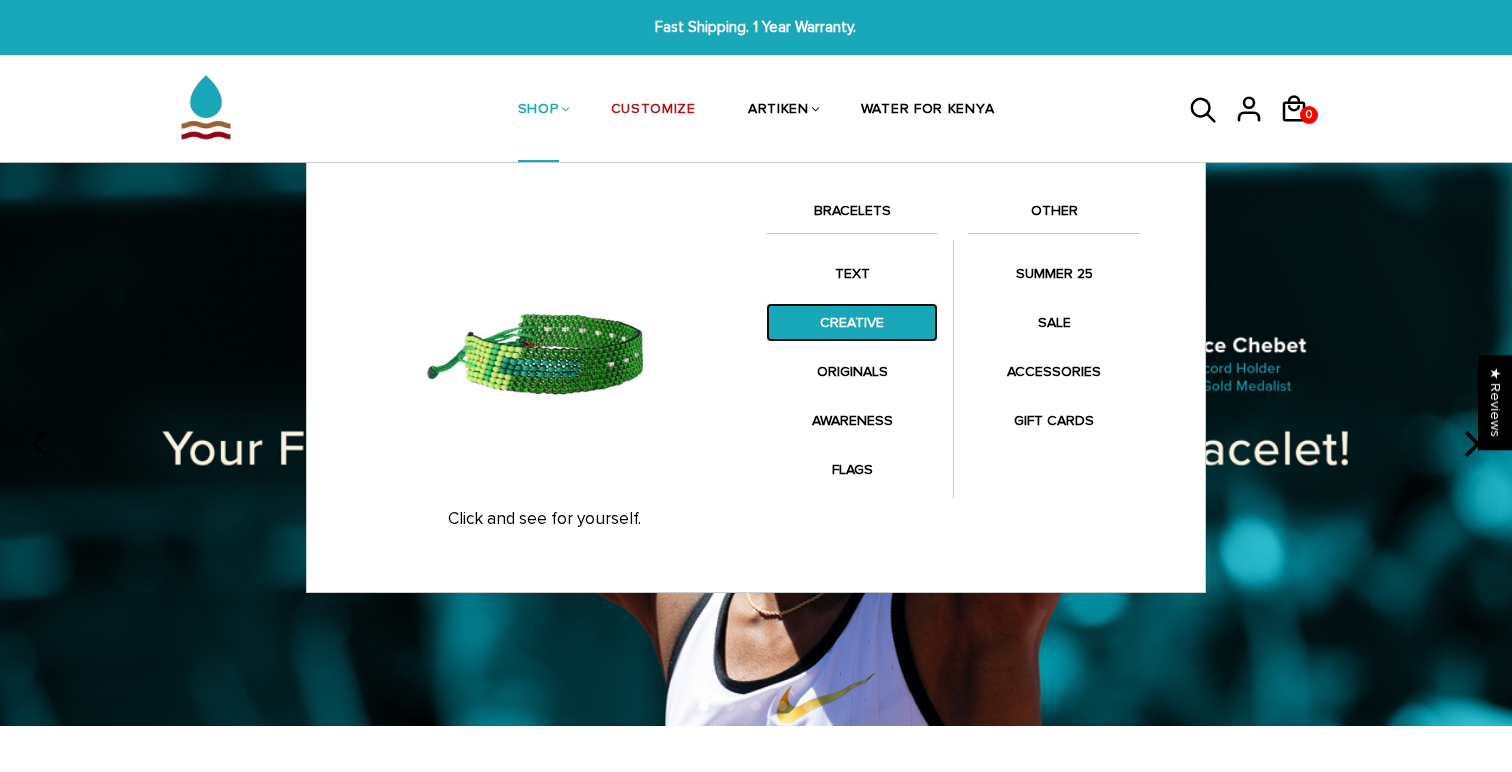 click on "CREATIVE" at bounding box center [852, 322] 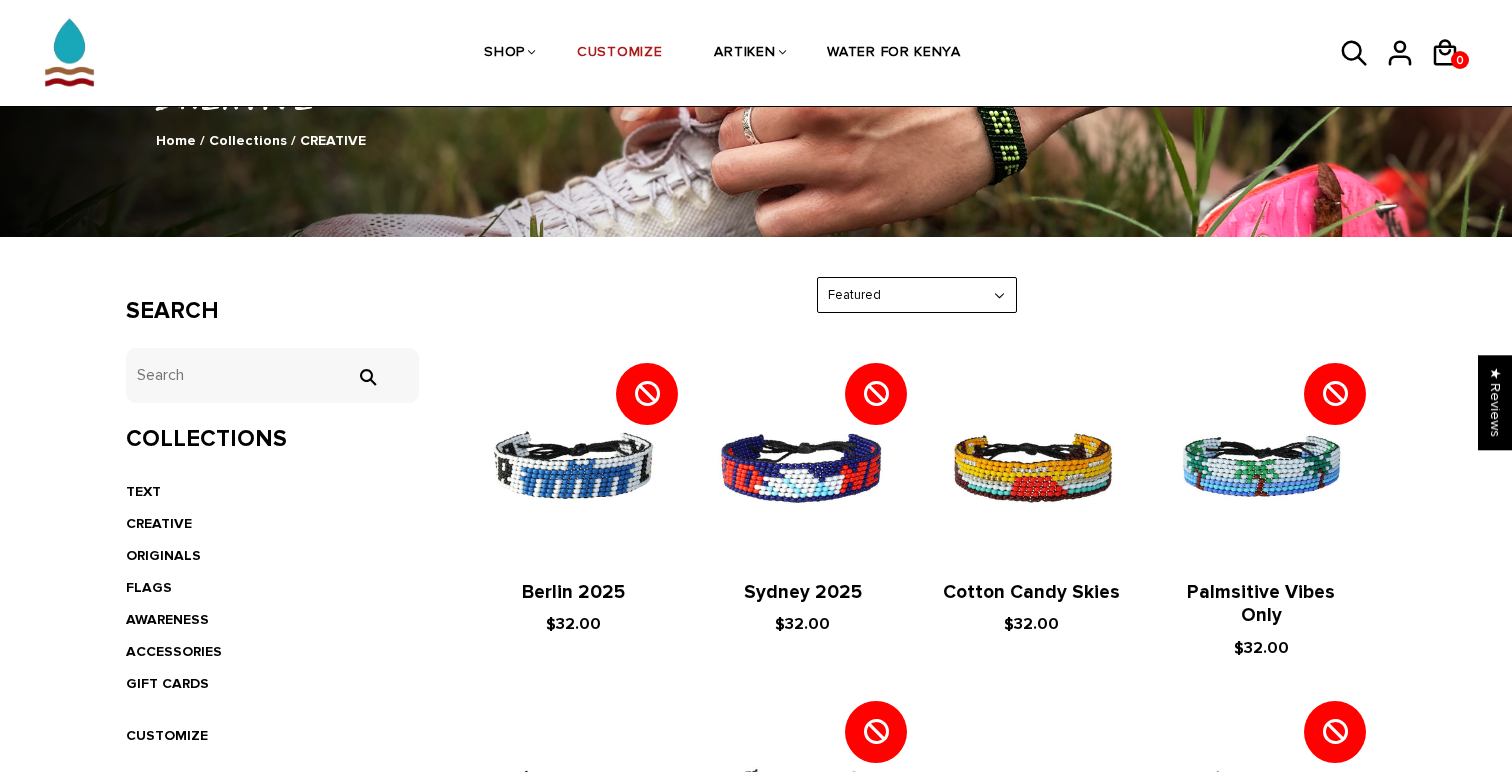 scroll, scrollTop: 182, scrollLeft: 0, axis: vertical 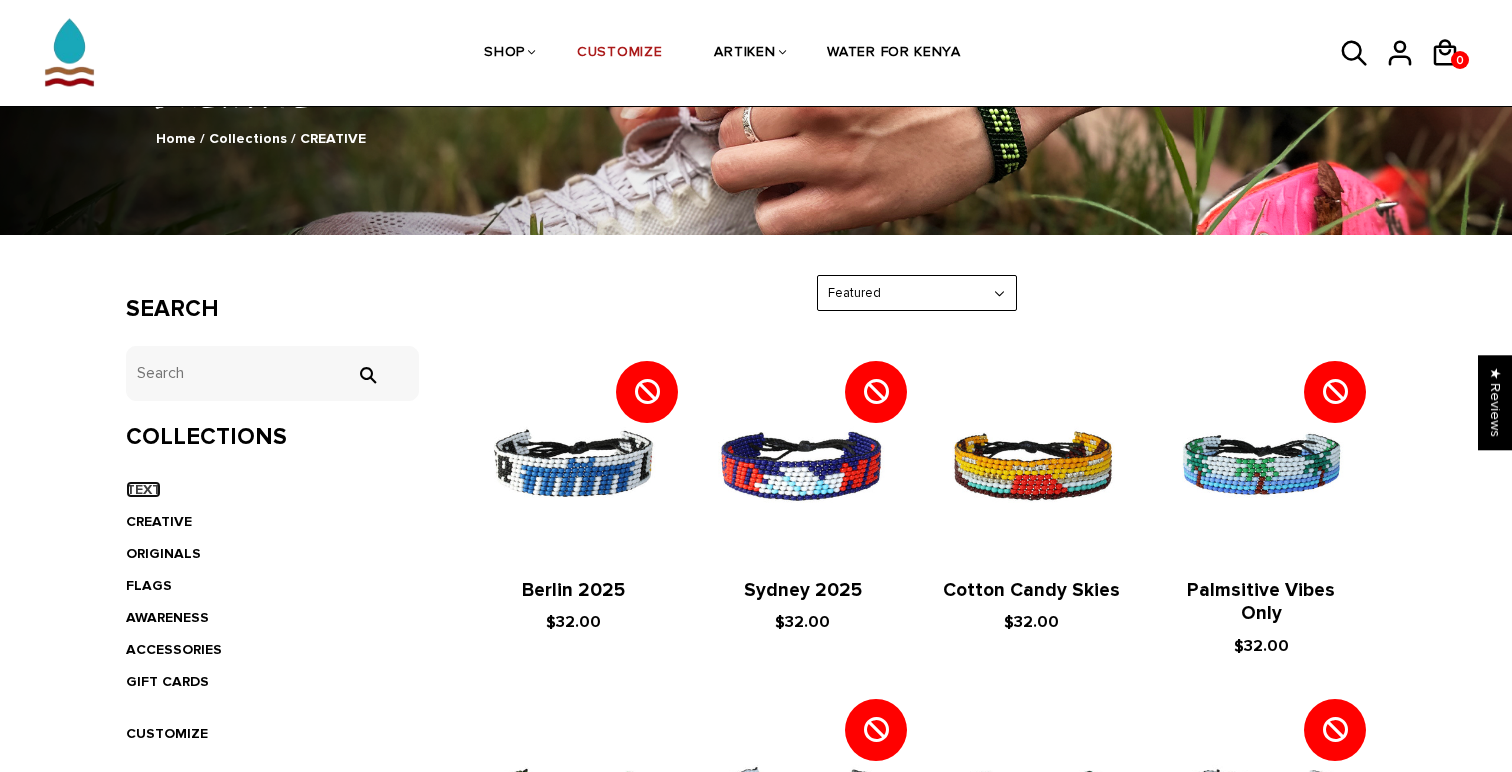 click on "TEXT" at bounding box center [143, 489] 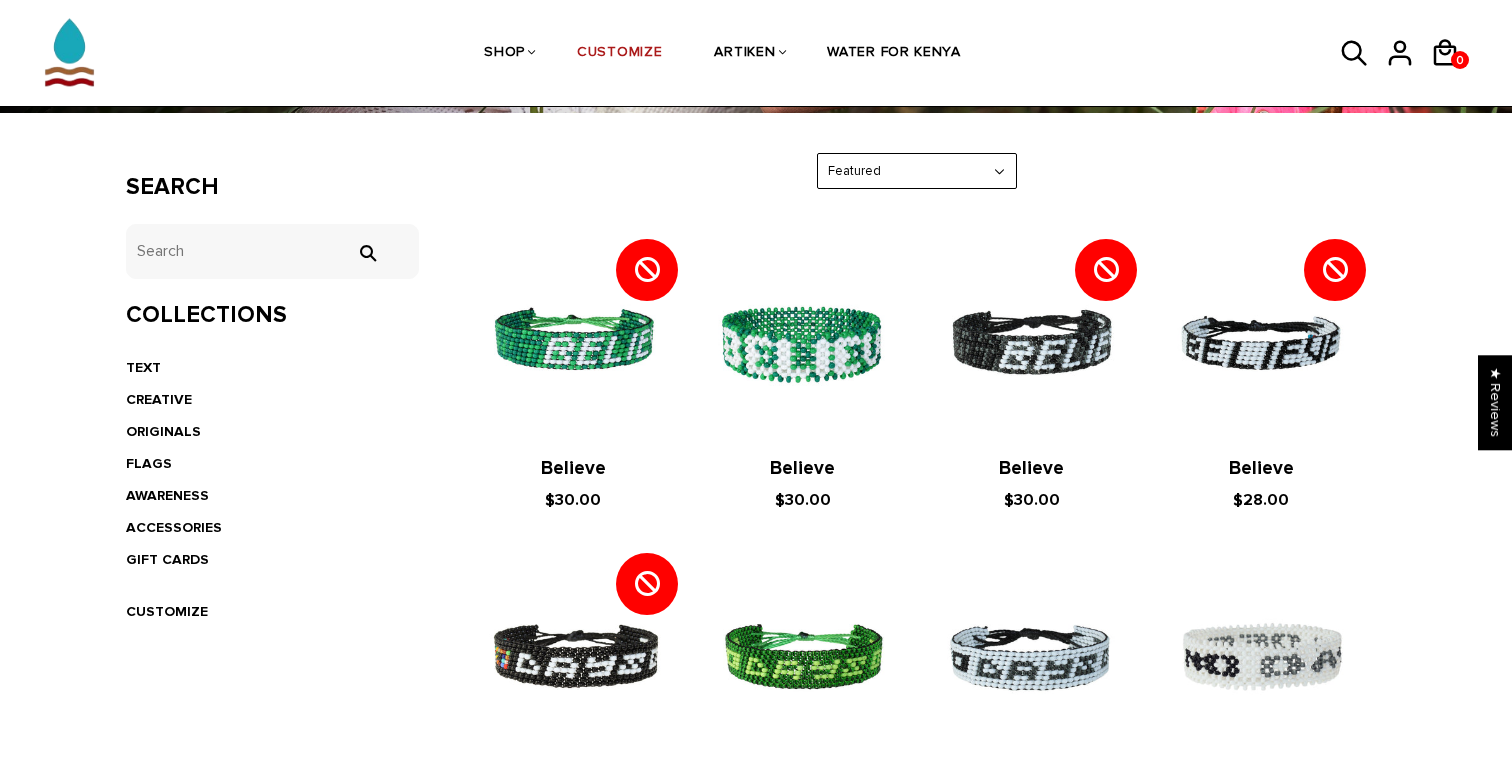 scroll, scrollTop: 349, scrollLeft: 0, axis: vertical 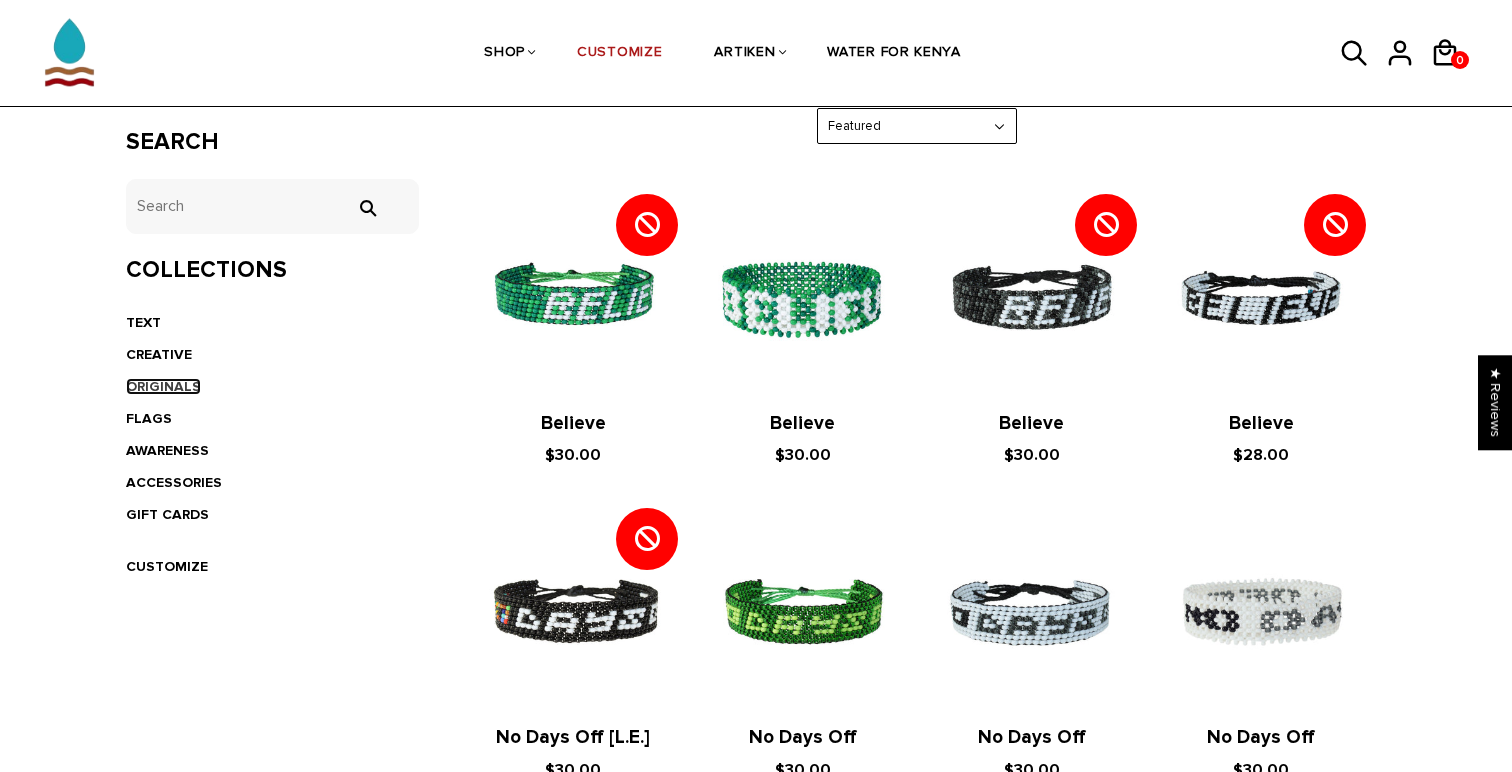 click on "ORIGINALS" at bounding box center [163, 386] 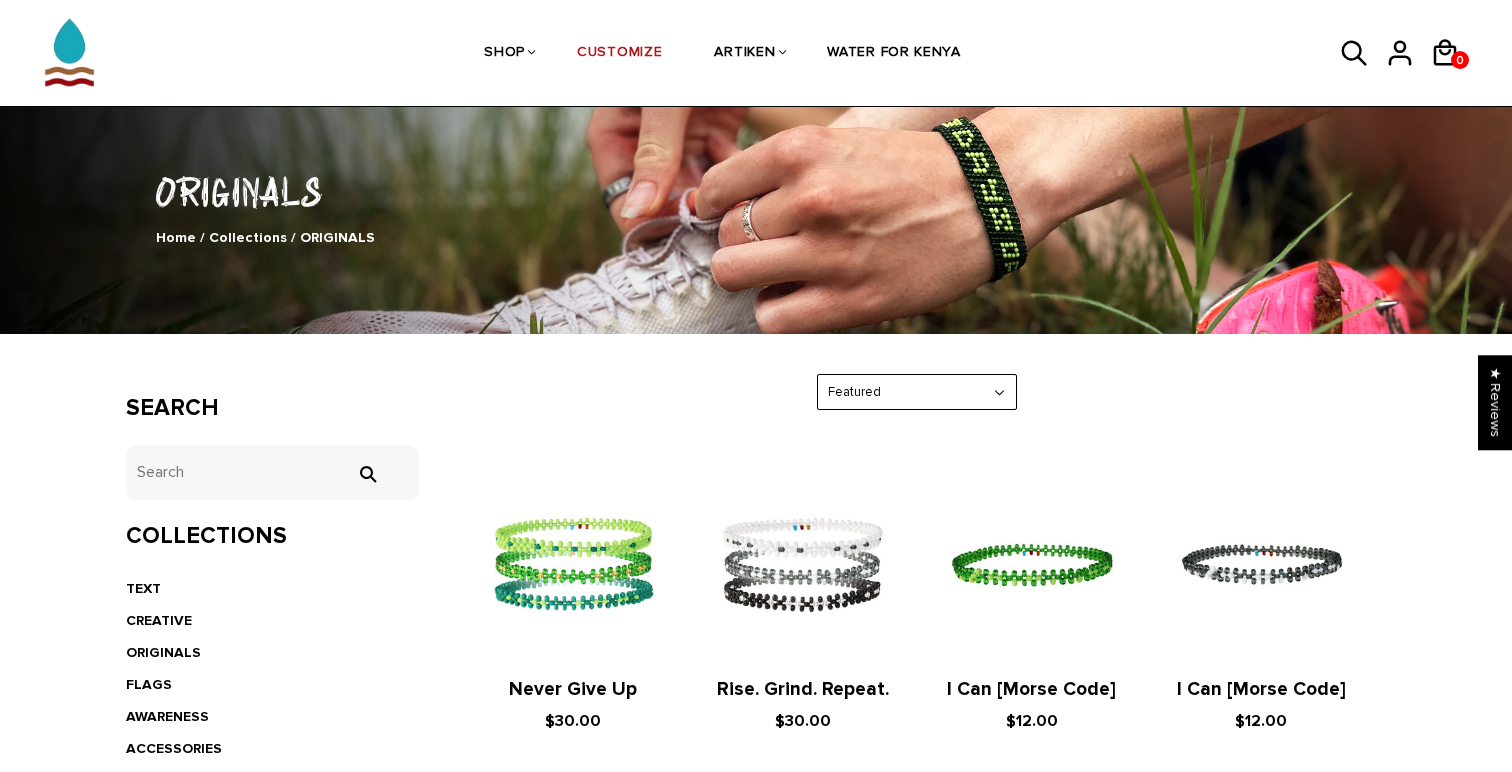 scroll, scrollTop: 0, scrollLeft: 0, axis: both 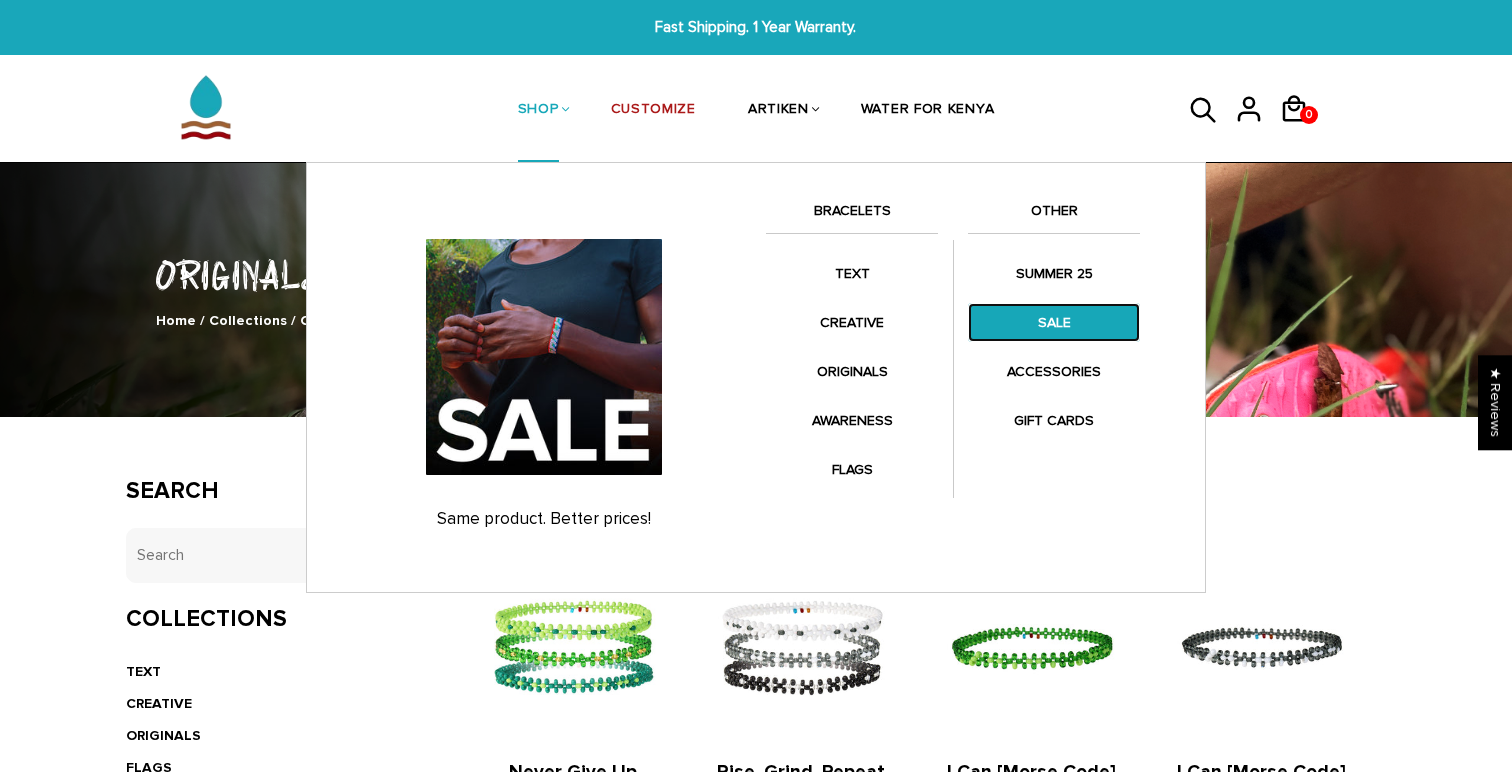 click on "SALE" at bounding box center (1054, 322) 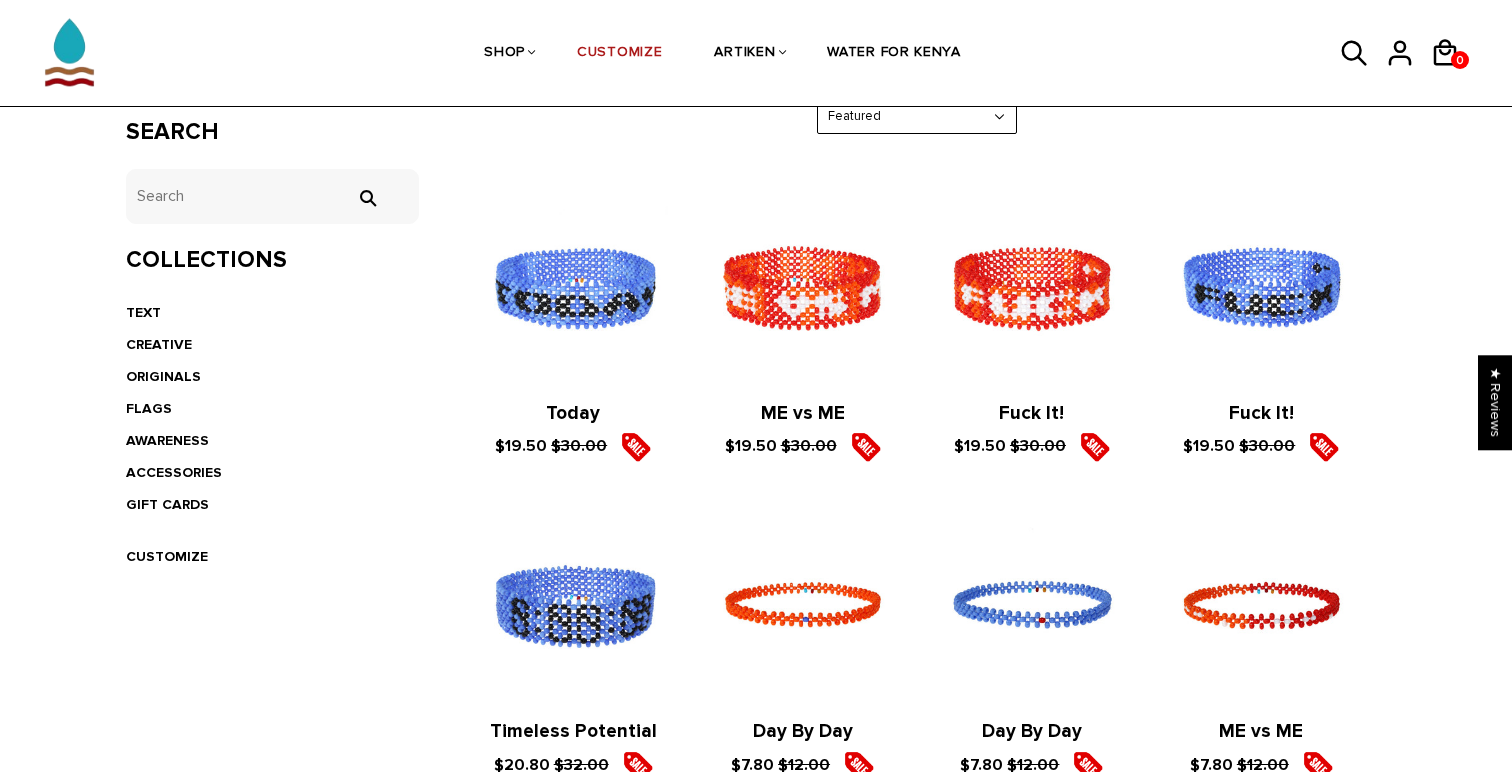 scroll, scrollTop: 0, scrollLeft: 0, axis: both 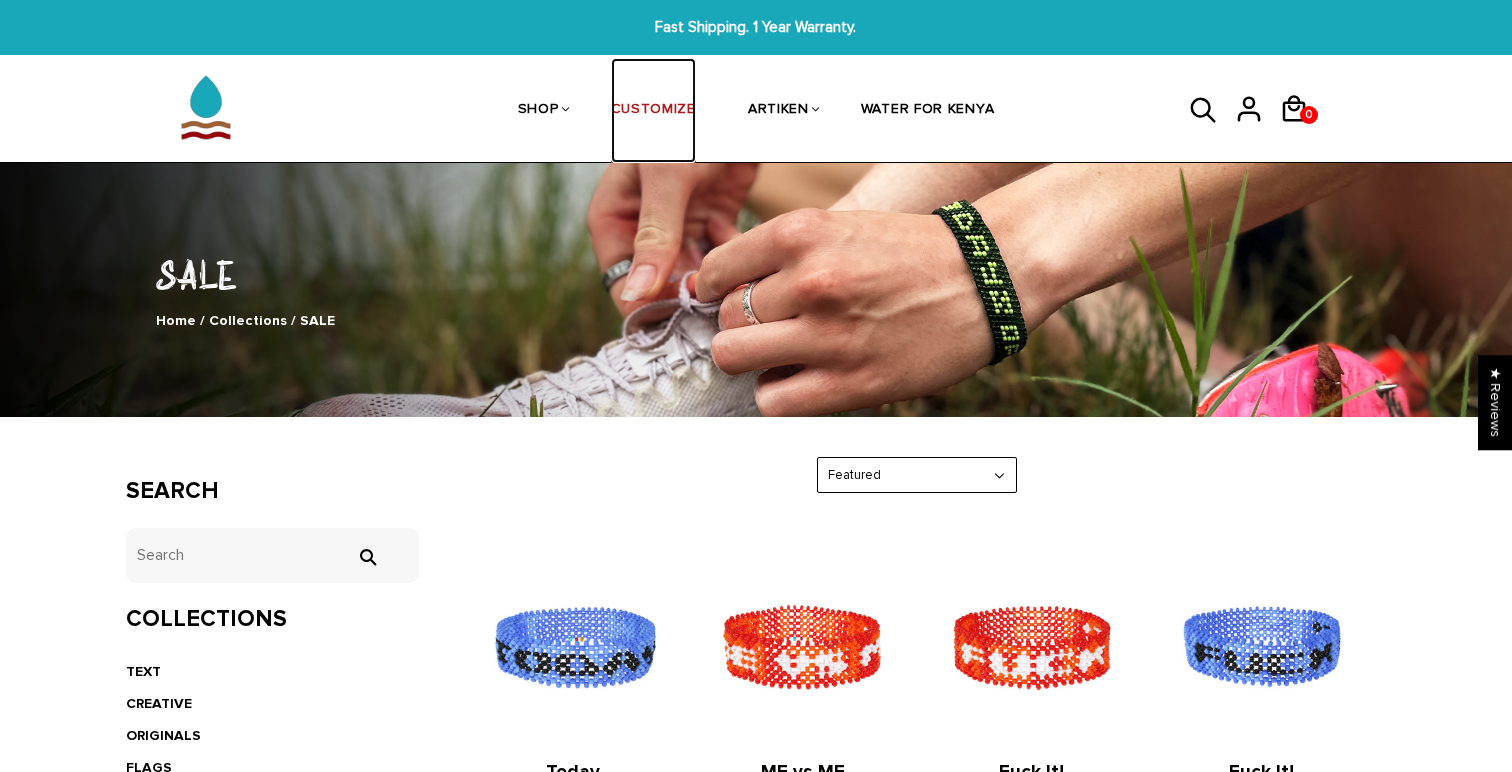 click on "CUSTOMIZE" at bounding box center (653, 111) 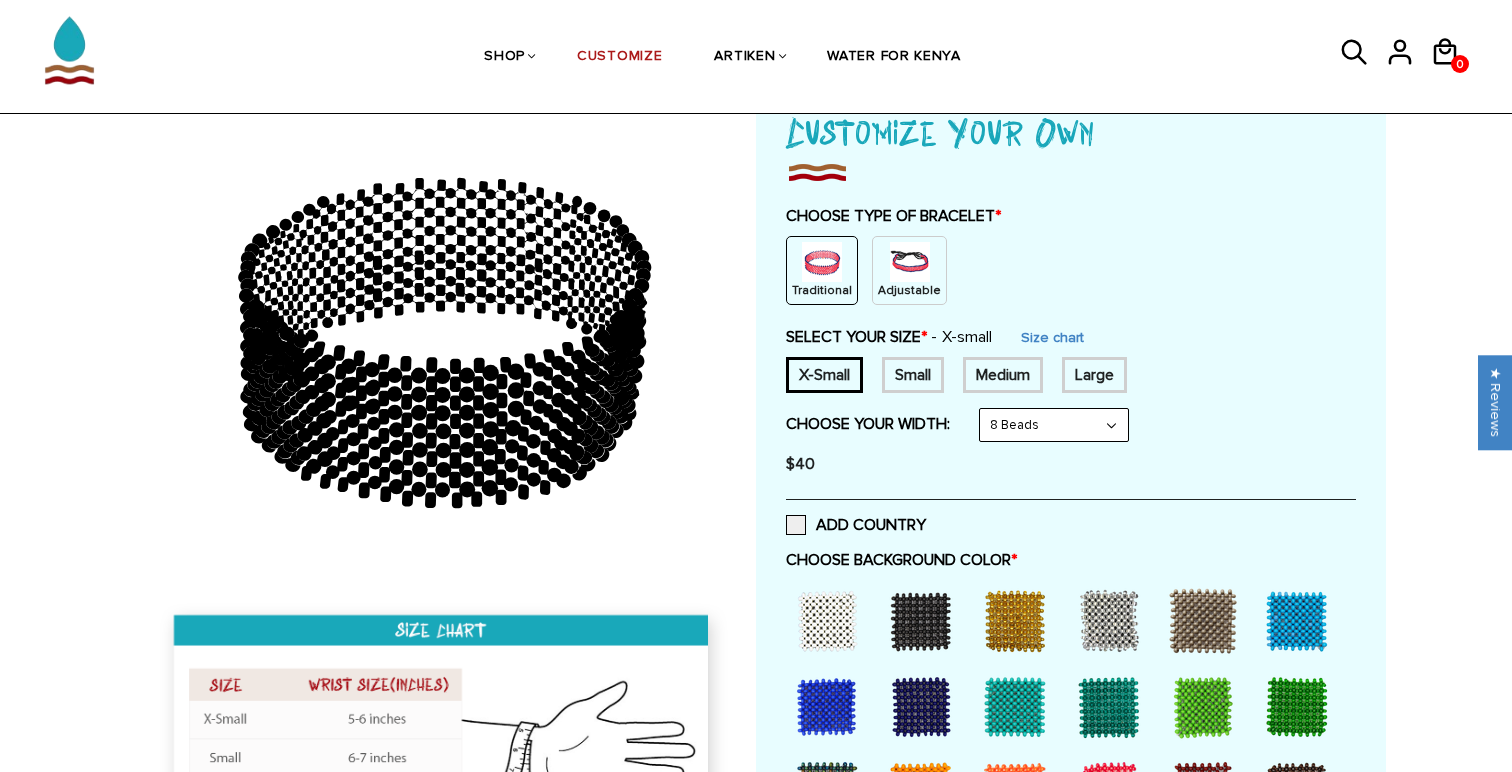 scroll, scrollTop: 147, scrollLeft: 0, axis: vertical 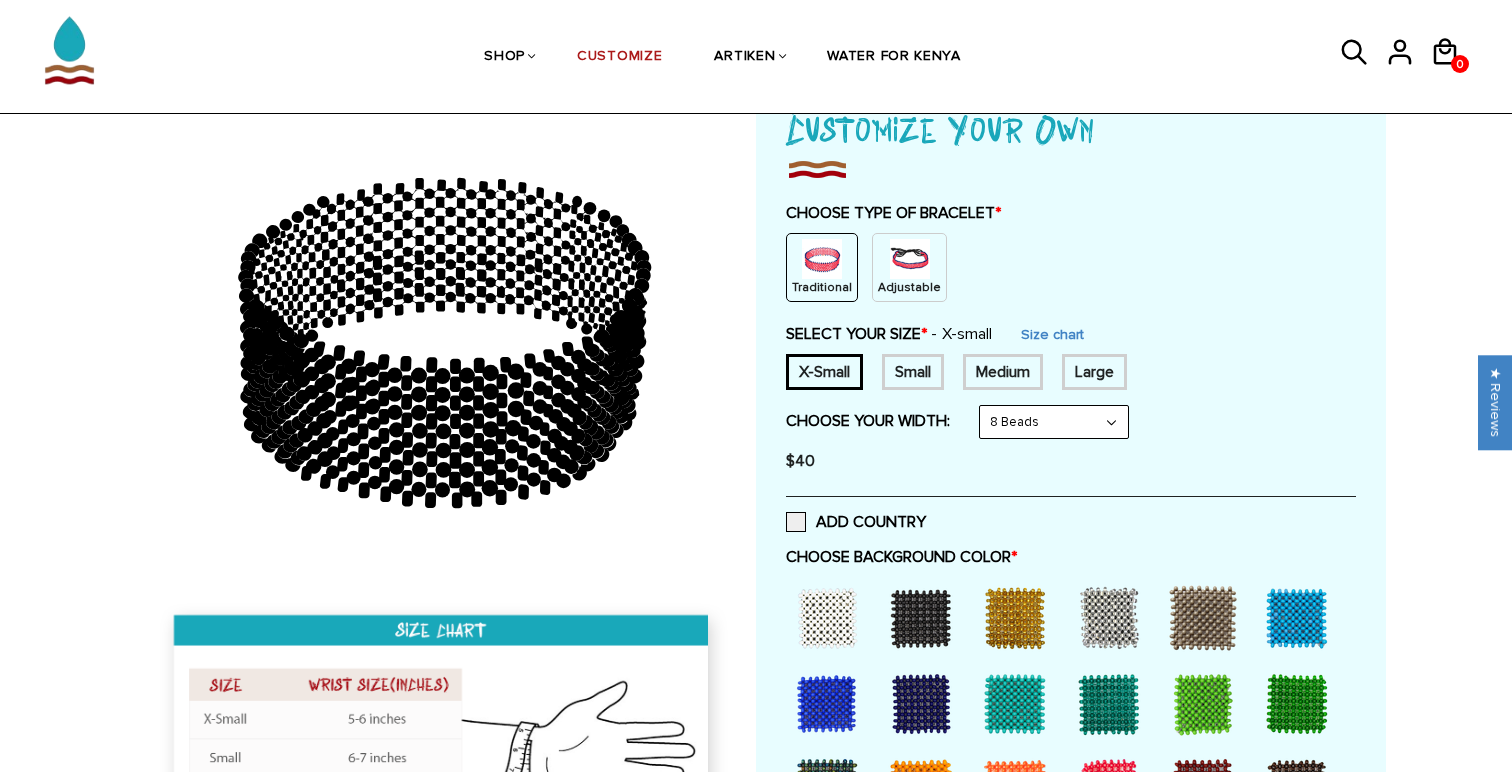 click at bounding box center (910, 259) 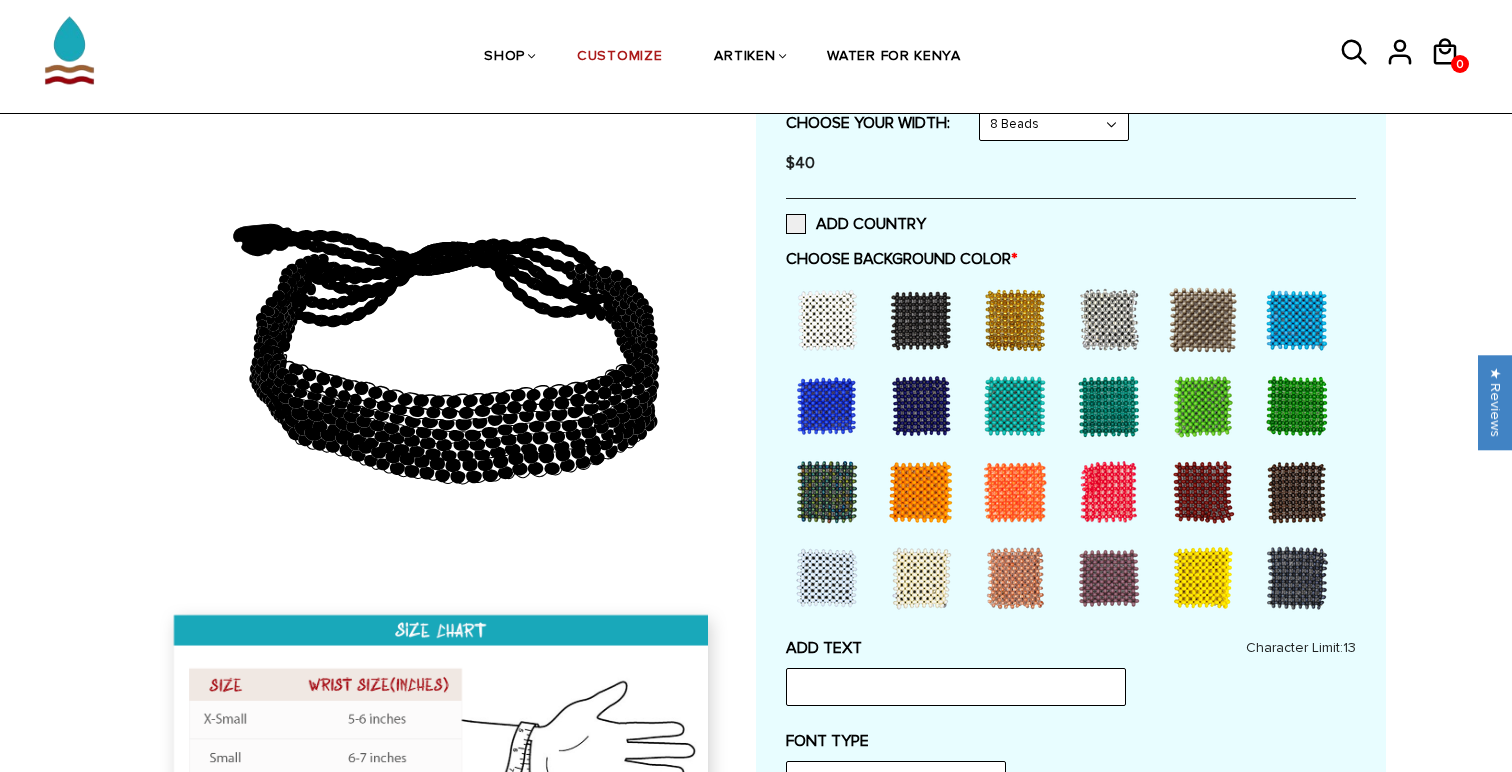 scroll, scrollTop: 363, scrollLeft: 0, axis: vertical 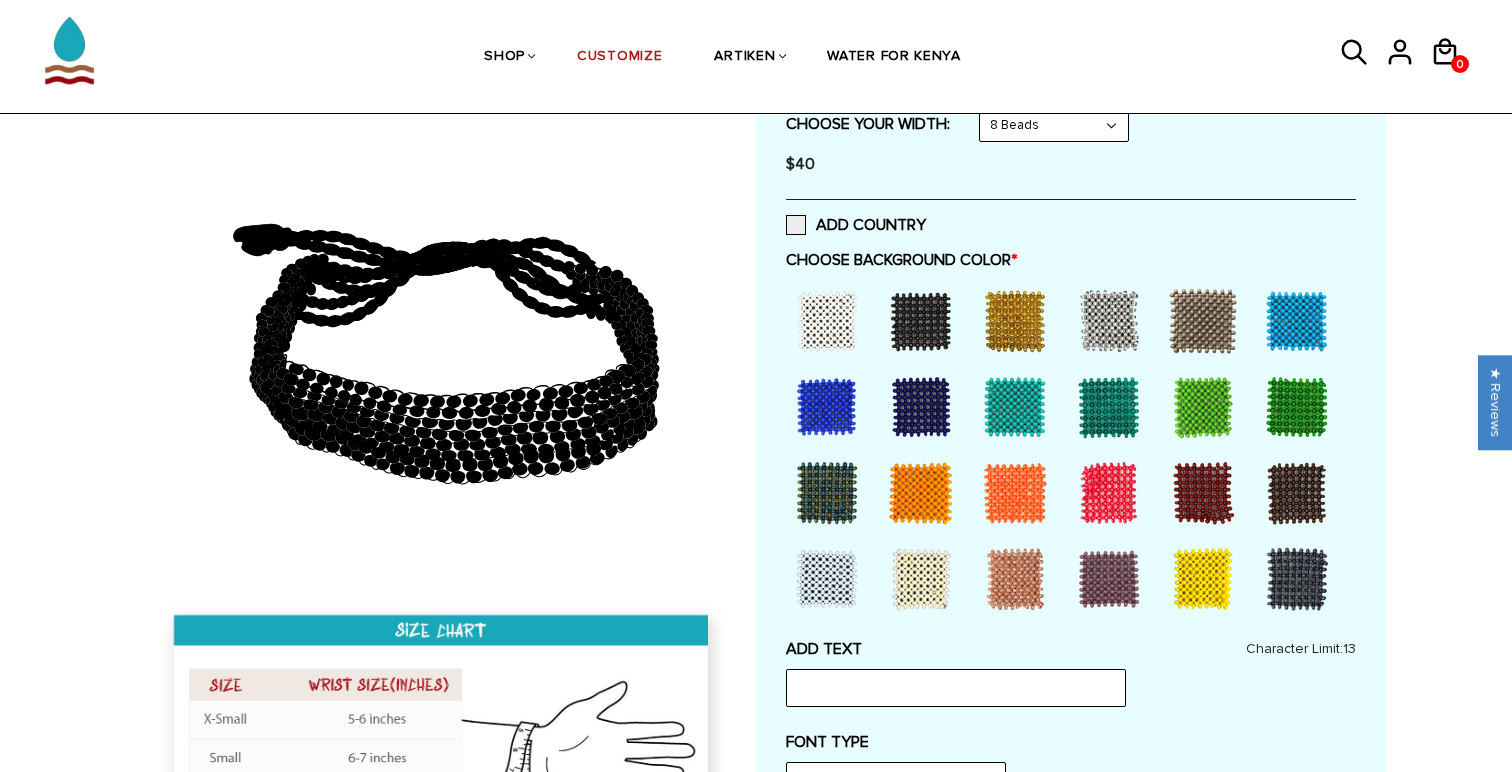 click at bounding box center (921, 579) 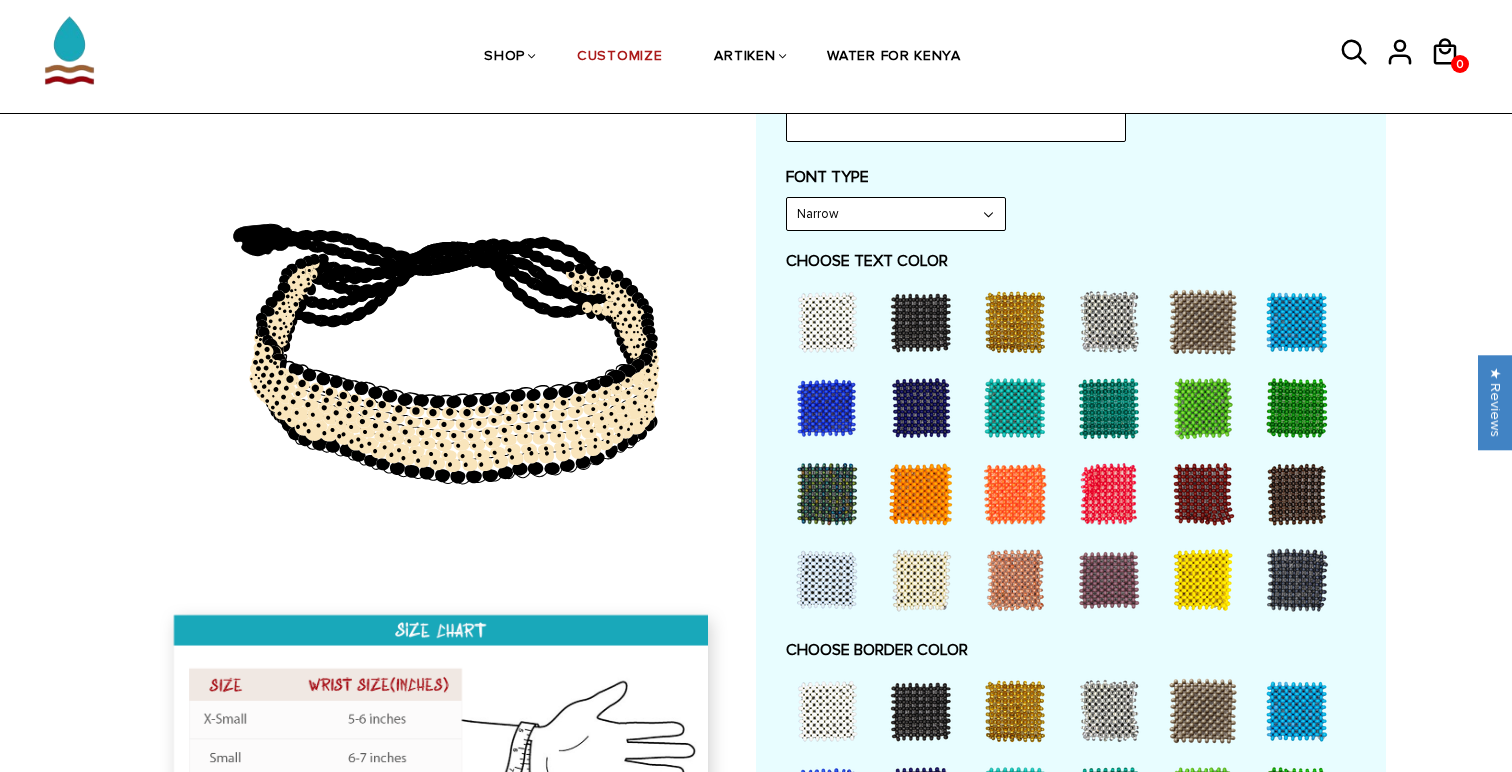 scroll, scrollTop: 930, scrollLeft: 0, axis: vertical 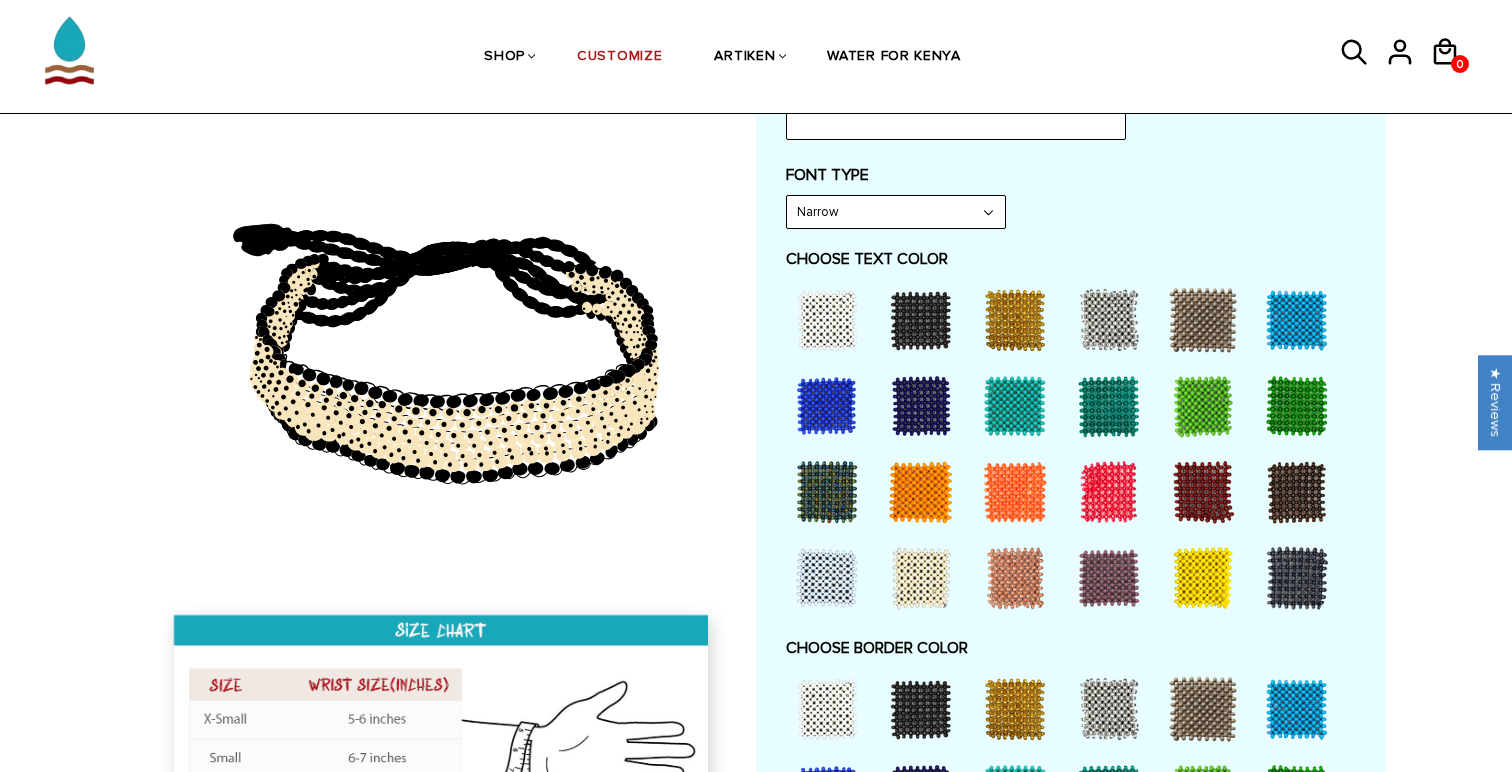 click at bounding box center (921, 578) 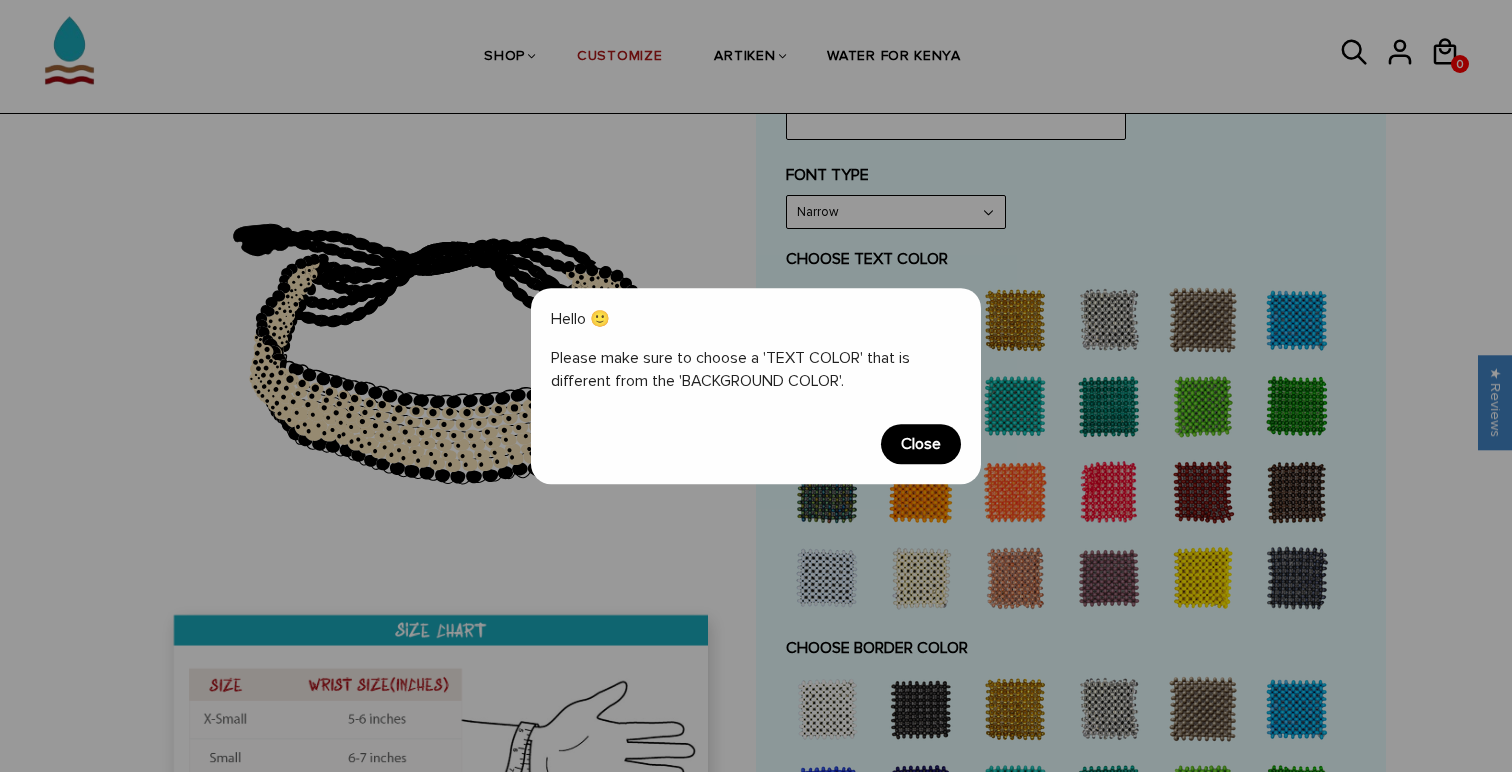 click on "Close" at bounding box center (921, 444) 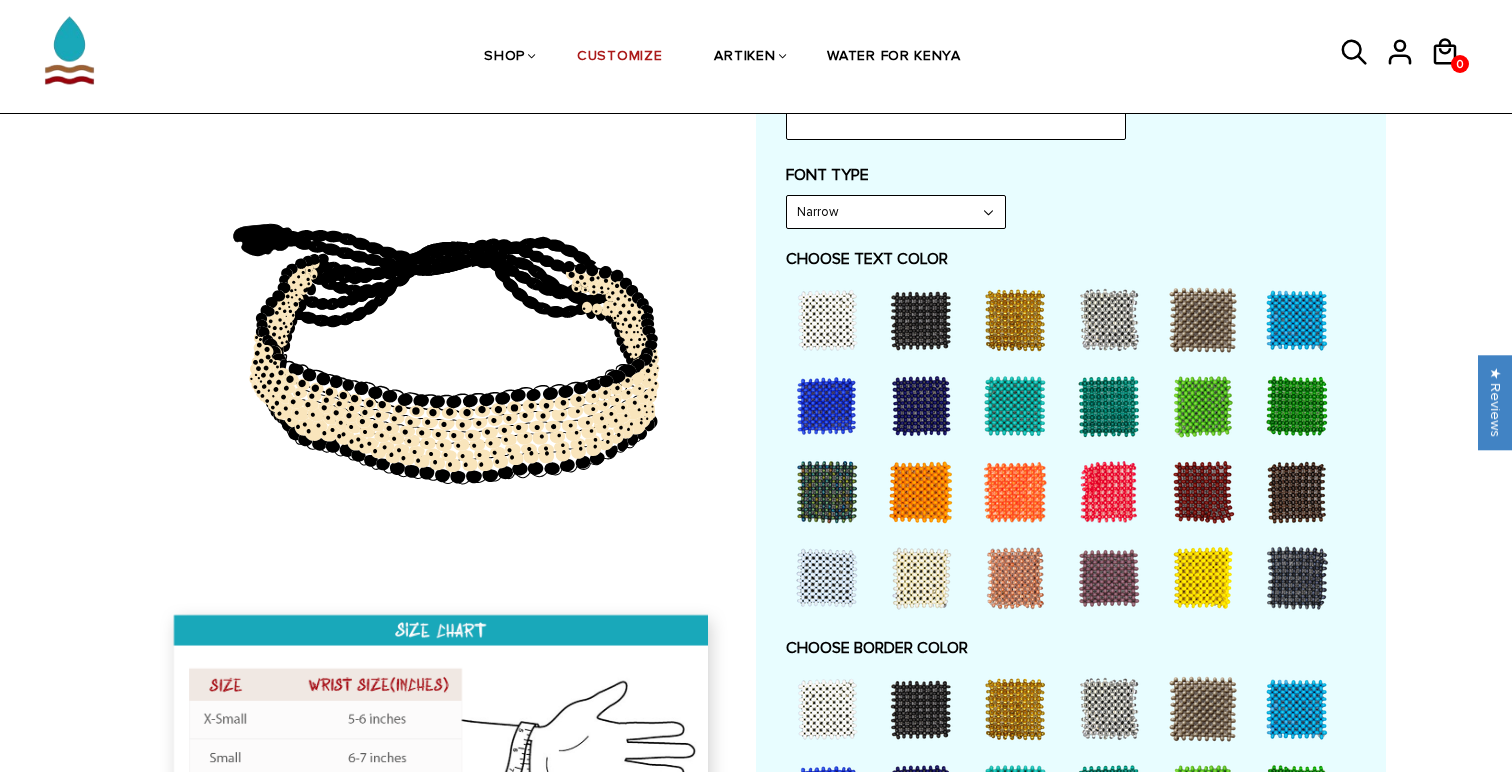 click at bounding box center [1109, 578] 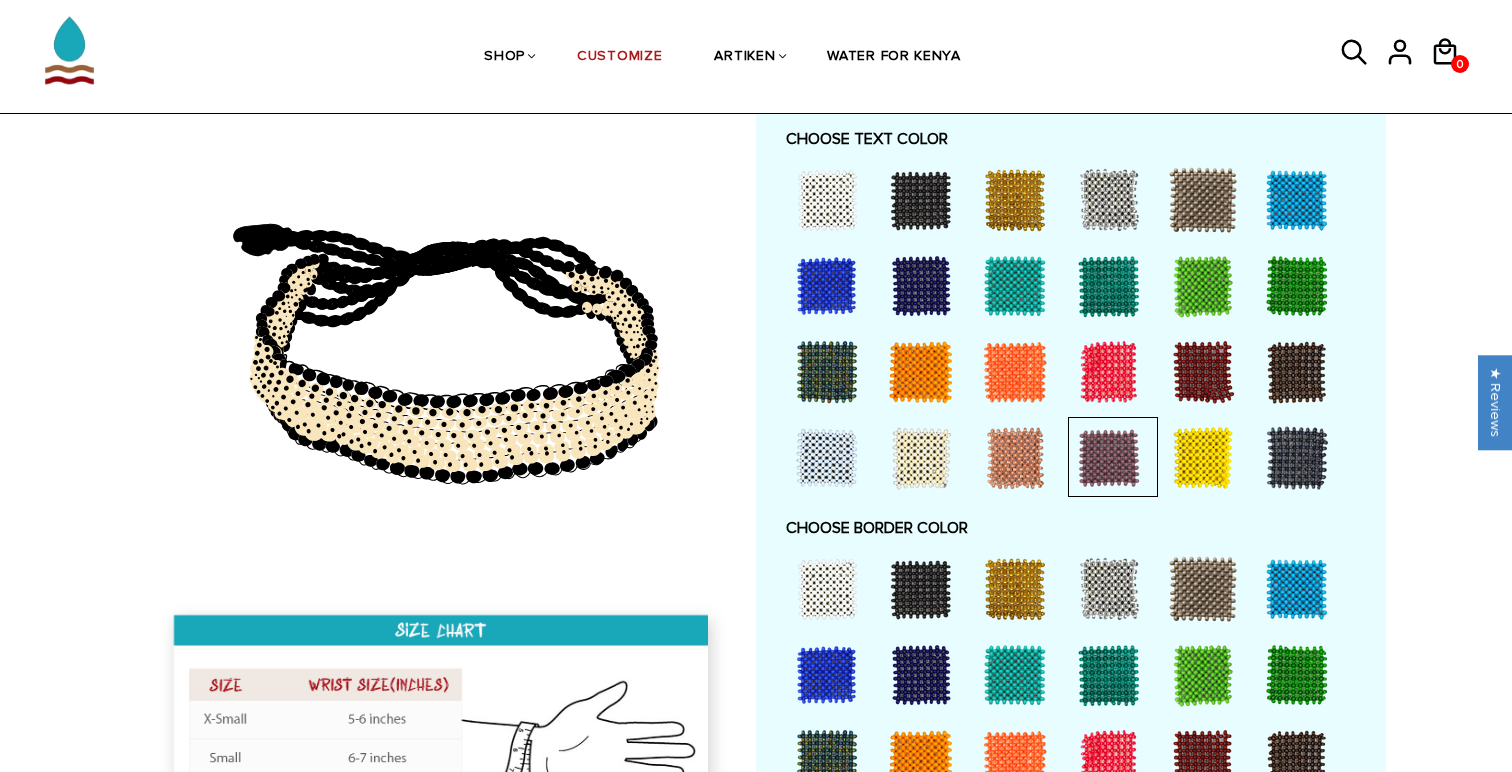 scroll, scrollTop: 1294, scrollLeft: 0, axis: vertical 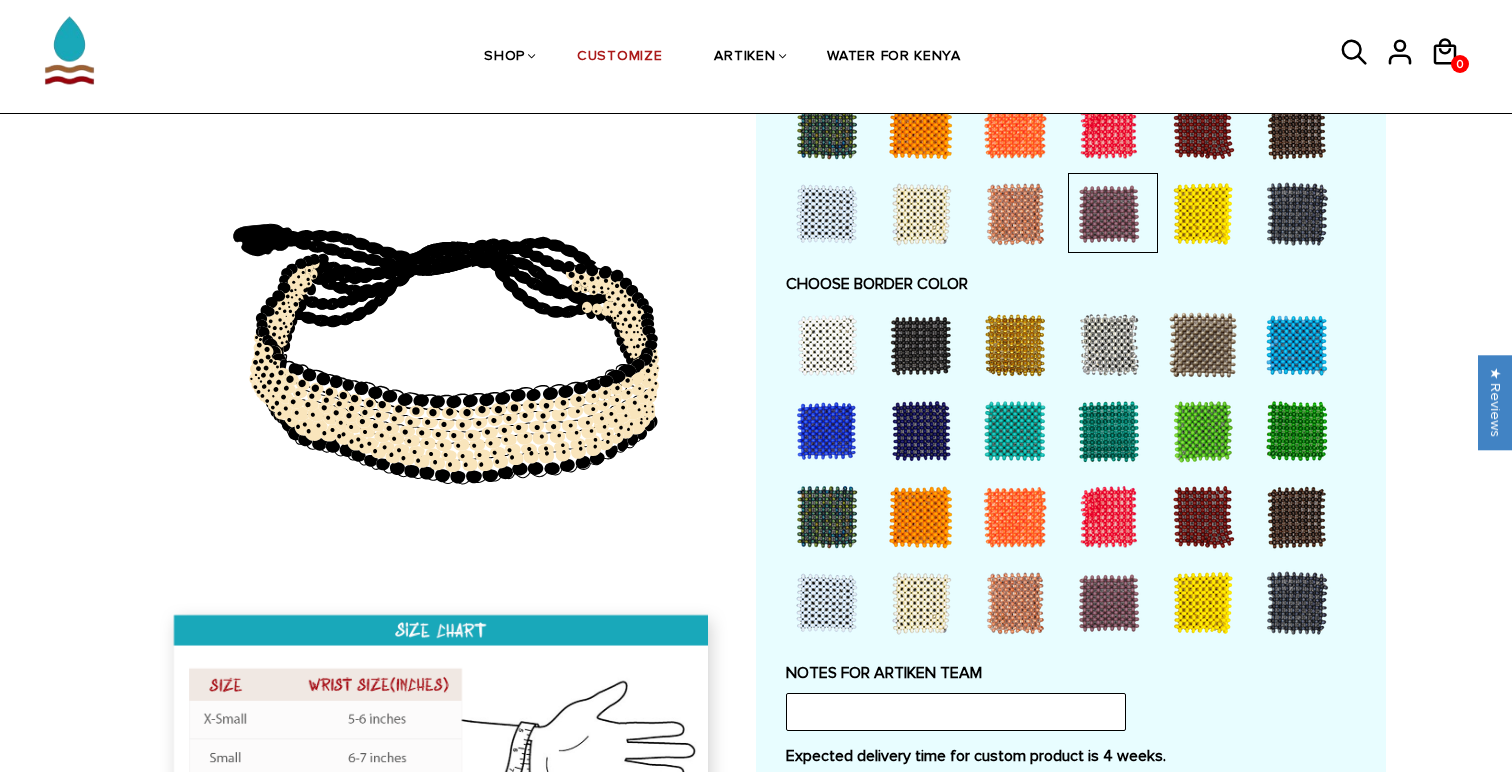 click at bounding box center [921, 603] 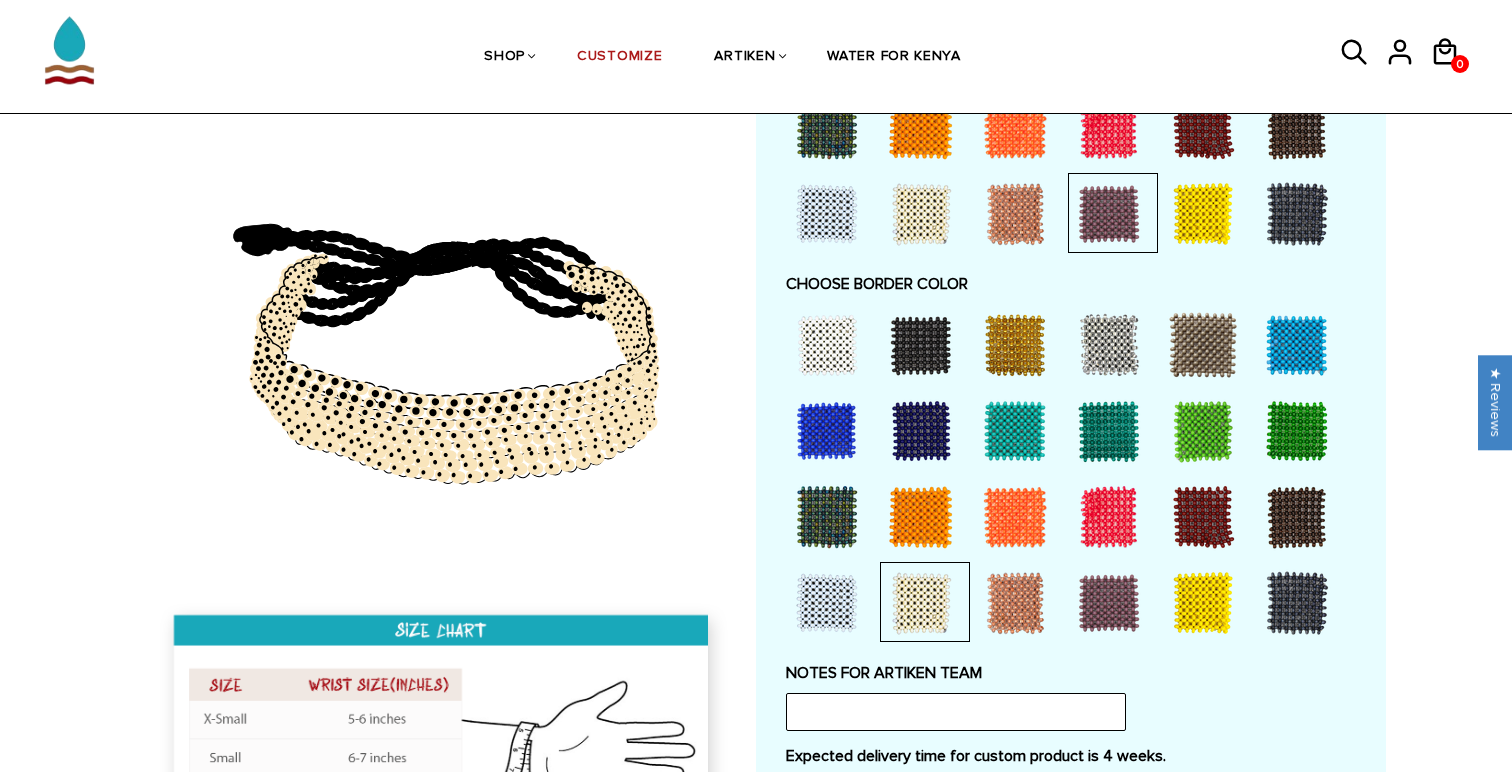 click at bounding box center (1015, 603) 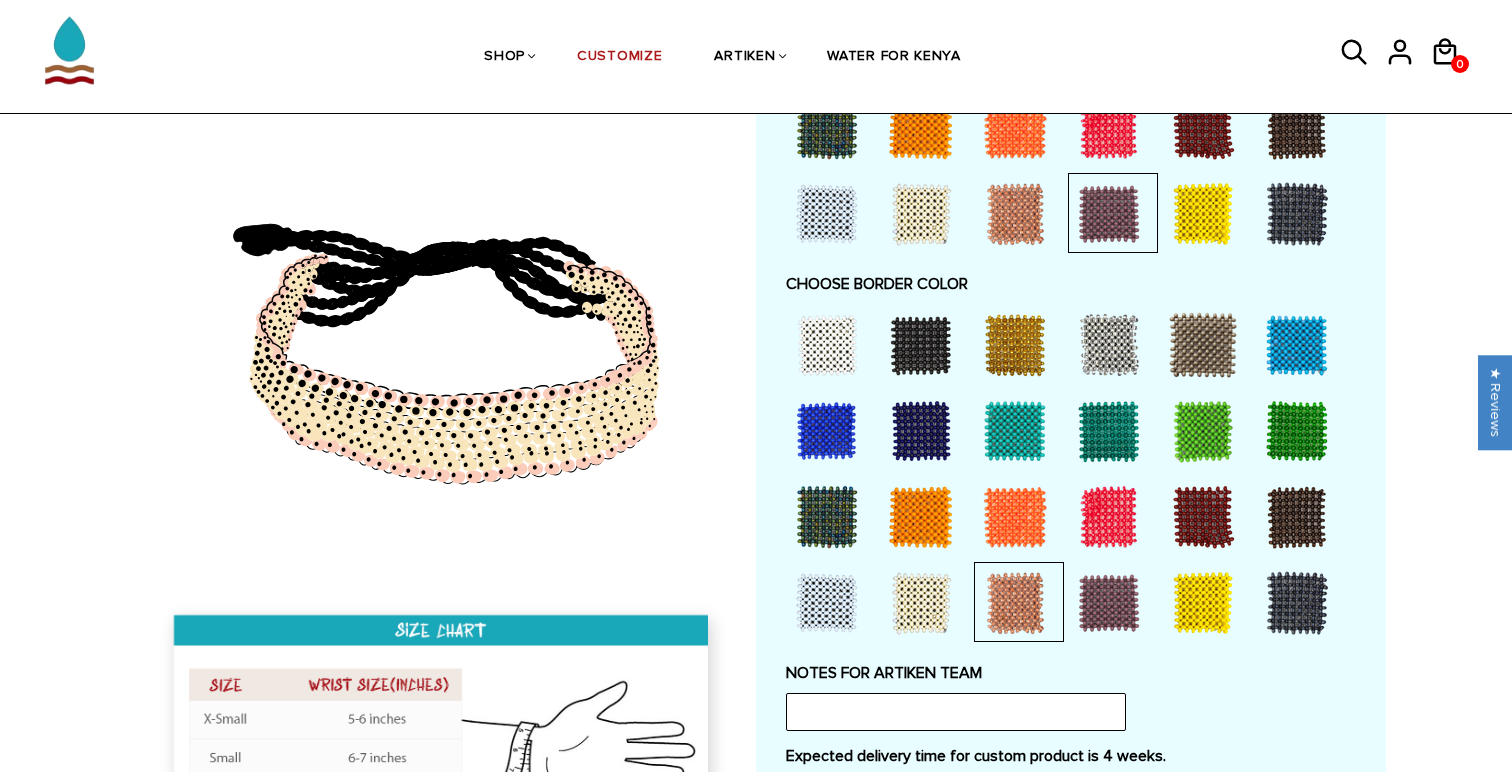 click at bounding box center (921, 603) 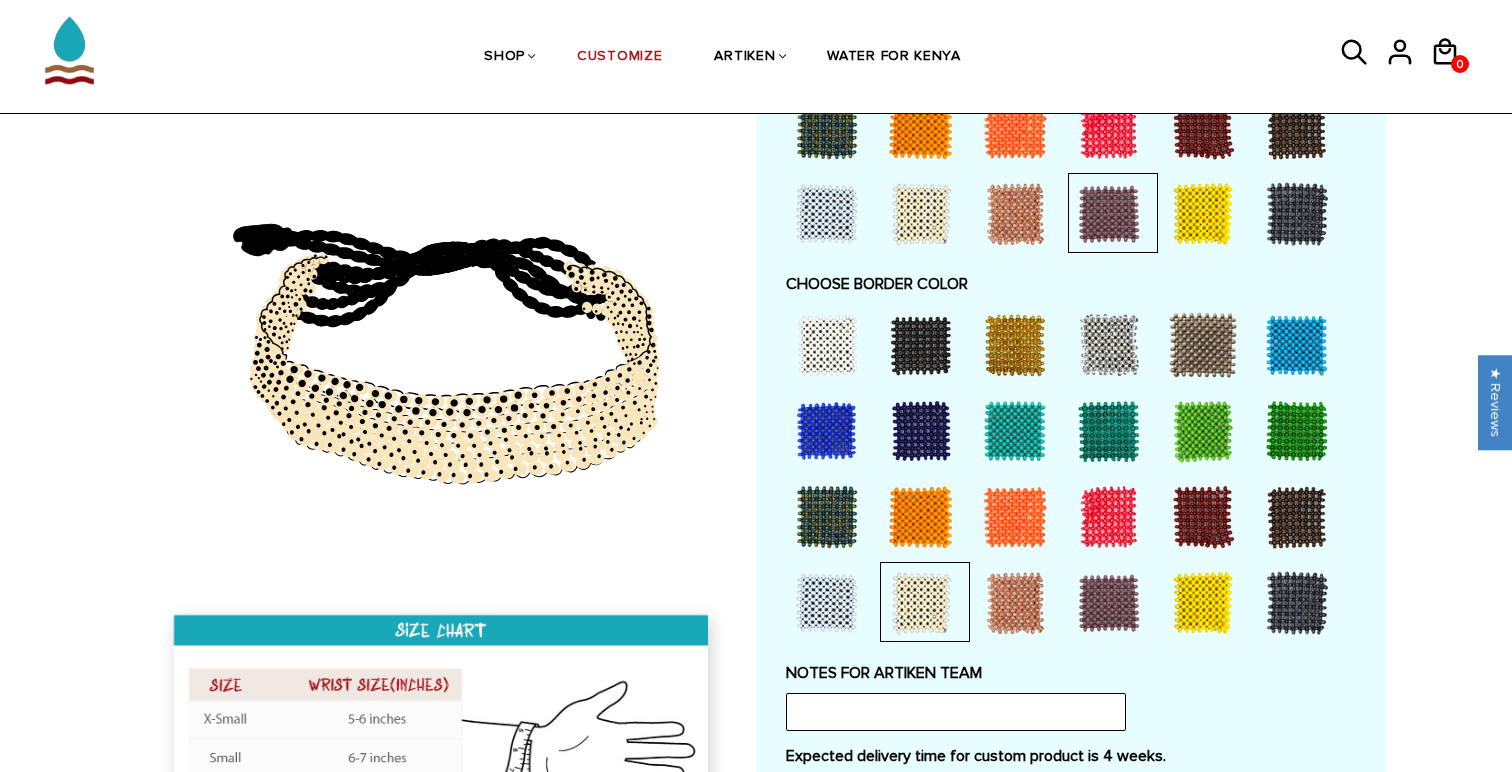 click at bounding box center [1015, 345] 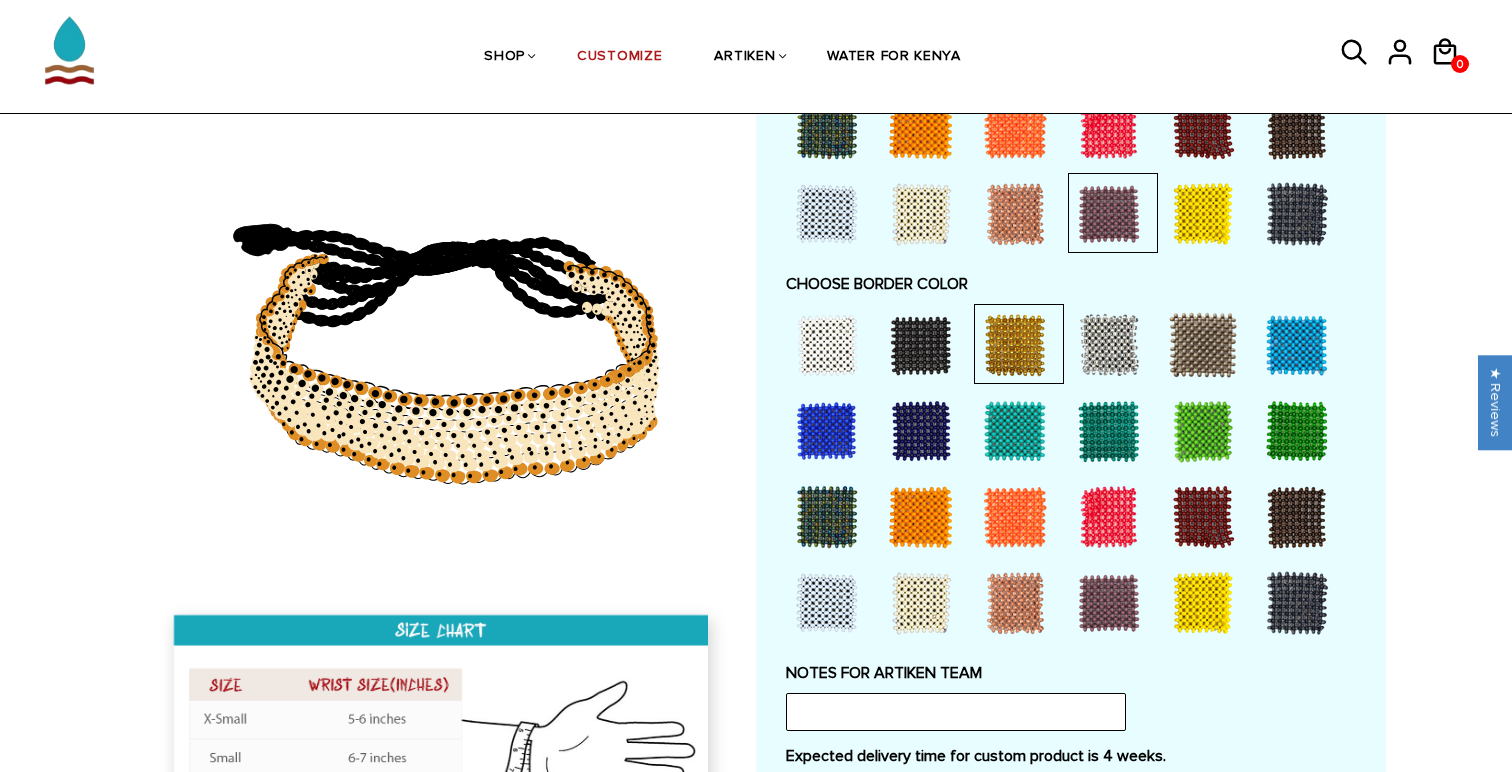 click at bounding box center [1203, 603] 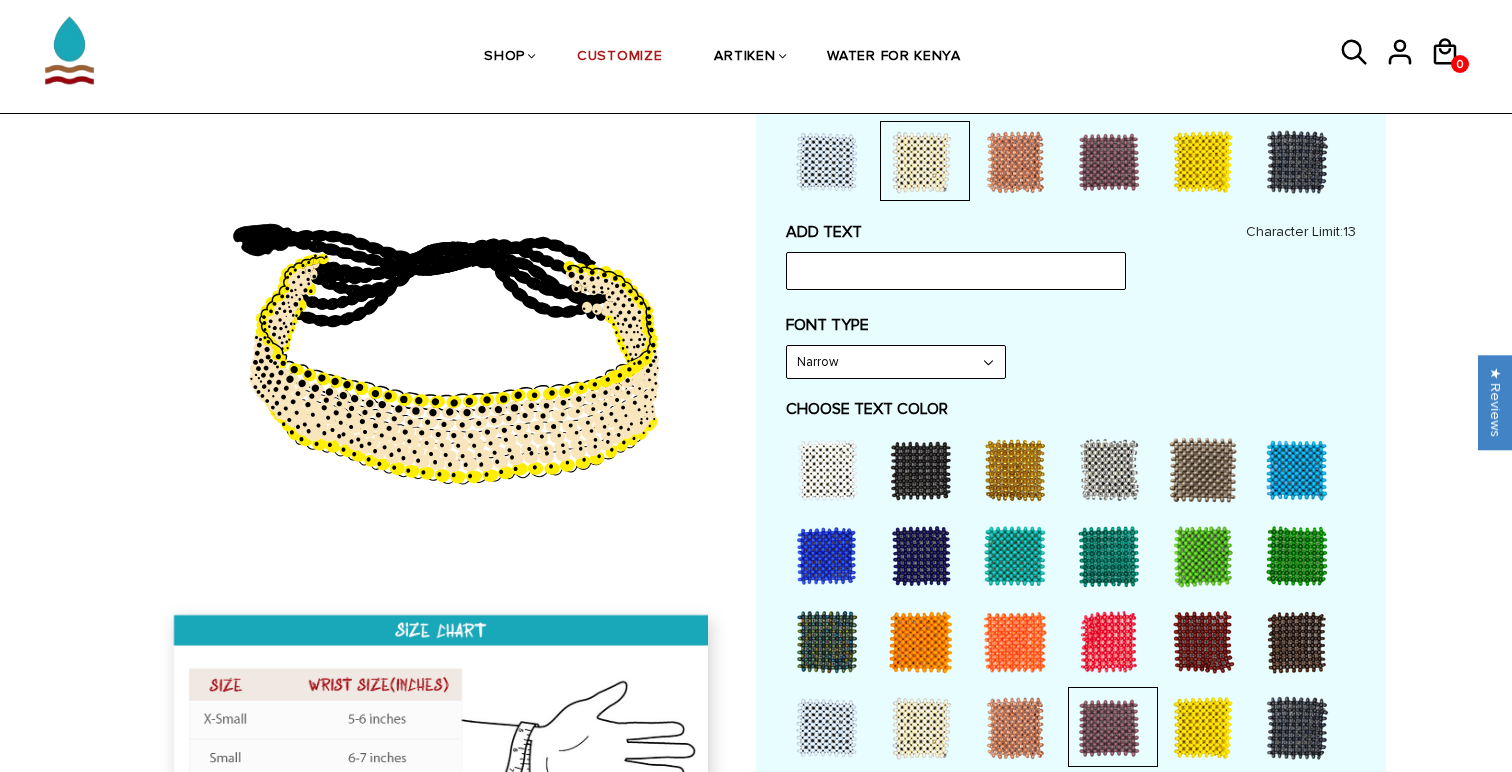 scroll, scrollTop: 773, scrollLeft: 0, axis: vertical 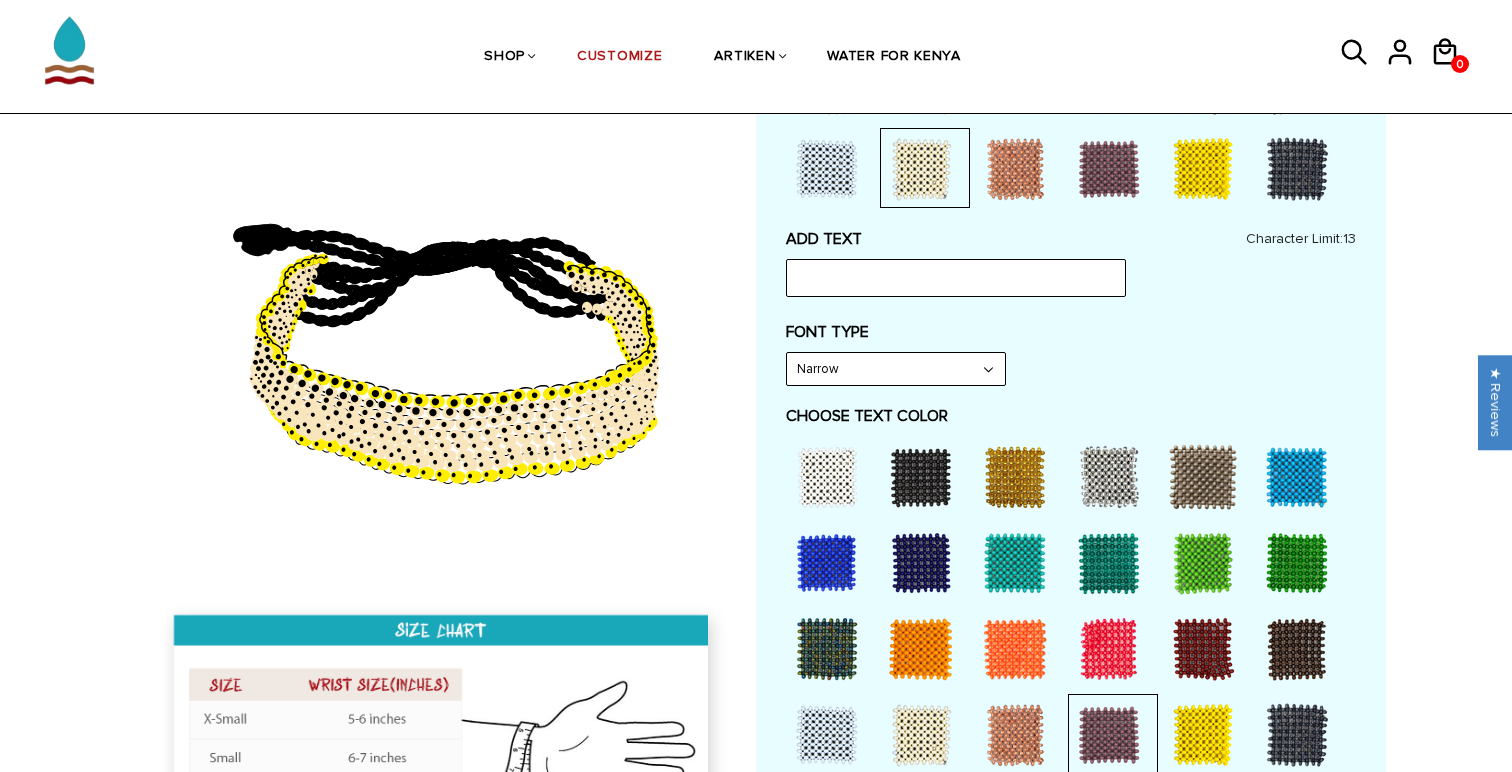 click at bounding box center (1203, 169) 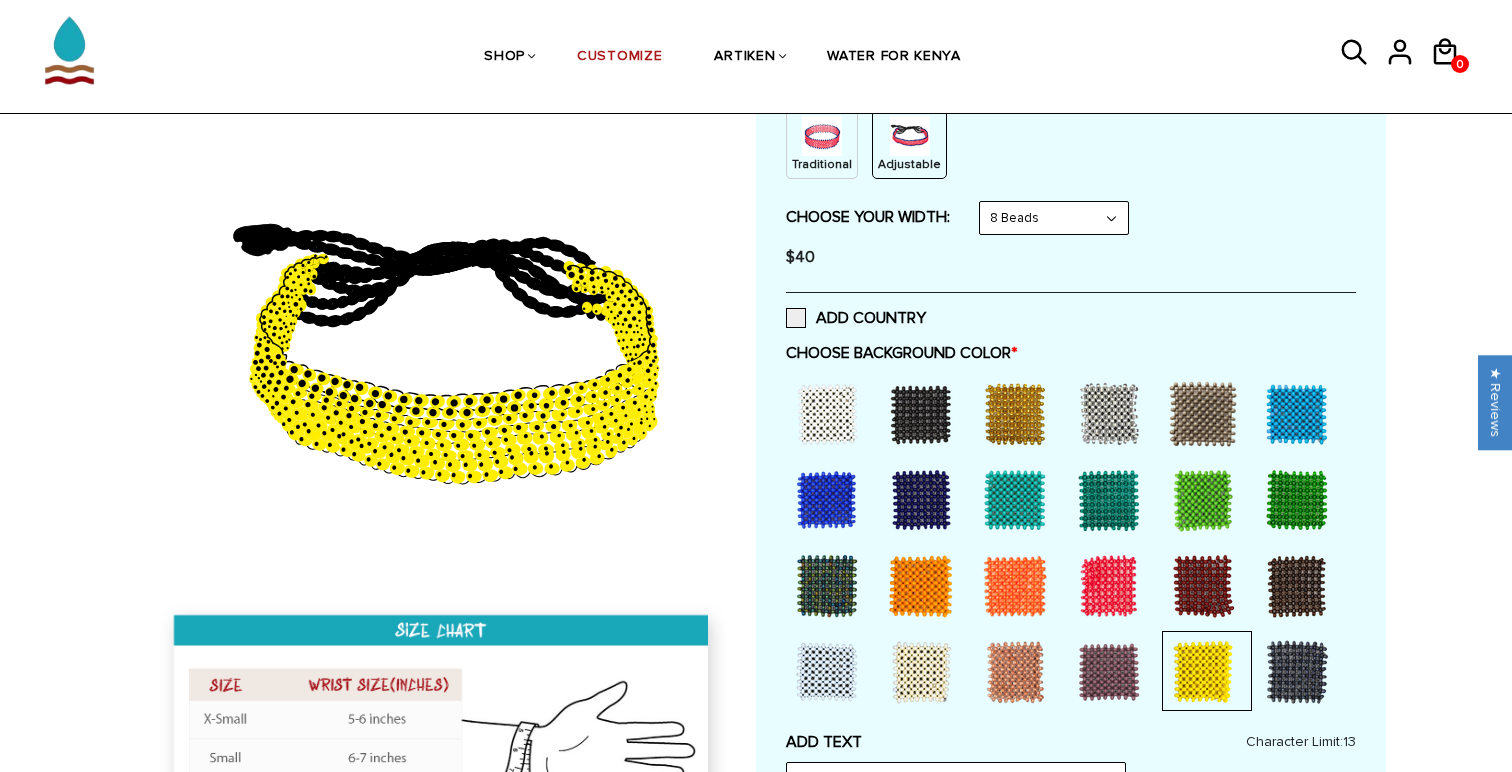 scroll, scrollTop: 258, scrollLeft: 0, axis: vertical 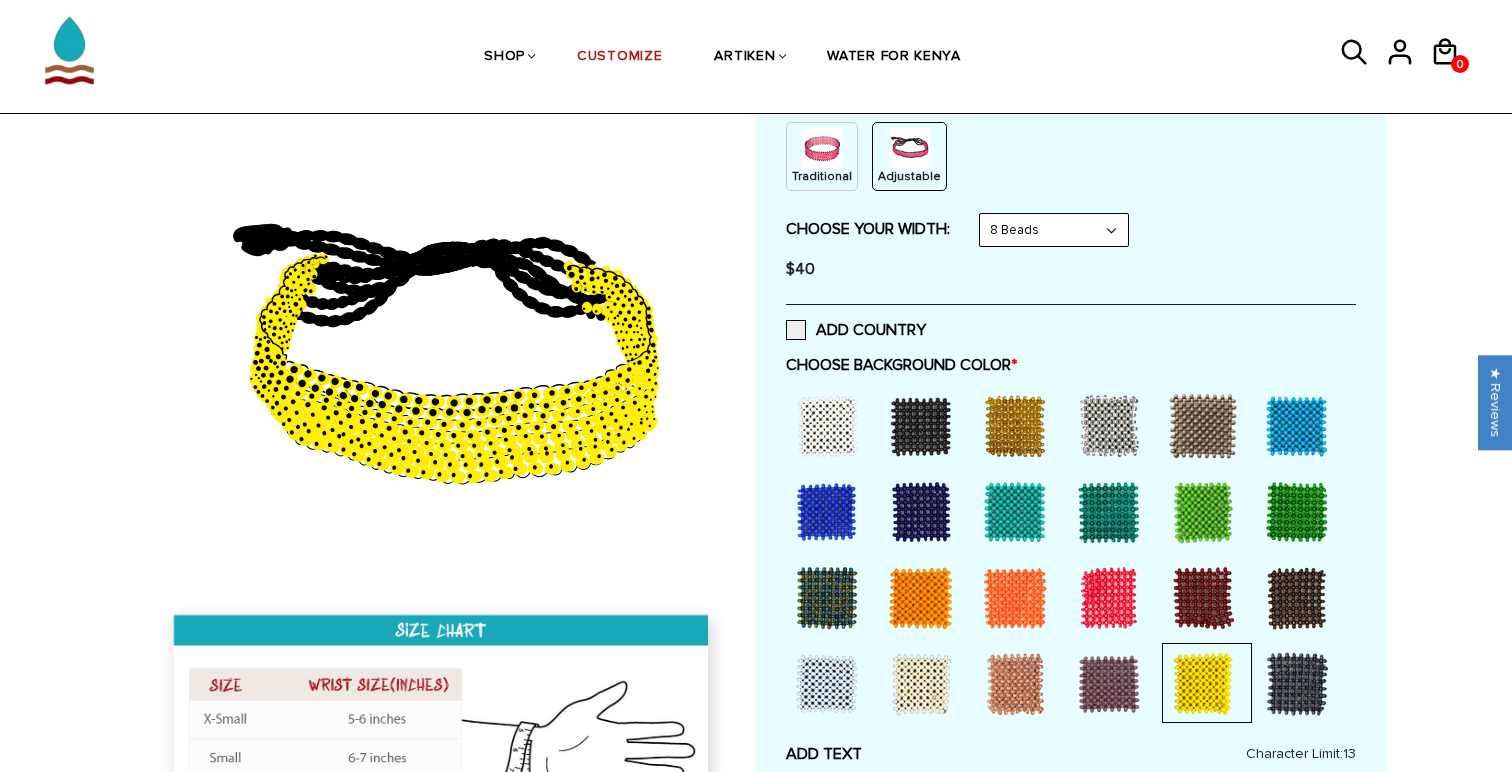 click at bounding box center (827, 426) 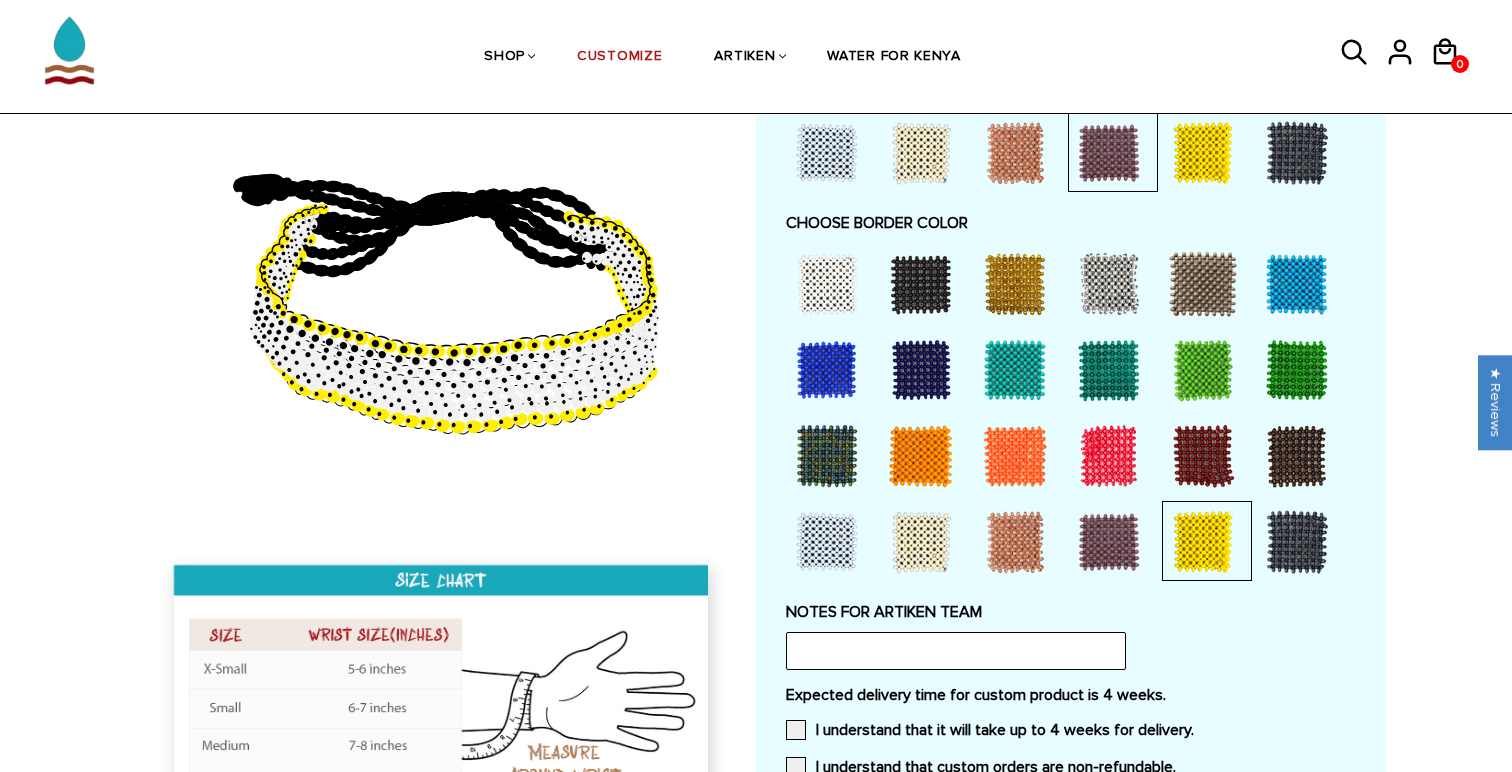 scroll, scrollTop: 1353, scrollLeft: 0, axis: vertical 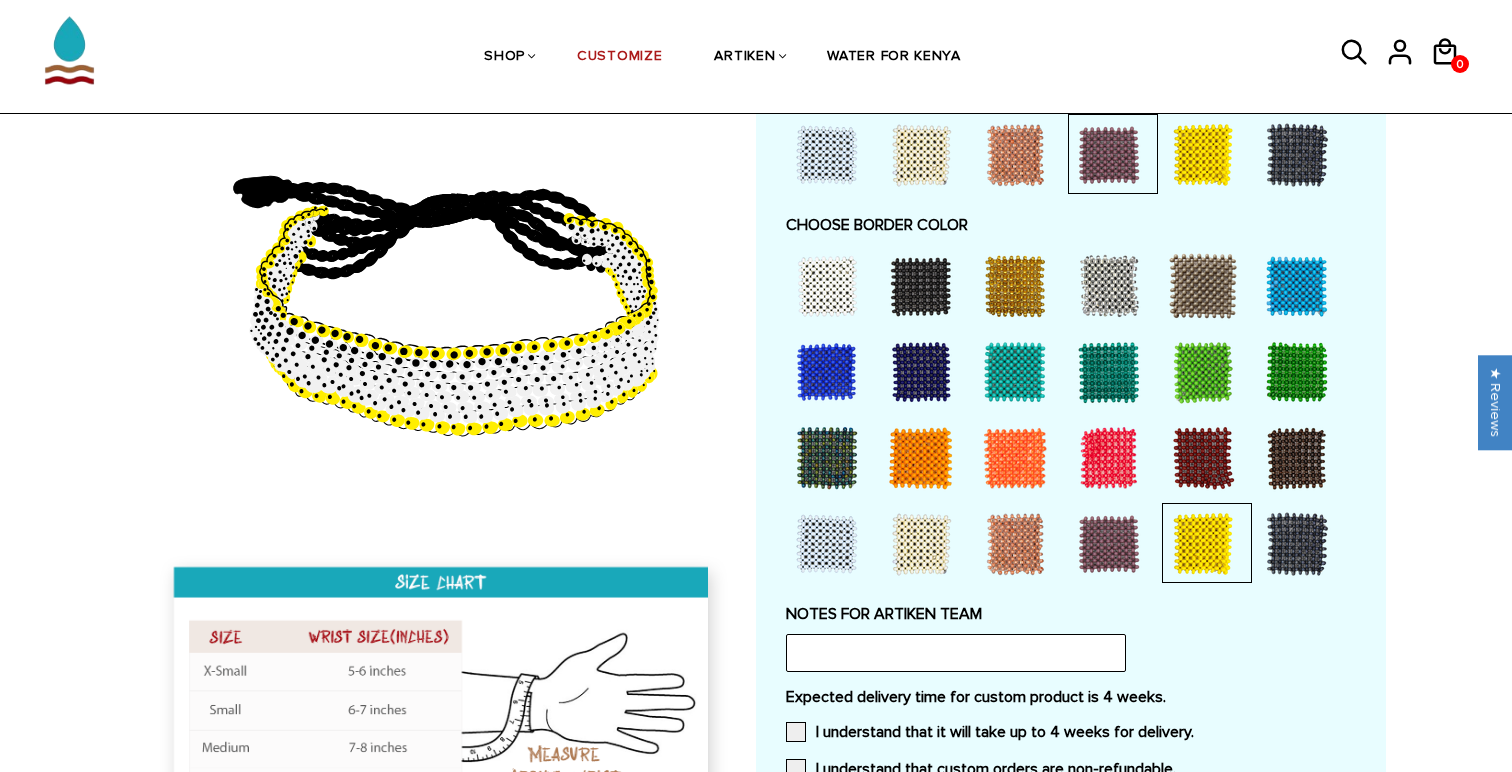 click at bounding box center (827, 286) 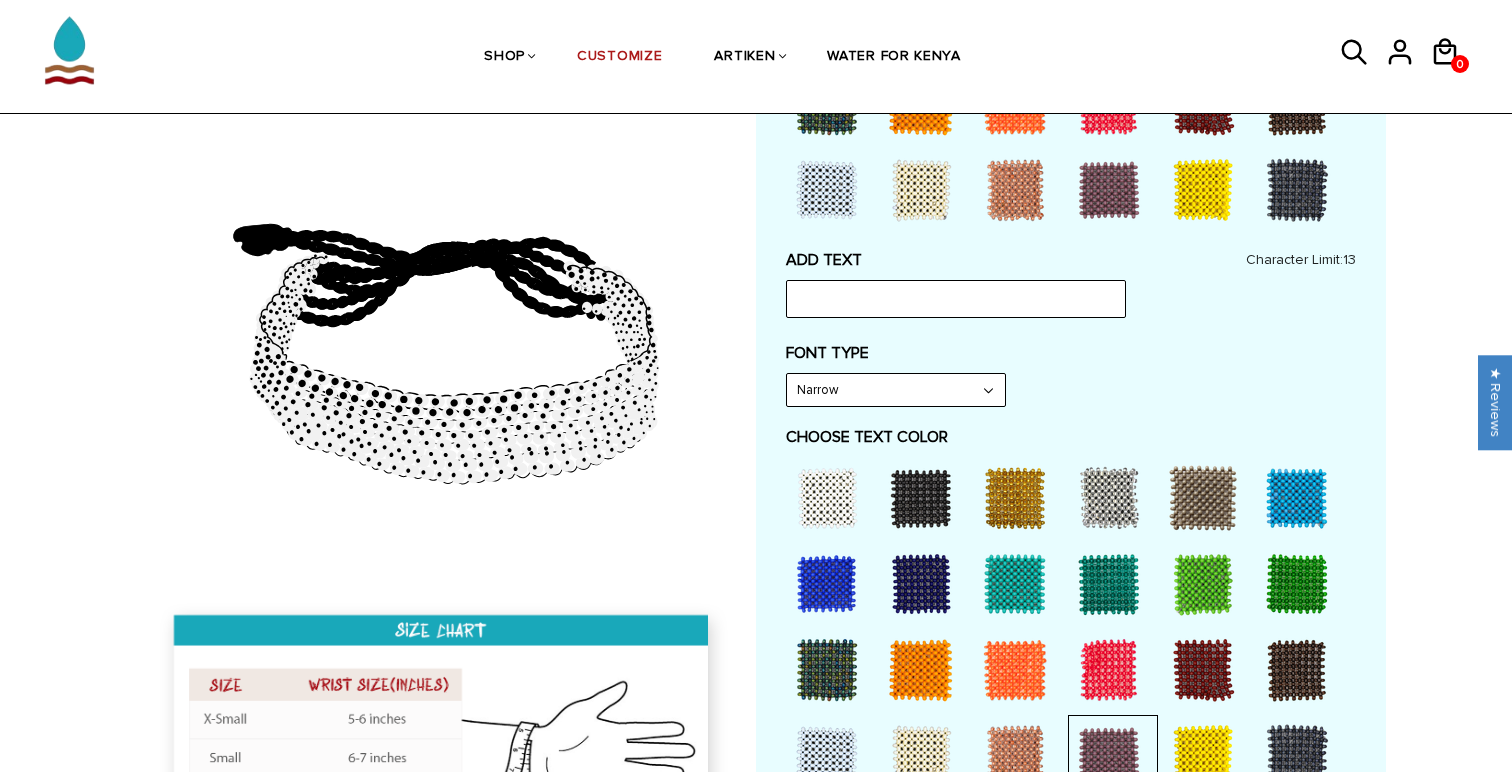 scroll, scrollTop: 750, scrollLeft: 0, axis: vertical 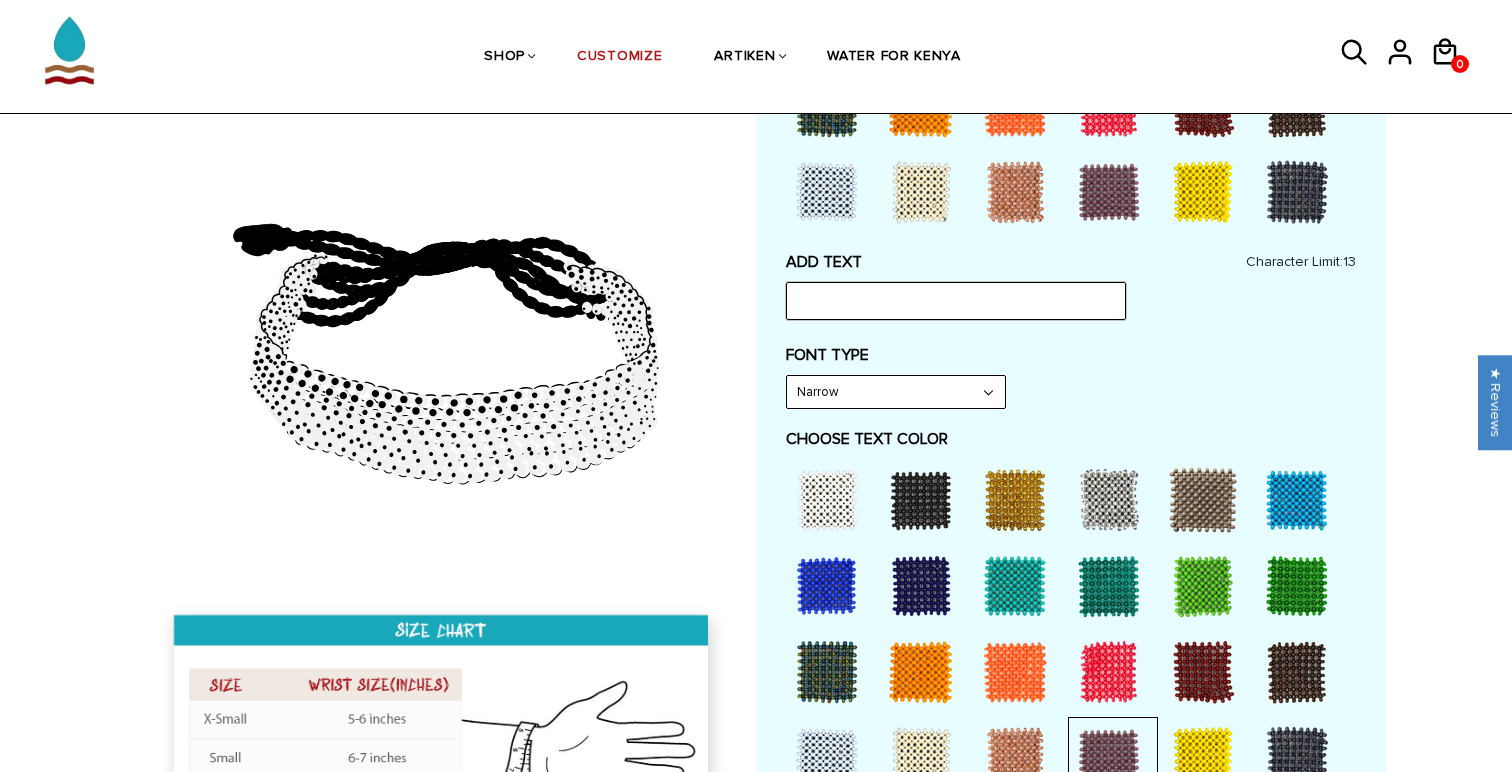 click at bounding box center [956, 301] 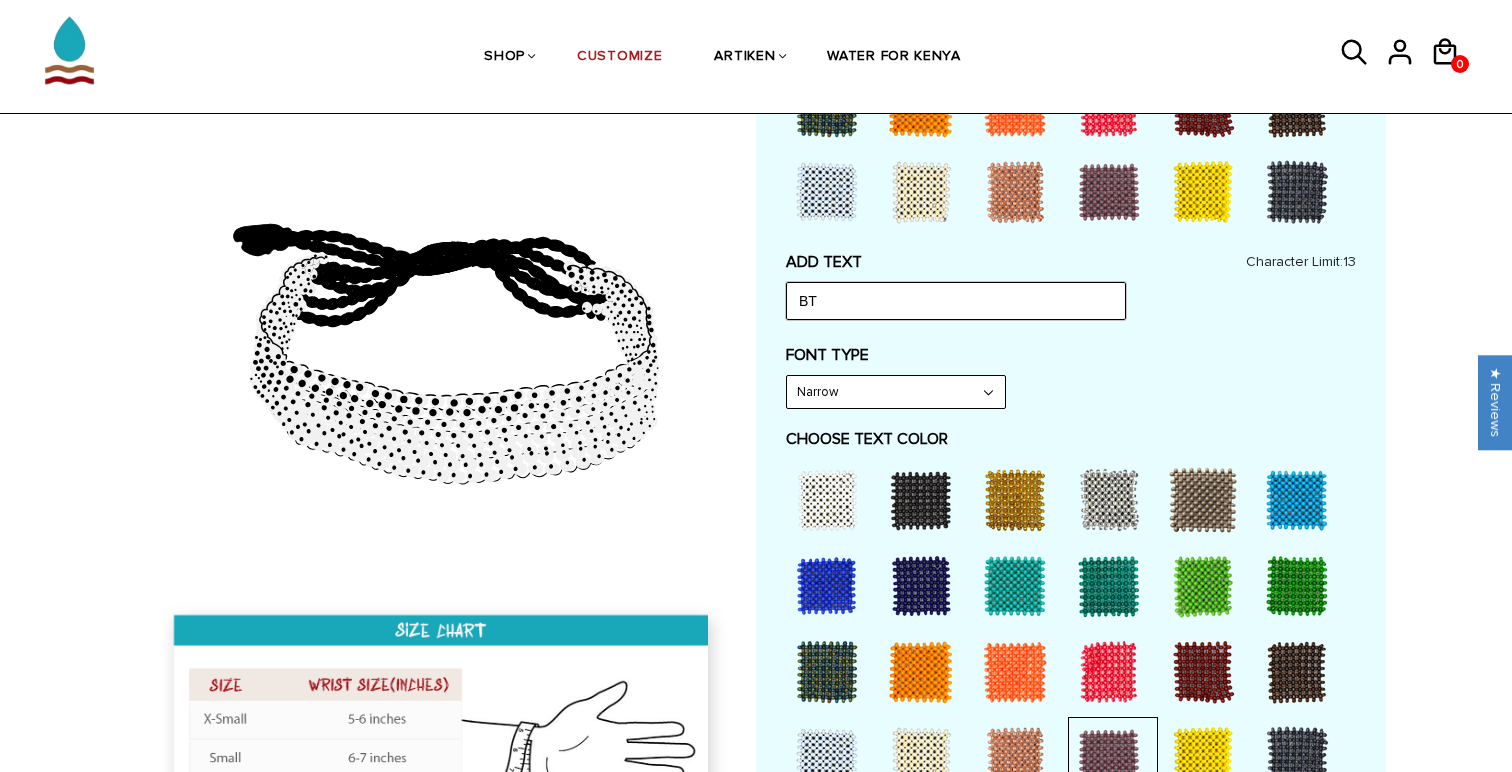 type on "B" 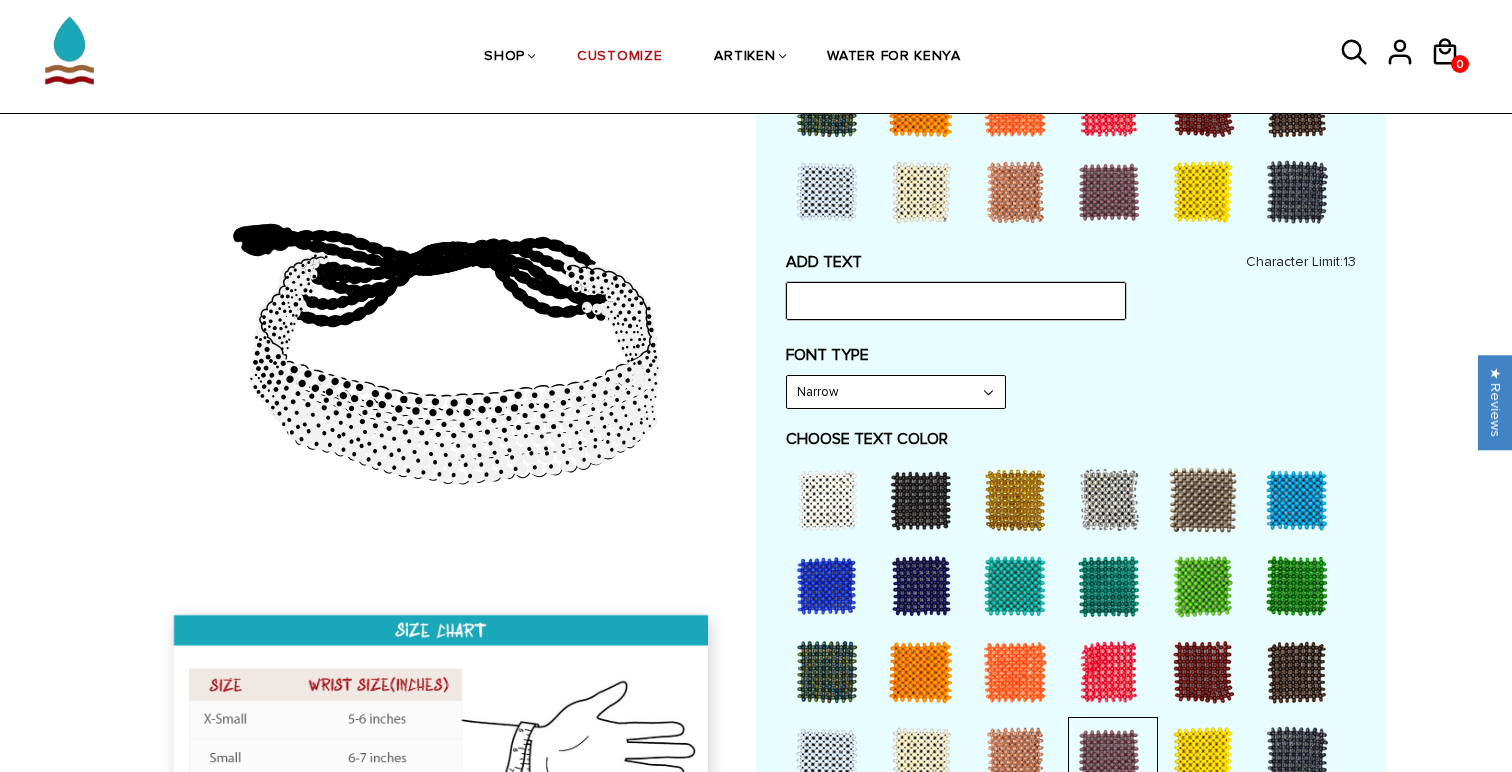 type on "K" 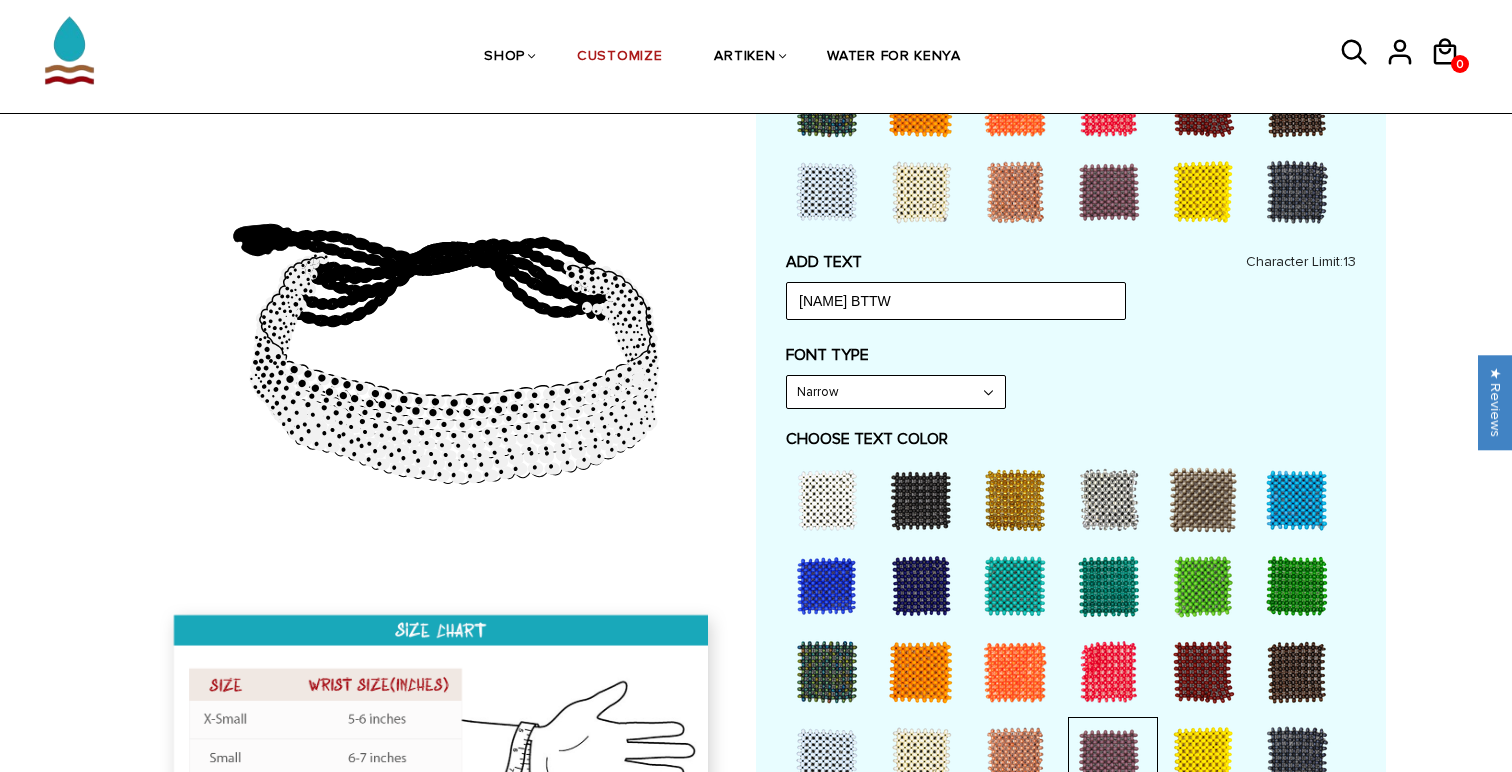 click on "ADD TEXT
JARHEAD BTTW
Character Limit:  13" at bounding box center [1071, 286] 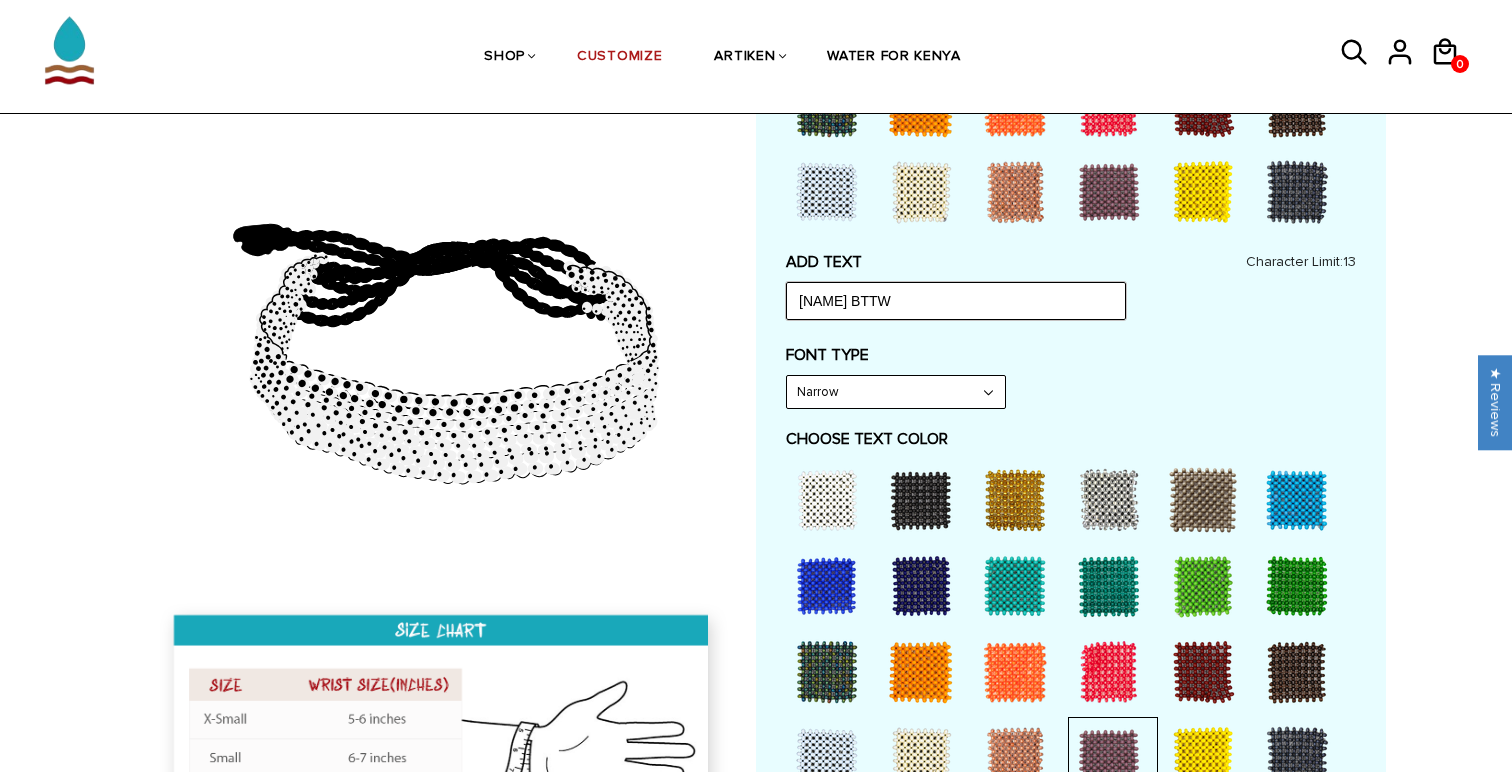 click on "JARHEAD BTTW" at bounding box center (956, 301) 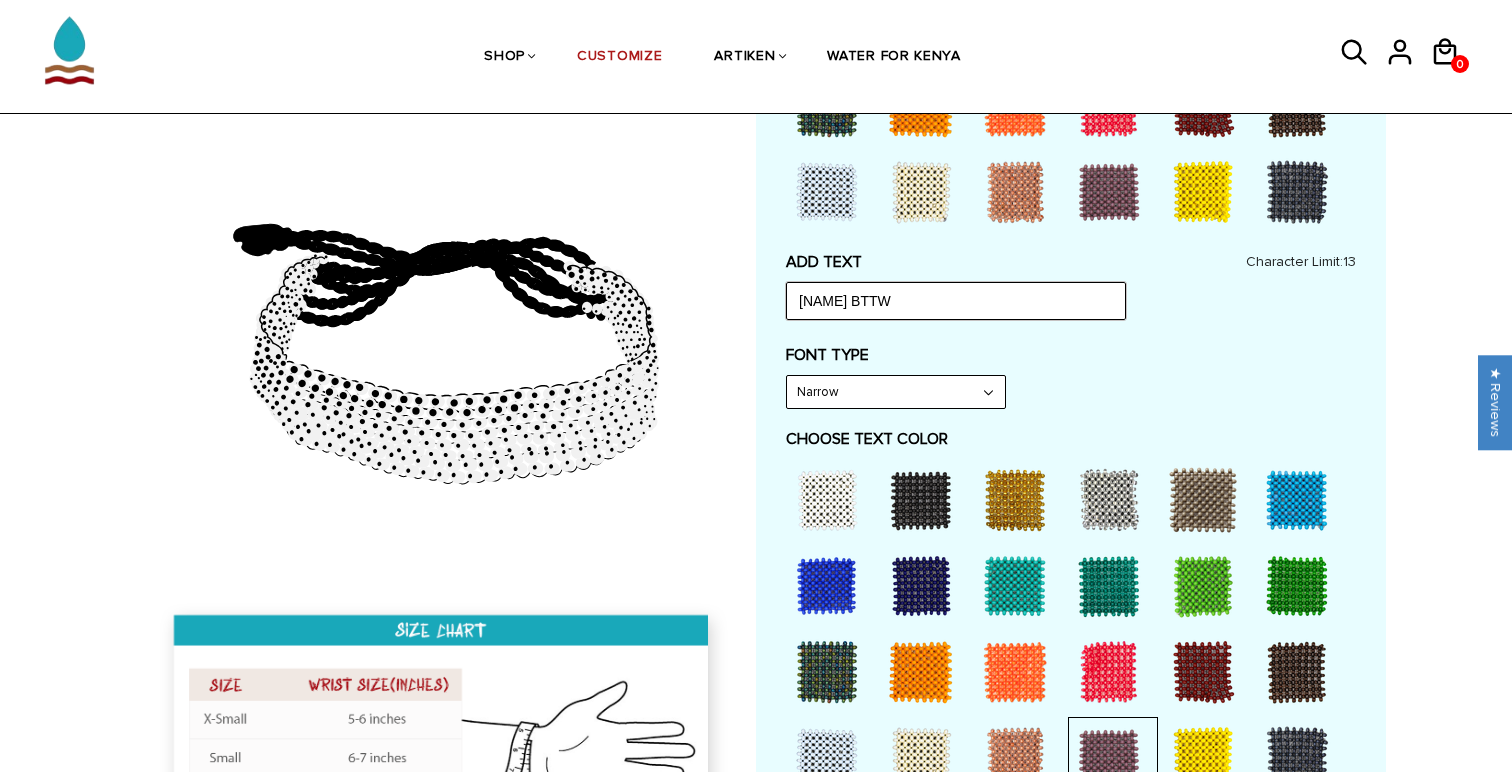 click on "JARHEADS BTTW" at bounding box center (956, 301) 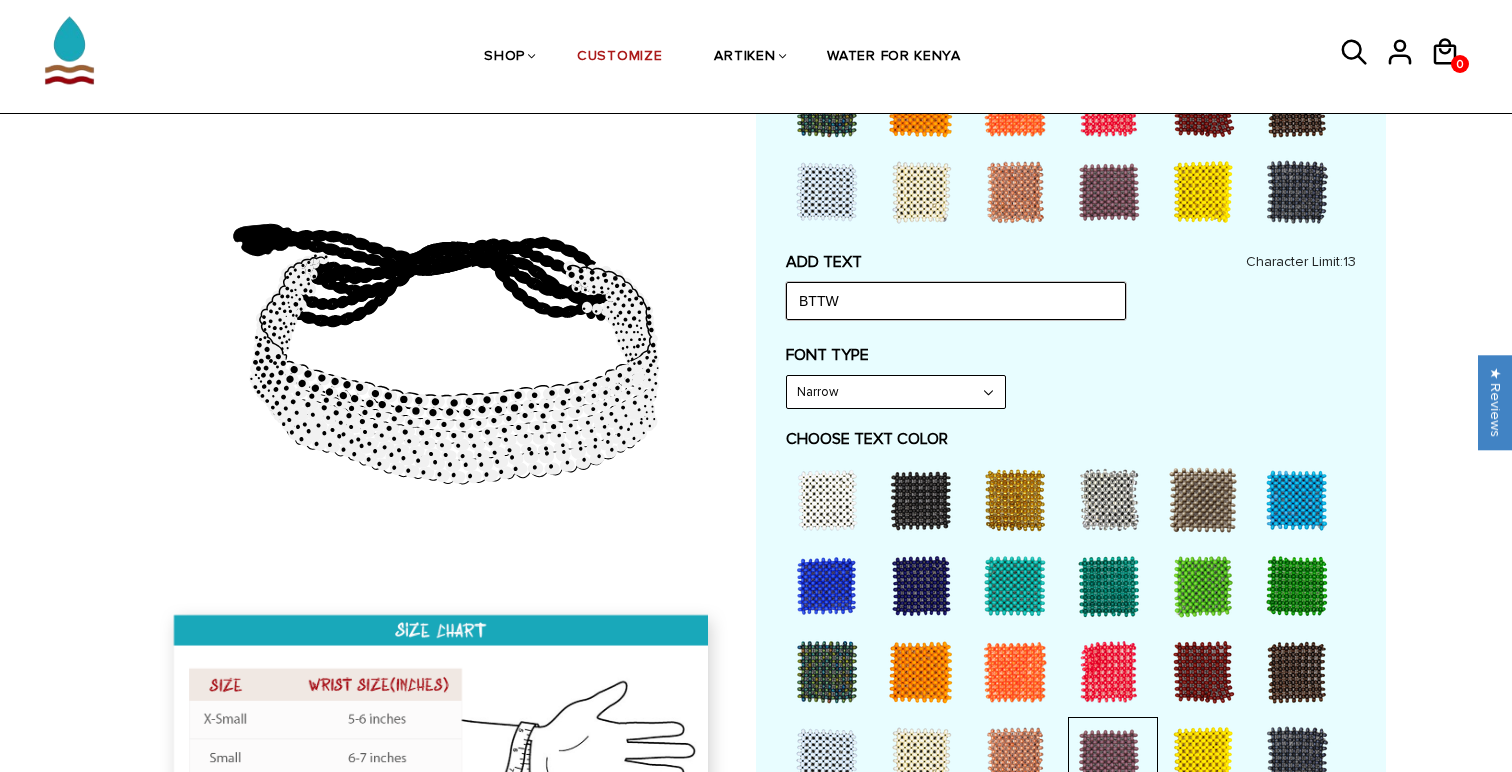 type on "BTTW" 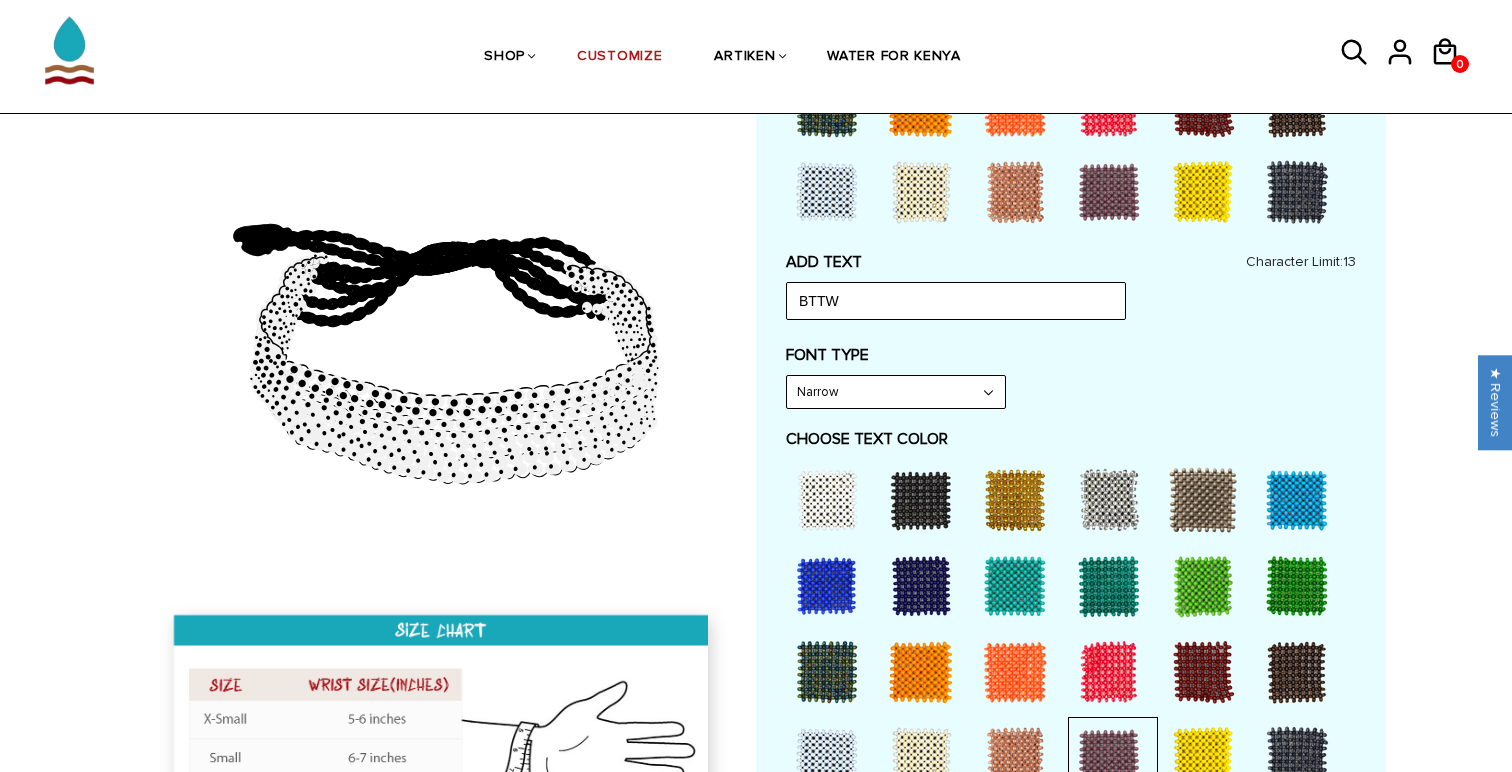 click on "Narrow
Bold" at bounding box center [896, 392] 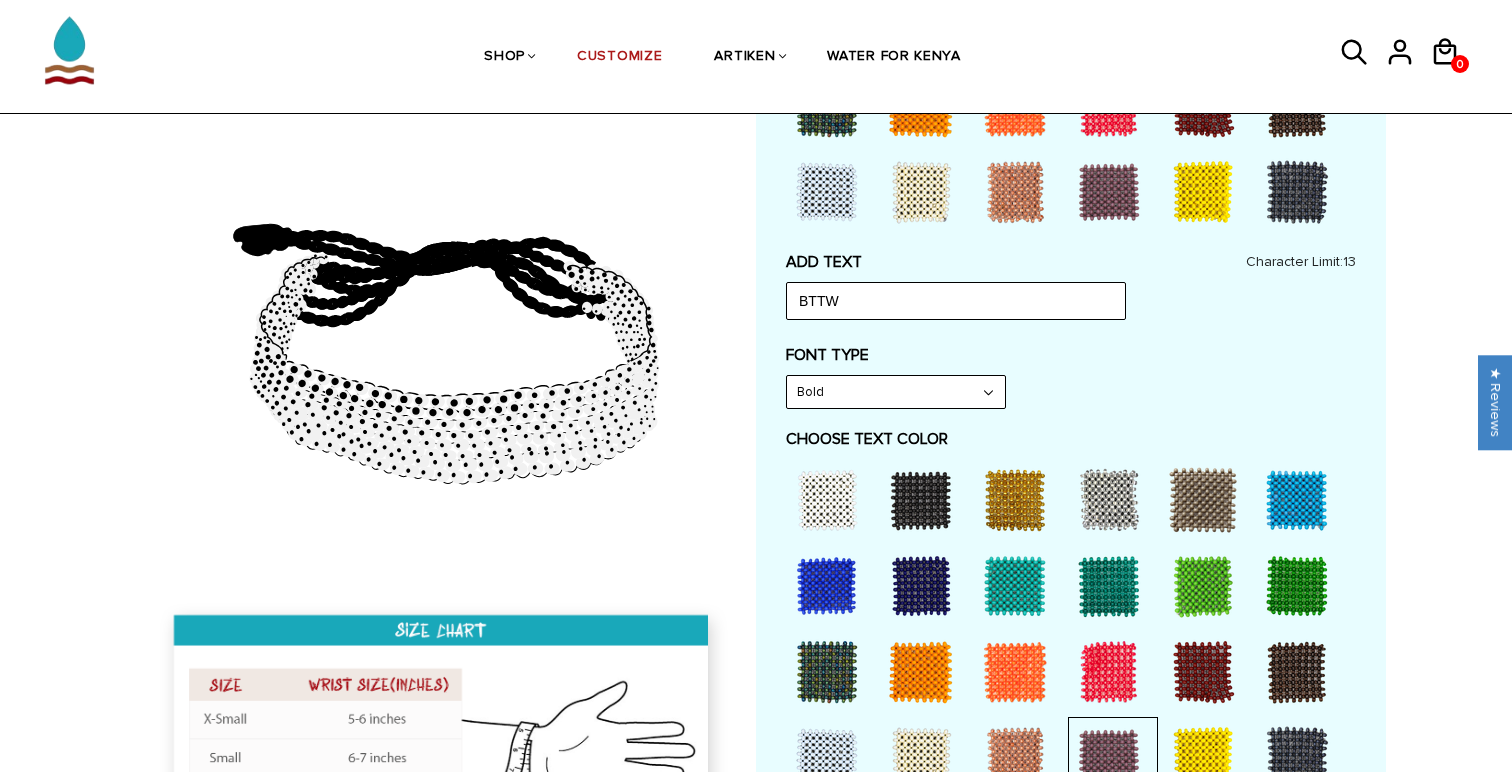 click on "FONT TYPE
Bold
Narrow
Bold" at bounding box center [1071, 377] 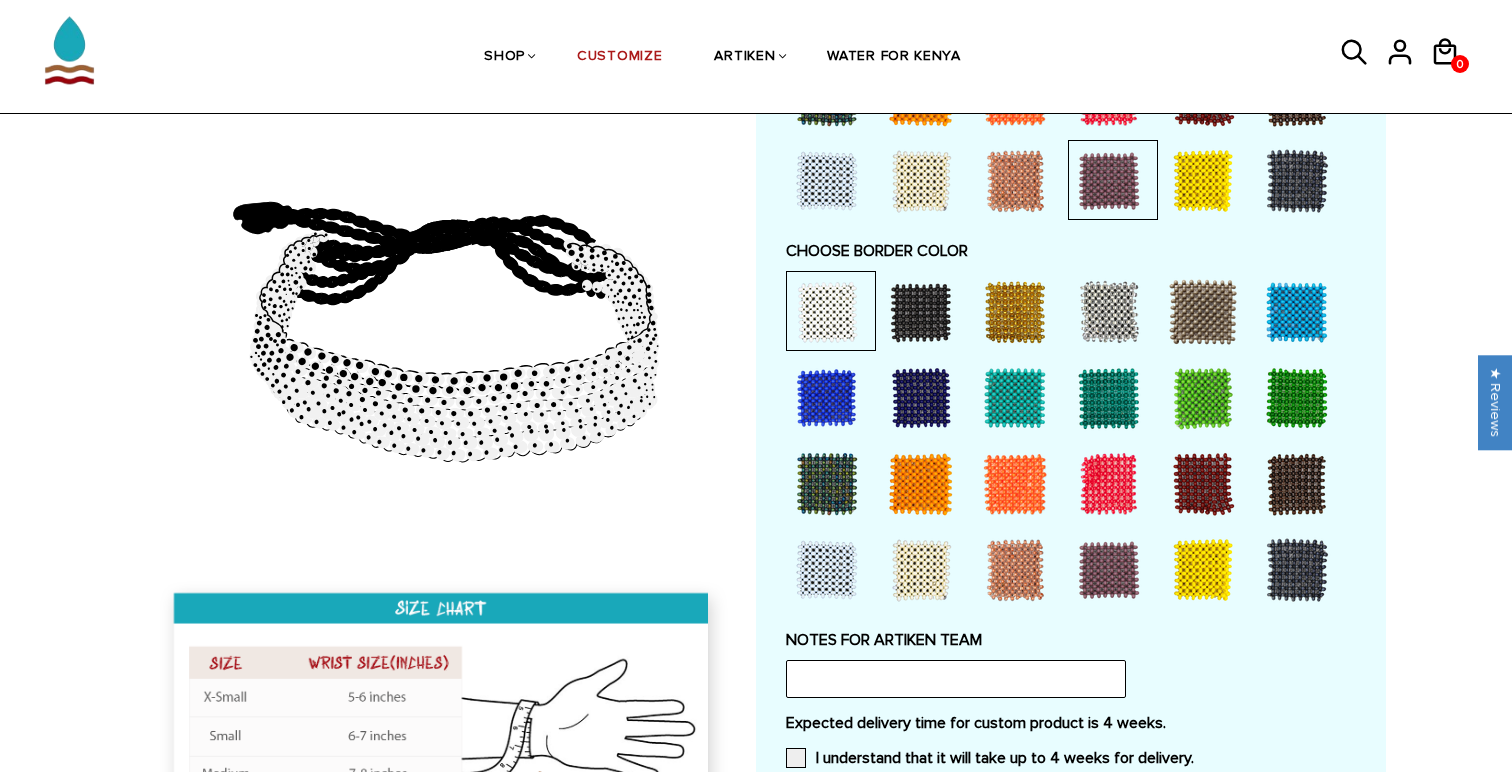 scroll, scrollTop: 1329, scrollLeft: 0, axis: vertical 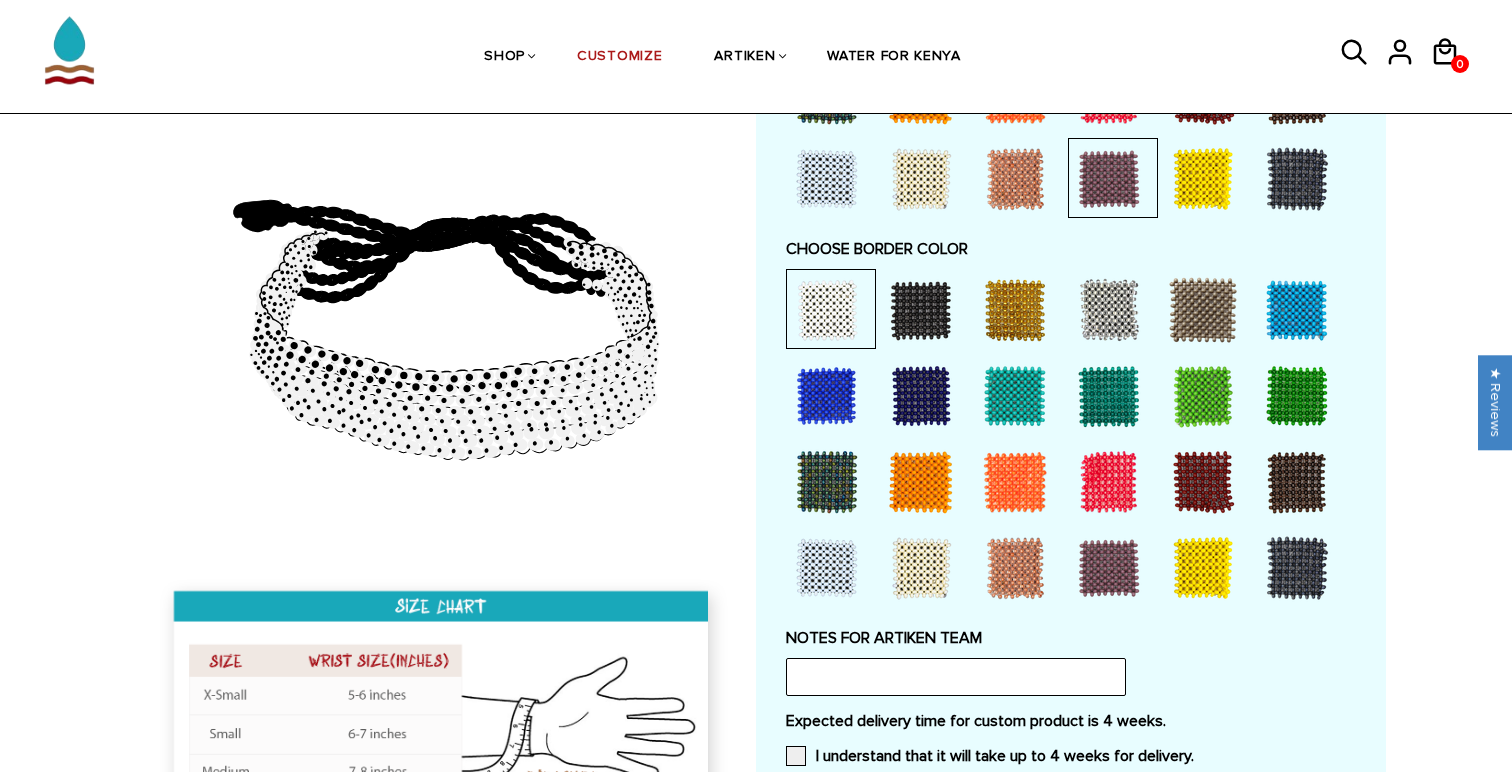 click at bounding box center (921, 310) 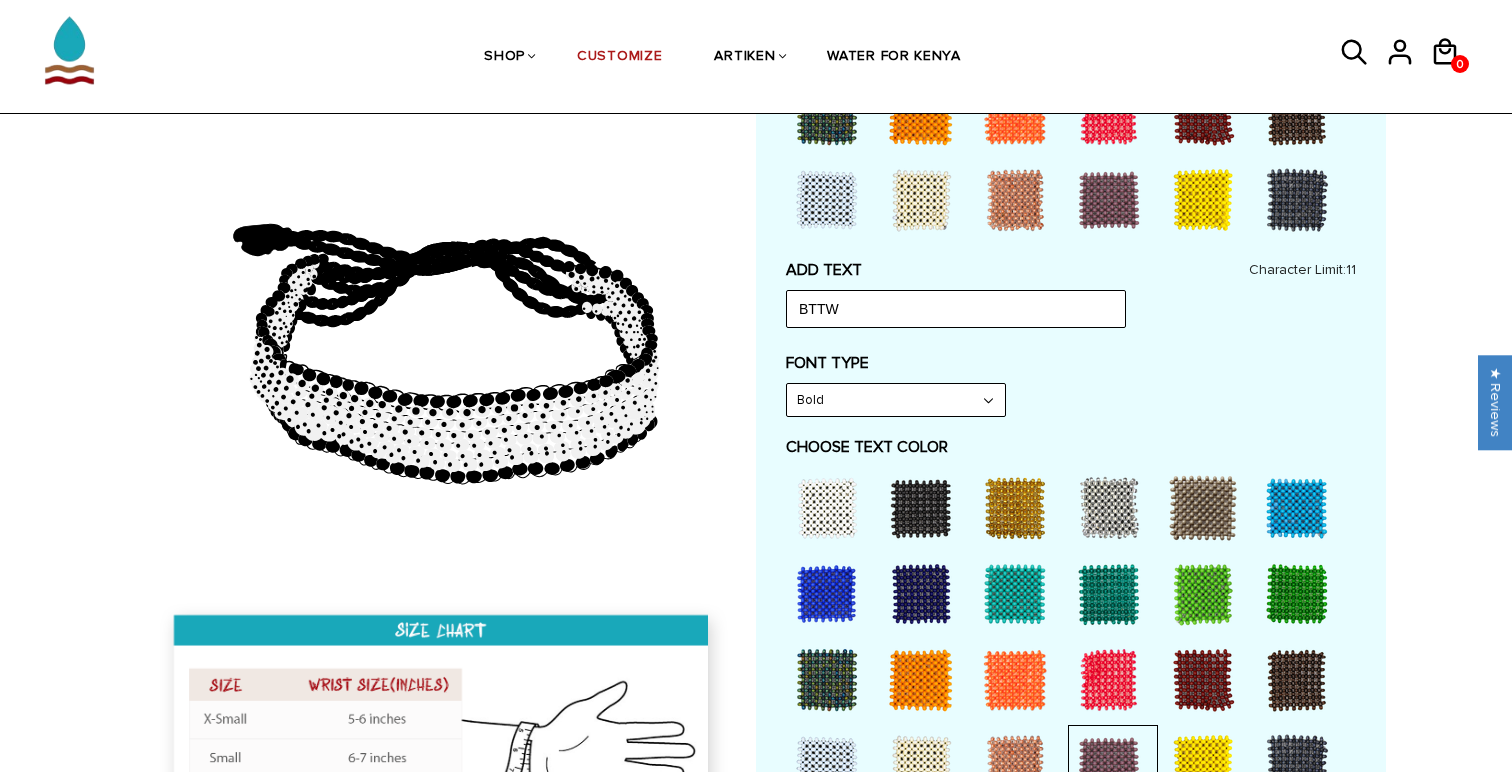 scroll, scrollTop: 734, scrollLeft: 0, axis: vertical 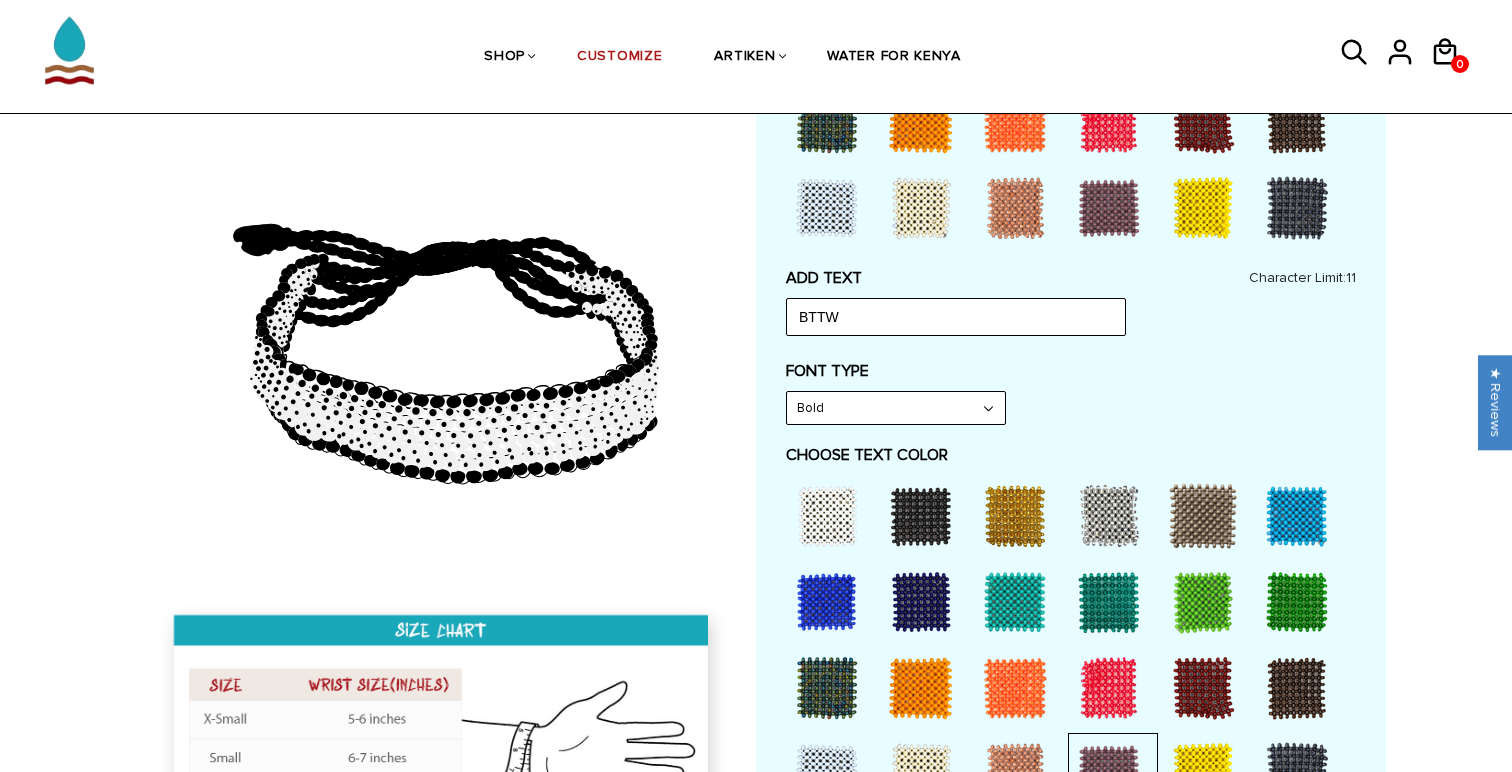 click at bounding box center (921, 516) 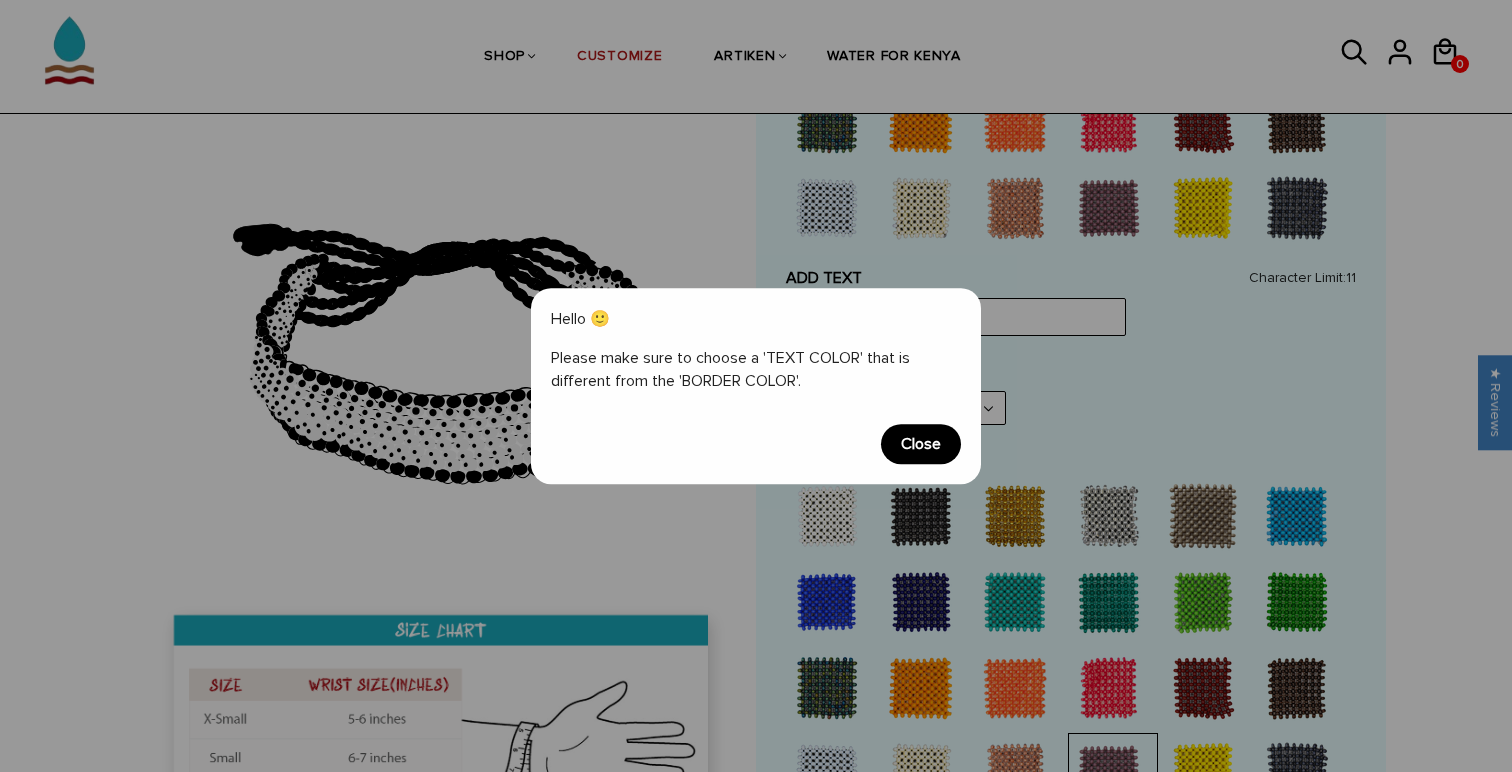 click on "Close" at bounding box center (921, 444) 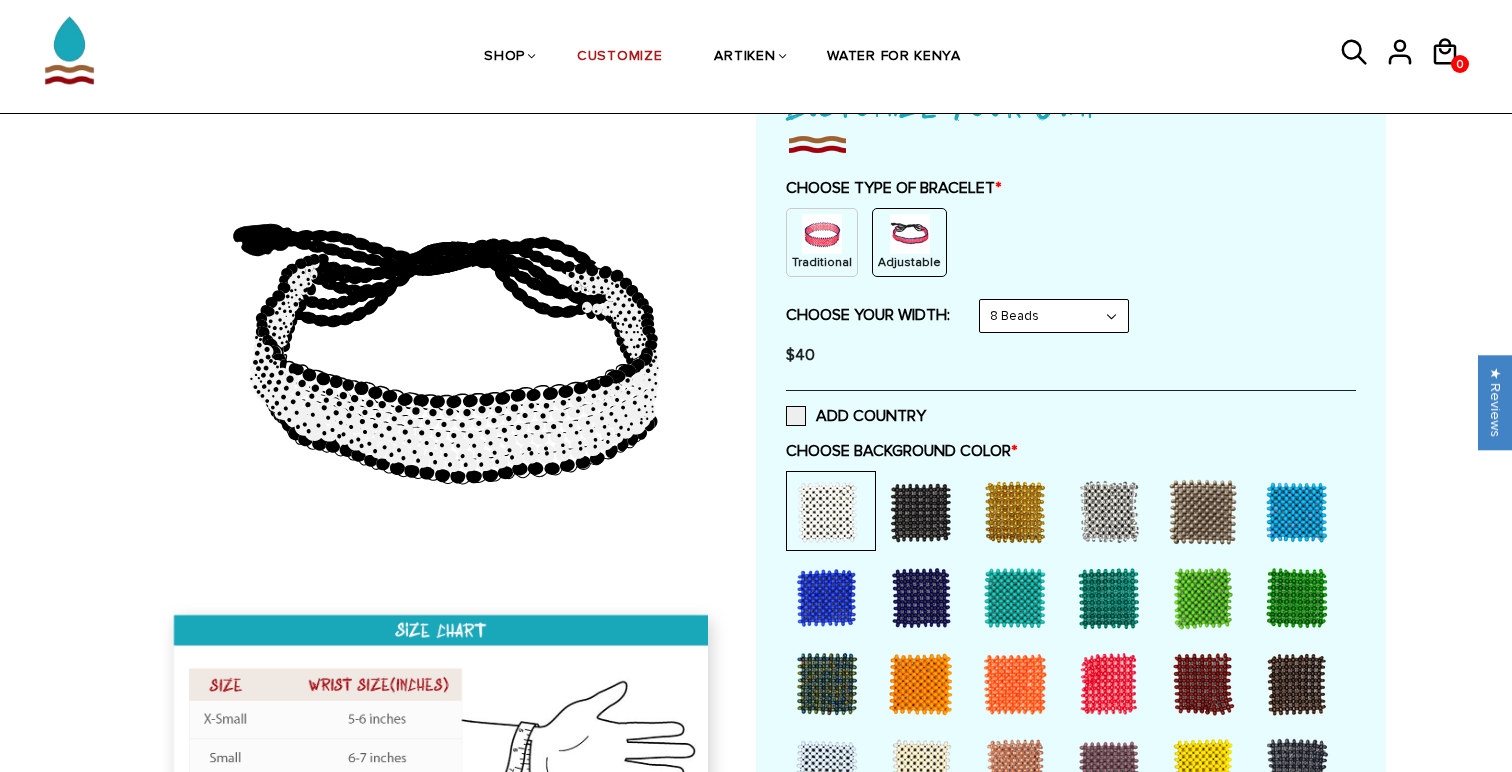 scroll, scrollTop: 154, scrollLeft: 0, axis: vertical 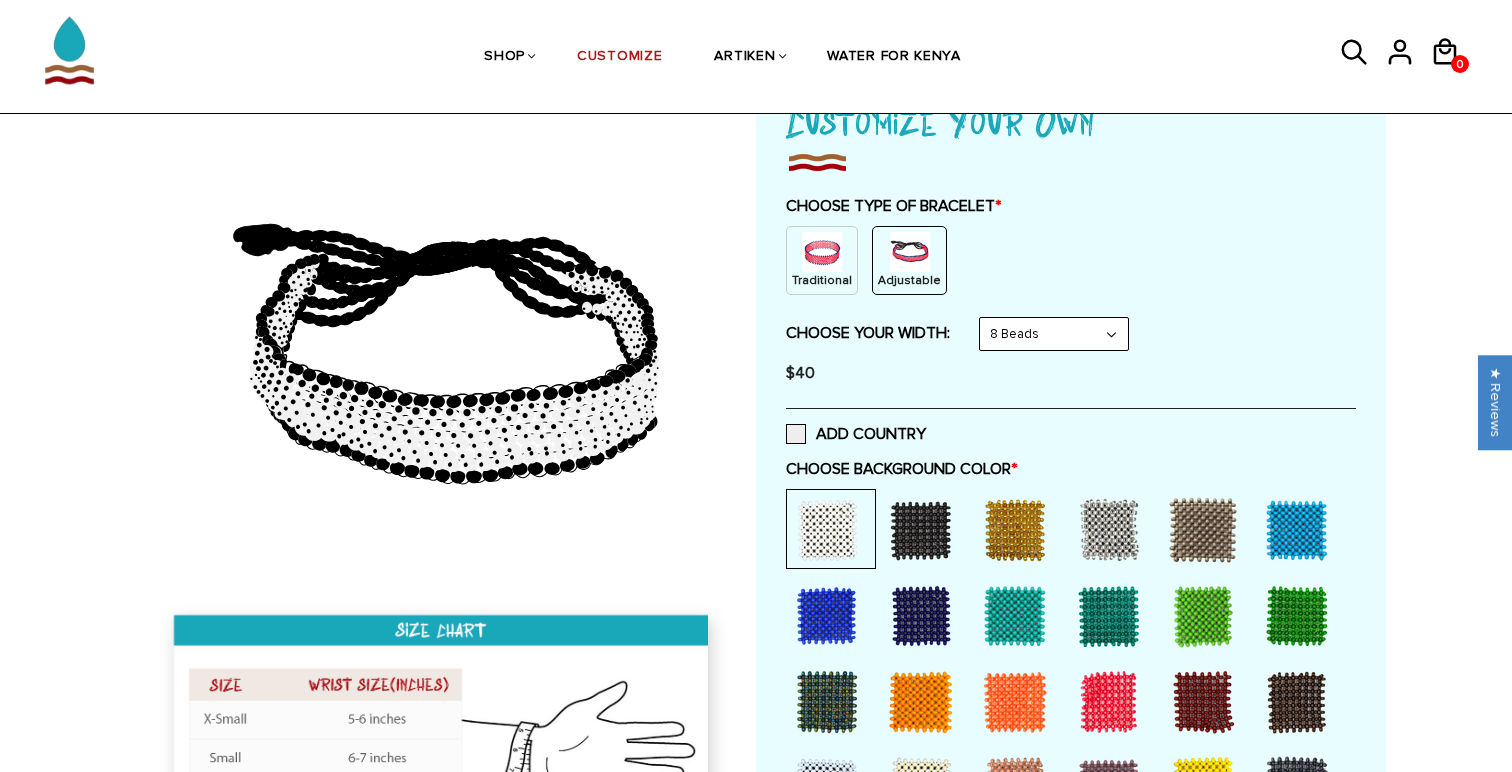 click on "8 Beads
6 Beads
10 Beads" at bounding box center (1054, 334) 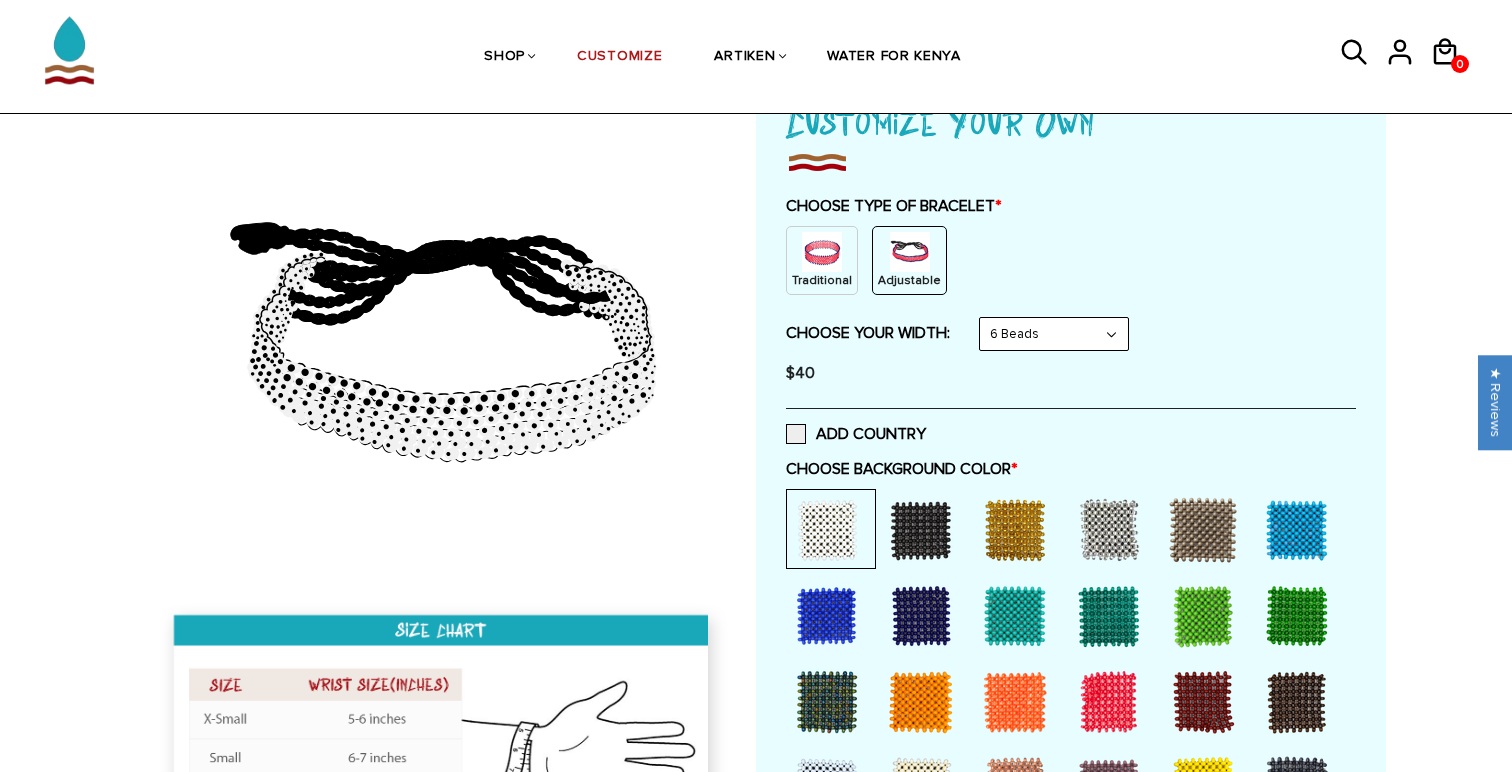 click on "8 Beads
6 Beads
10 Beads" at bounding box center [1054, 334] 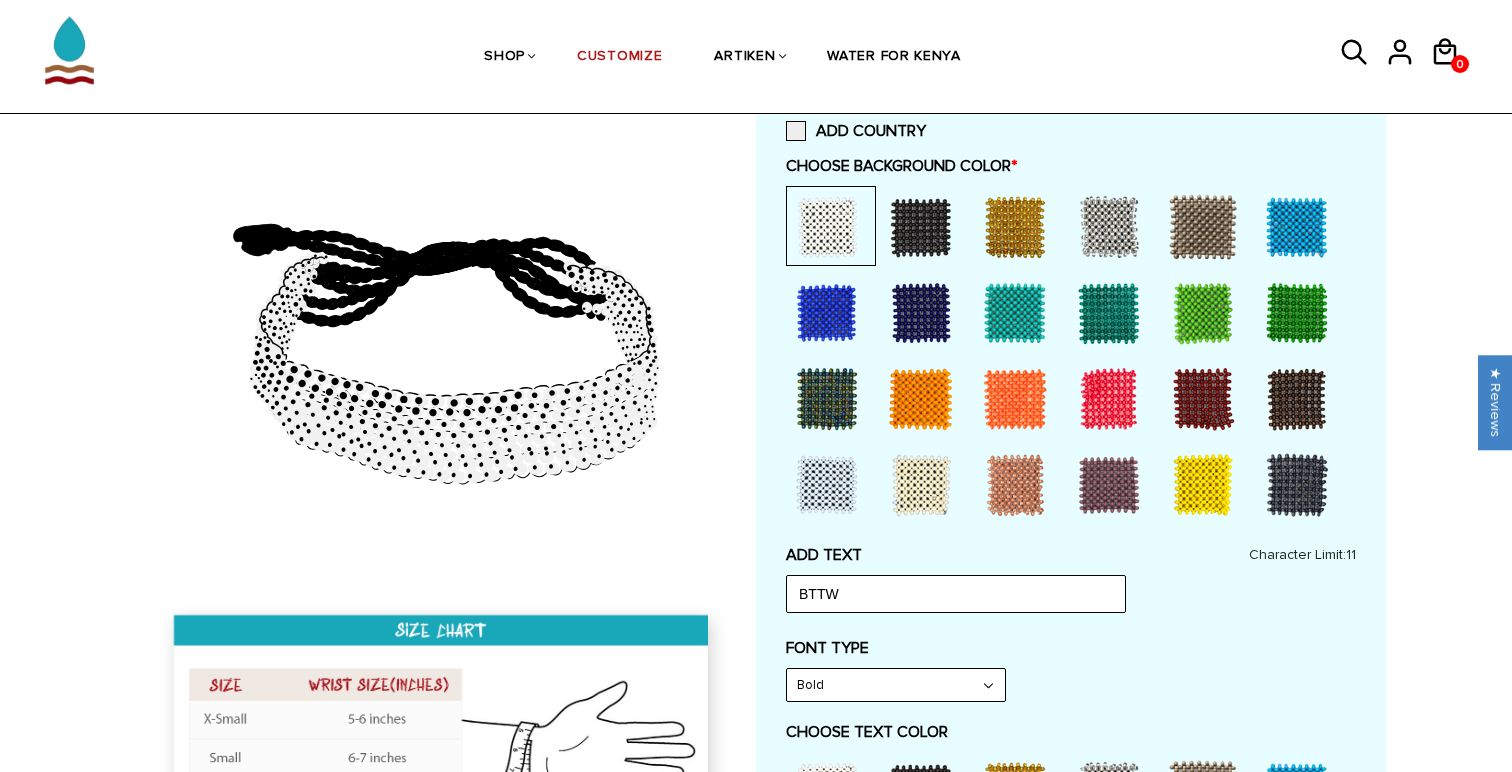 scroll, scrollTop: 349, scrollLeft: 0, axis: vertical 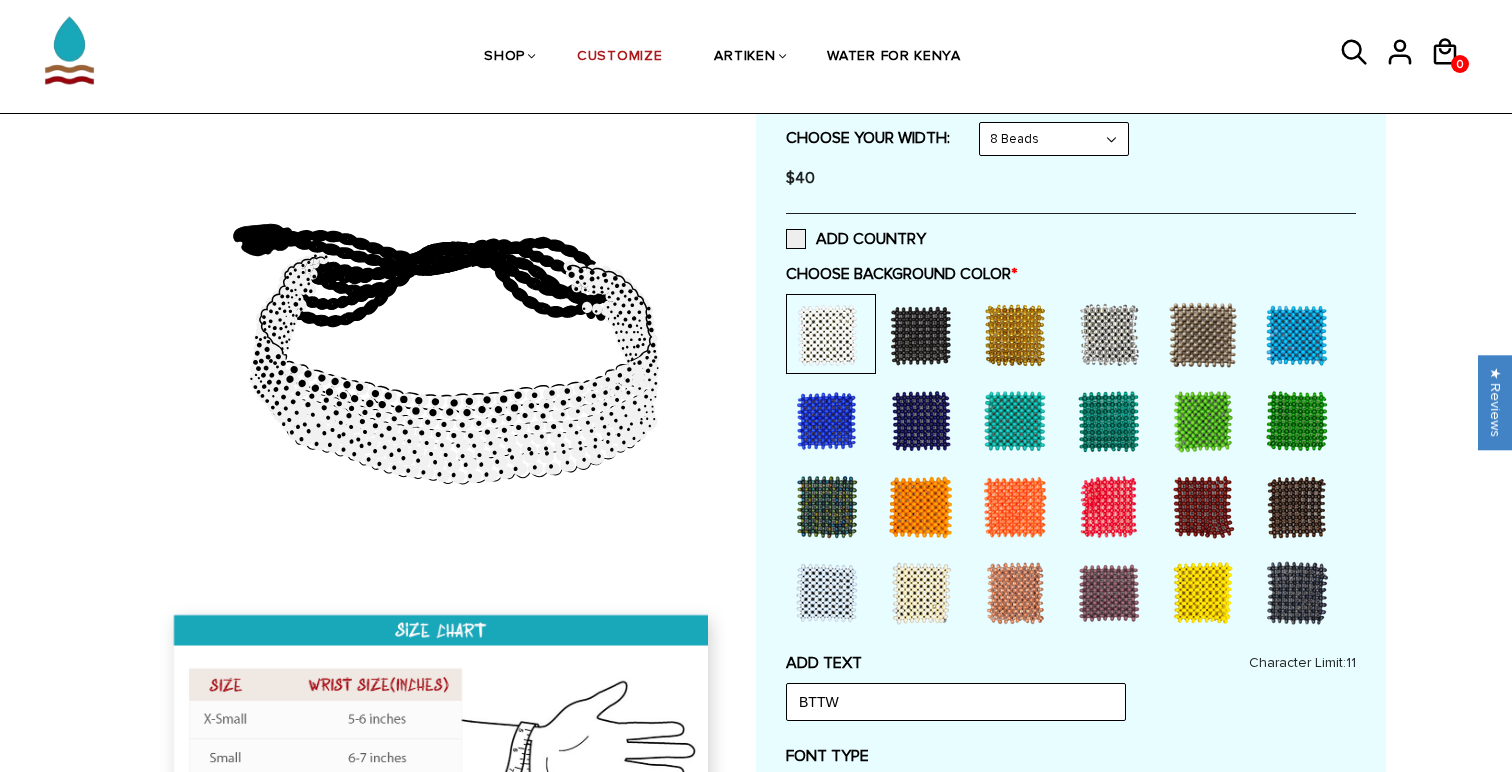 click at bounding box center [921, 335] 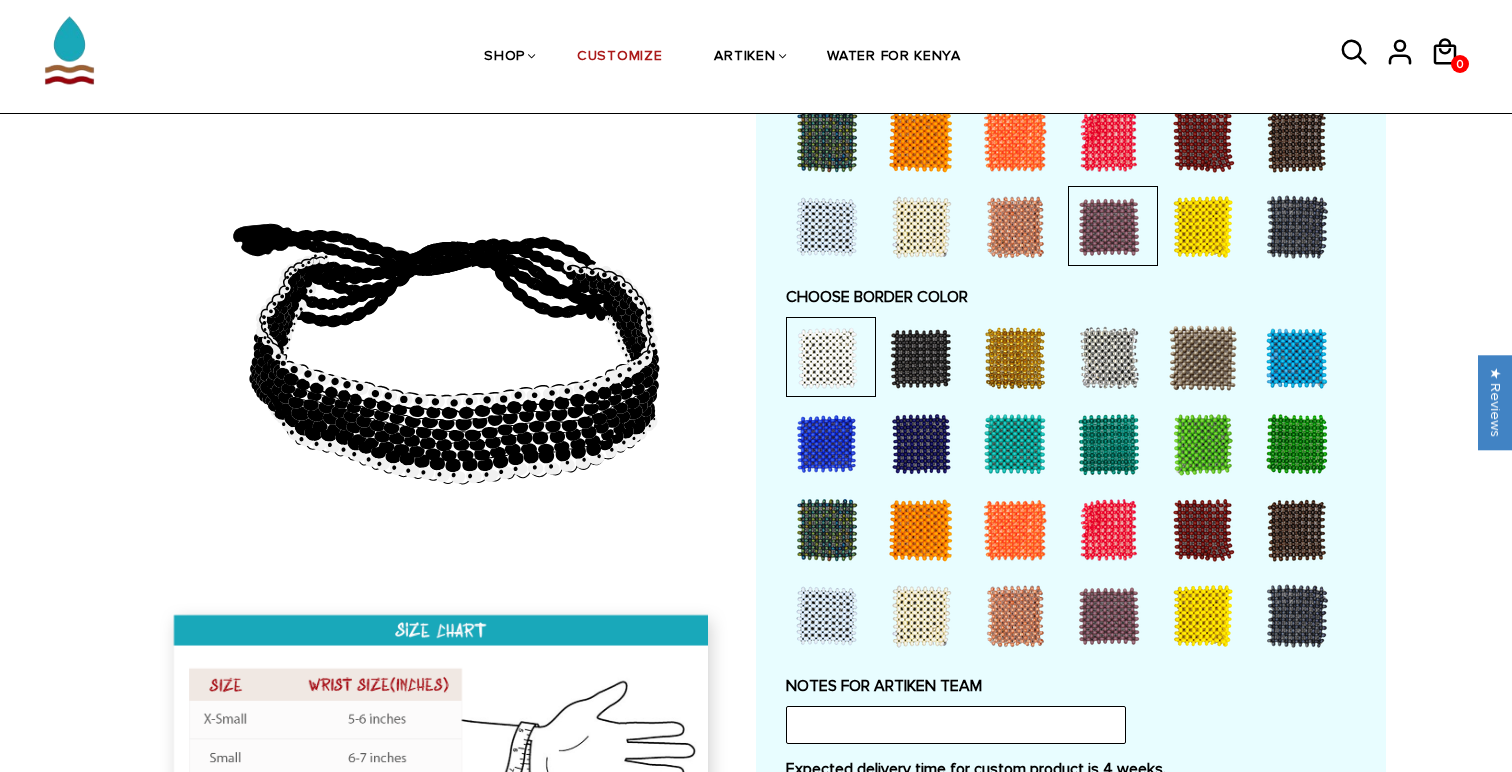 scroll, scrollTop: 1301, scrollLeft: 0, axis: vertical 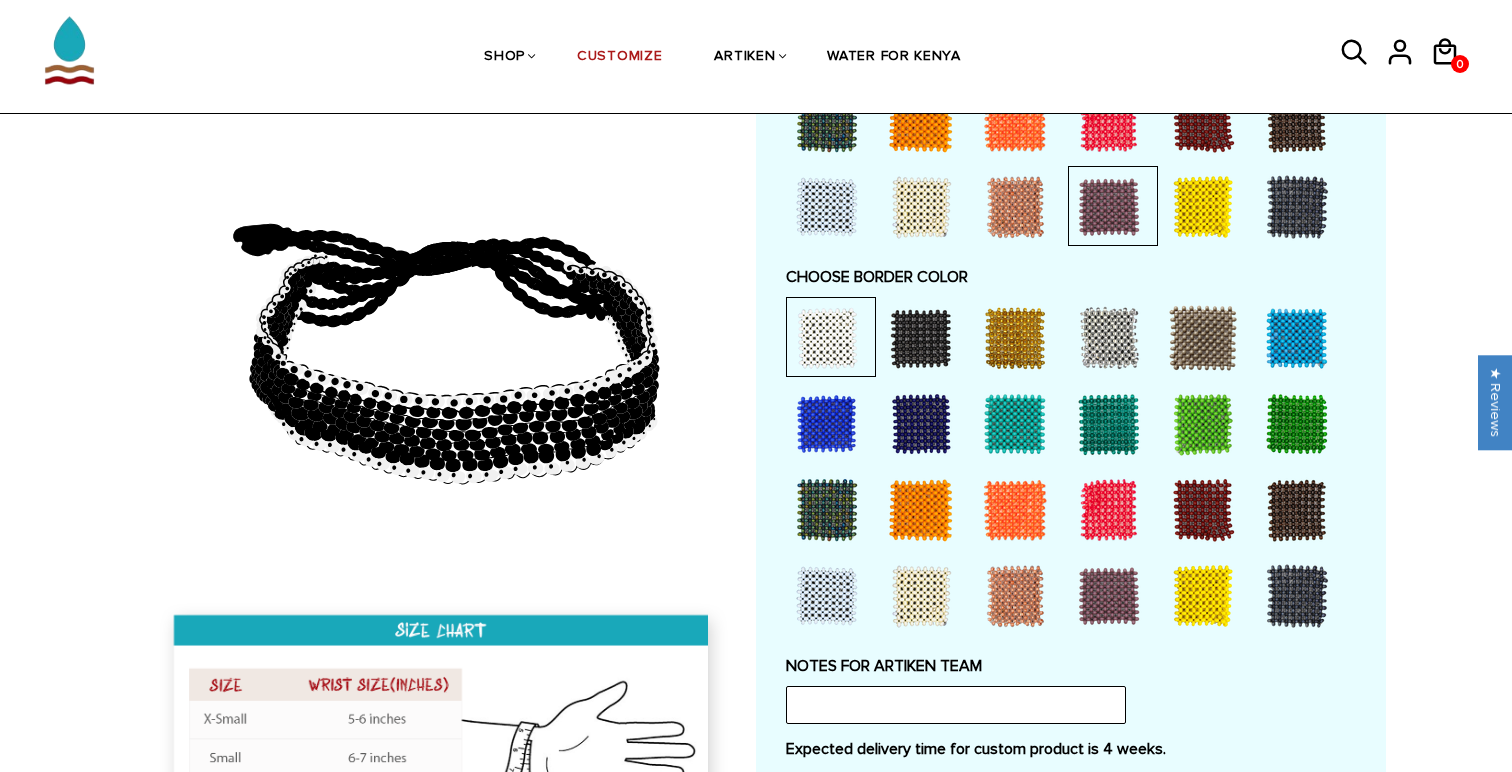 click at bounding box center (921, 338) 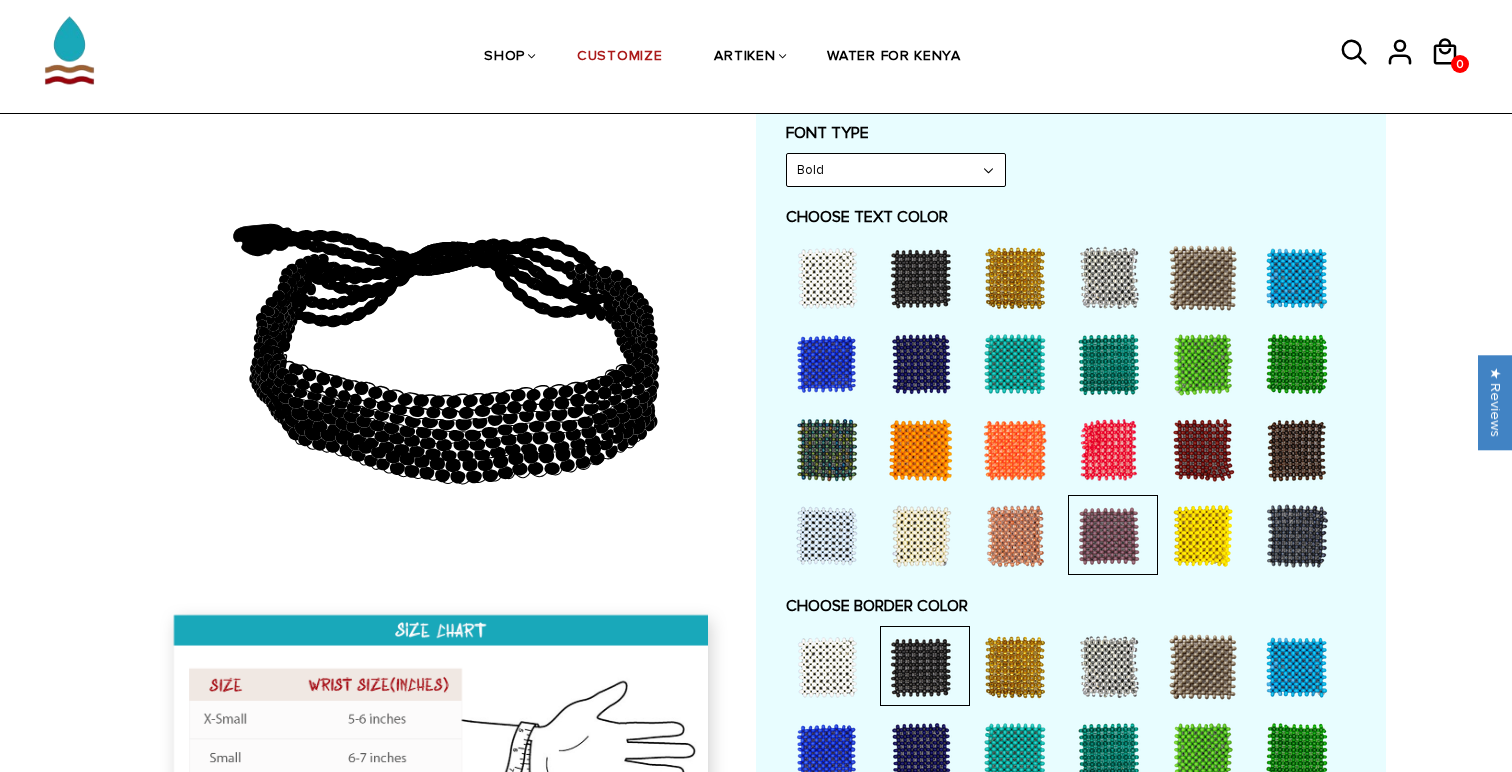 scroll, scrollTop: 970, scrollLeft: 0, axis: vertical 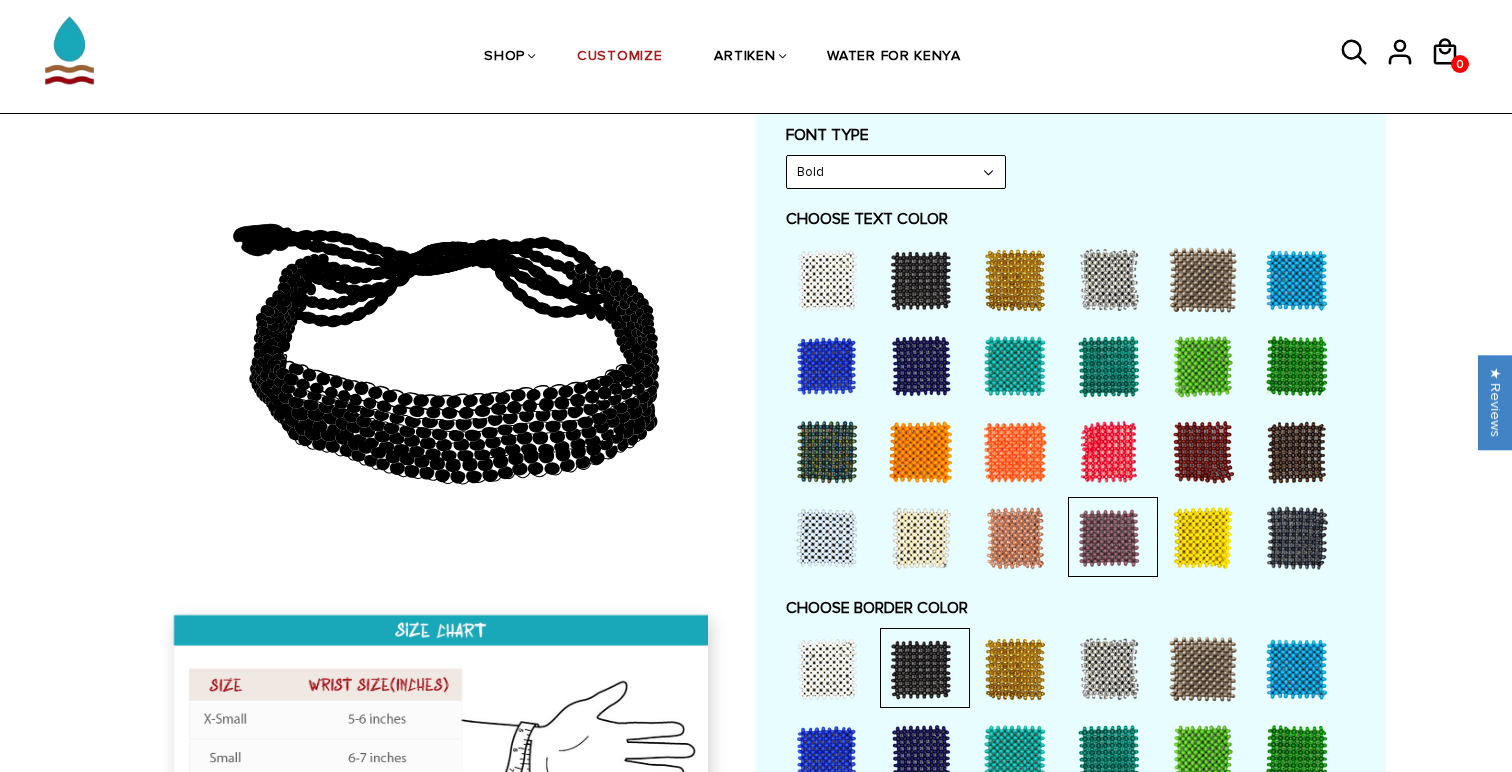 click at bounding box center [827, 280] 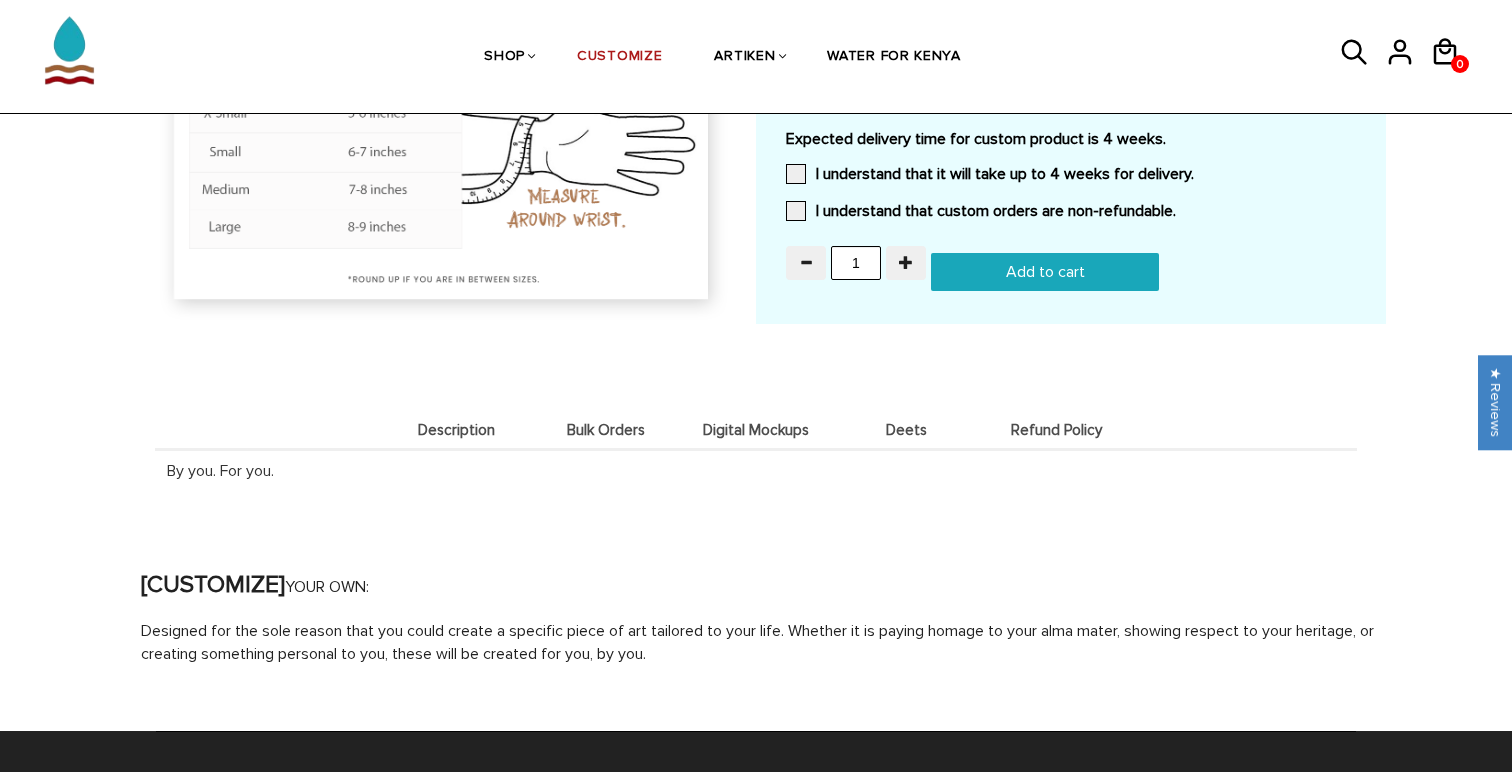 scroll, scrollTop: 1938, scrollLeft: 0, axis: vertical 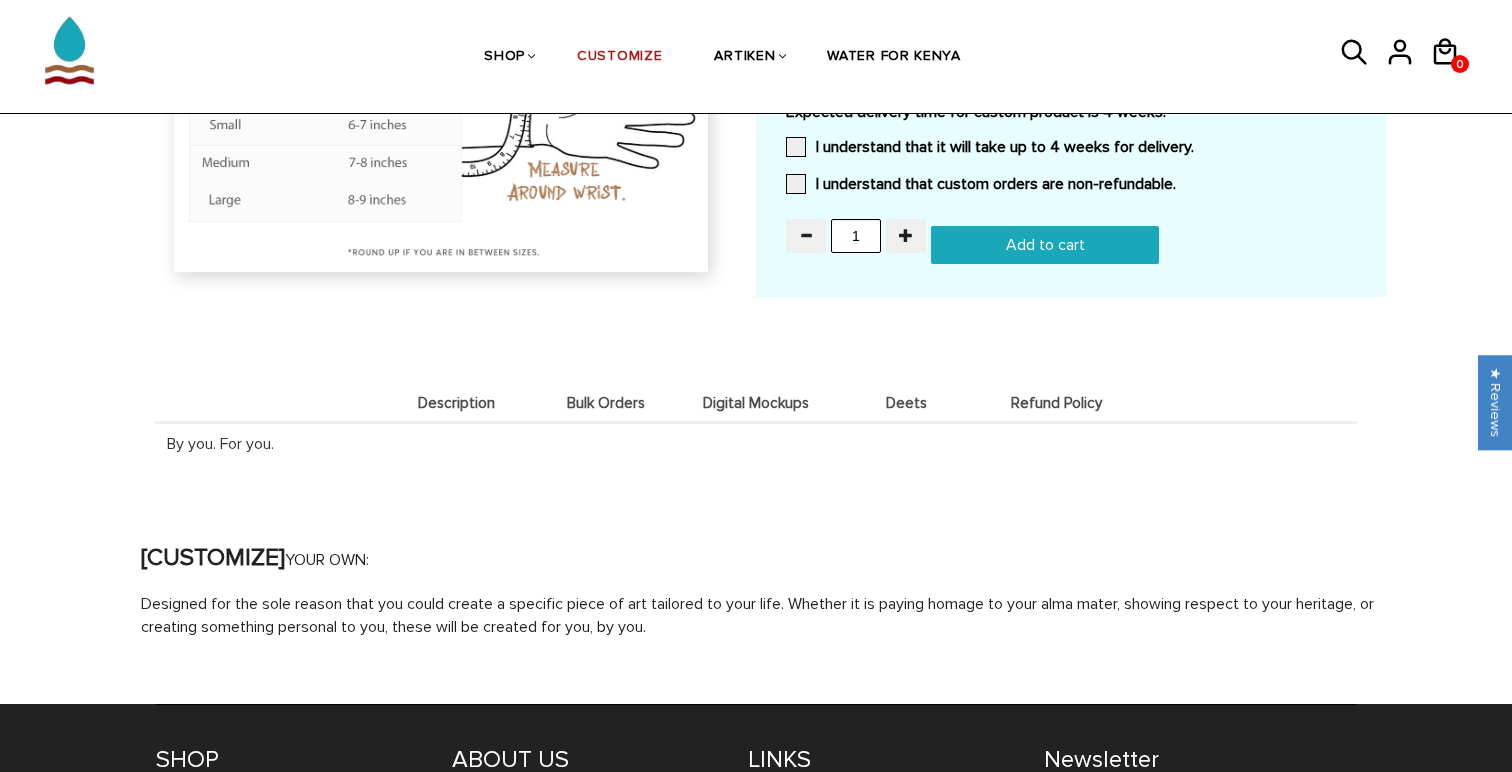 click on "Bulk Orders" at bounding box center [606, 403] 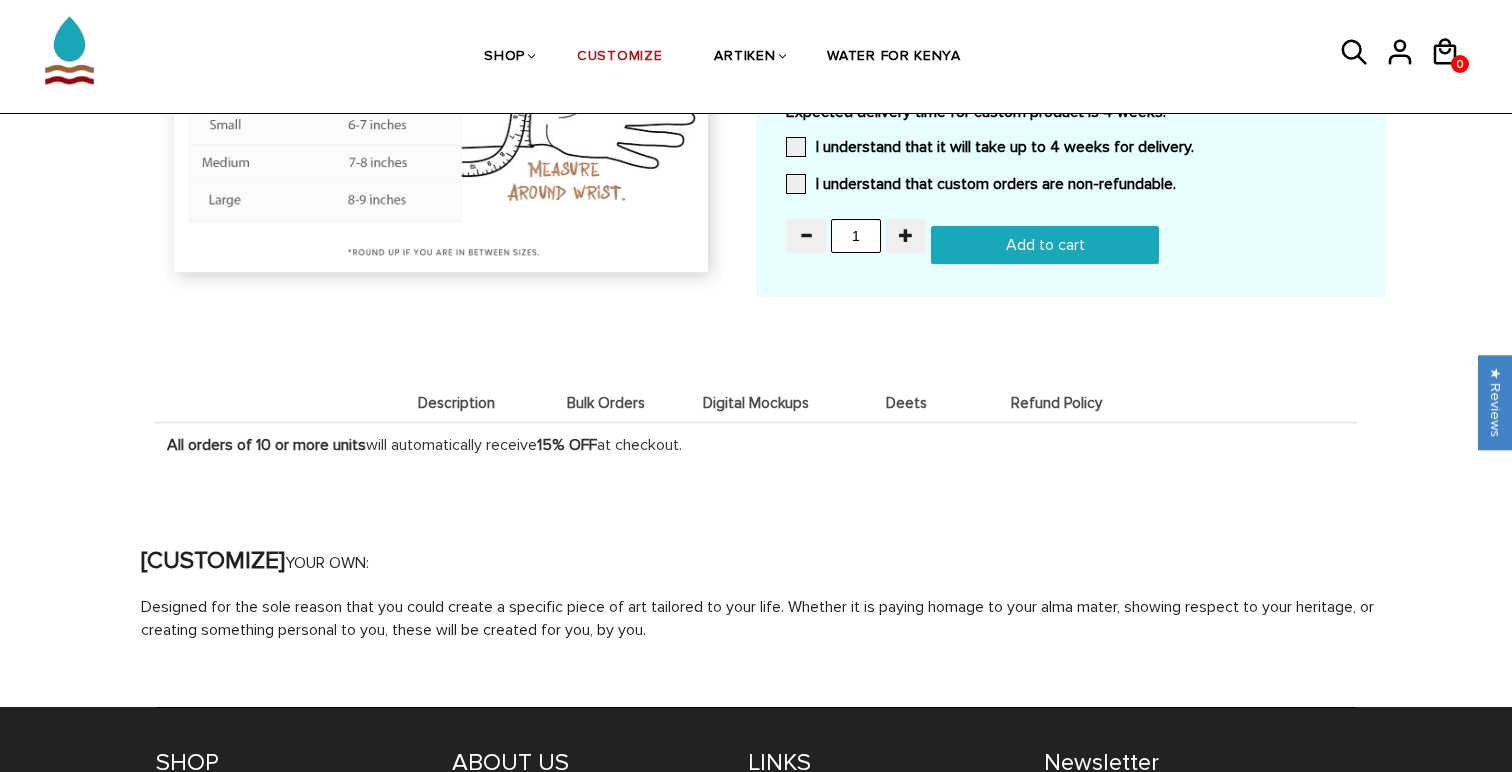click on "Digital Mockups" at bounding box center [756, 403] 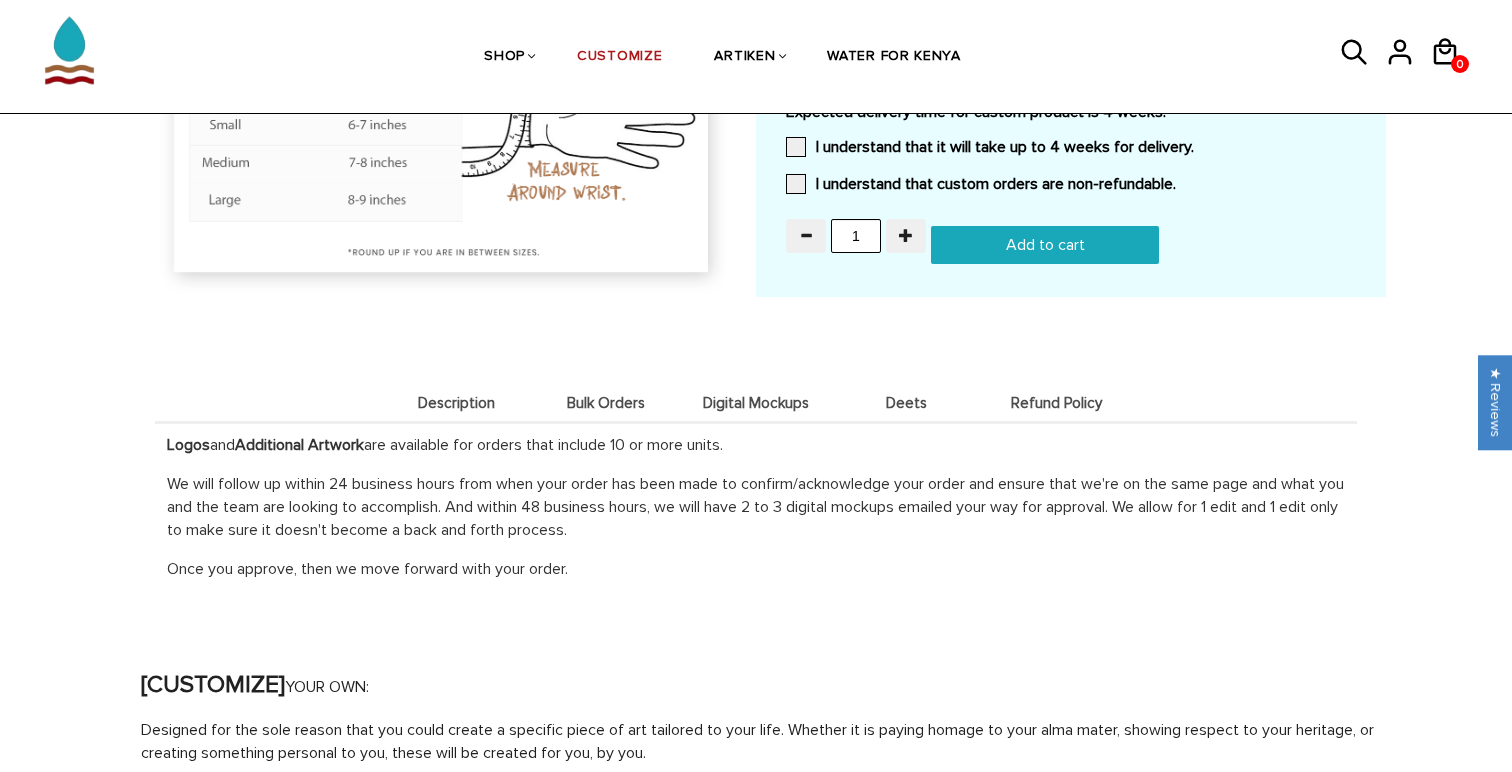 click on "Bulk Orders" at bounding box center (606, 403) 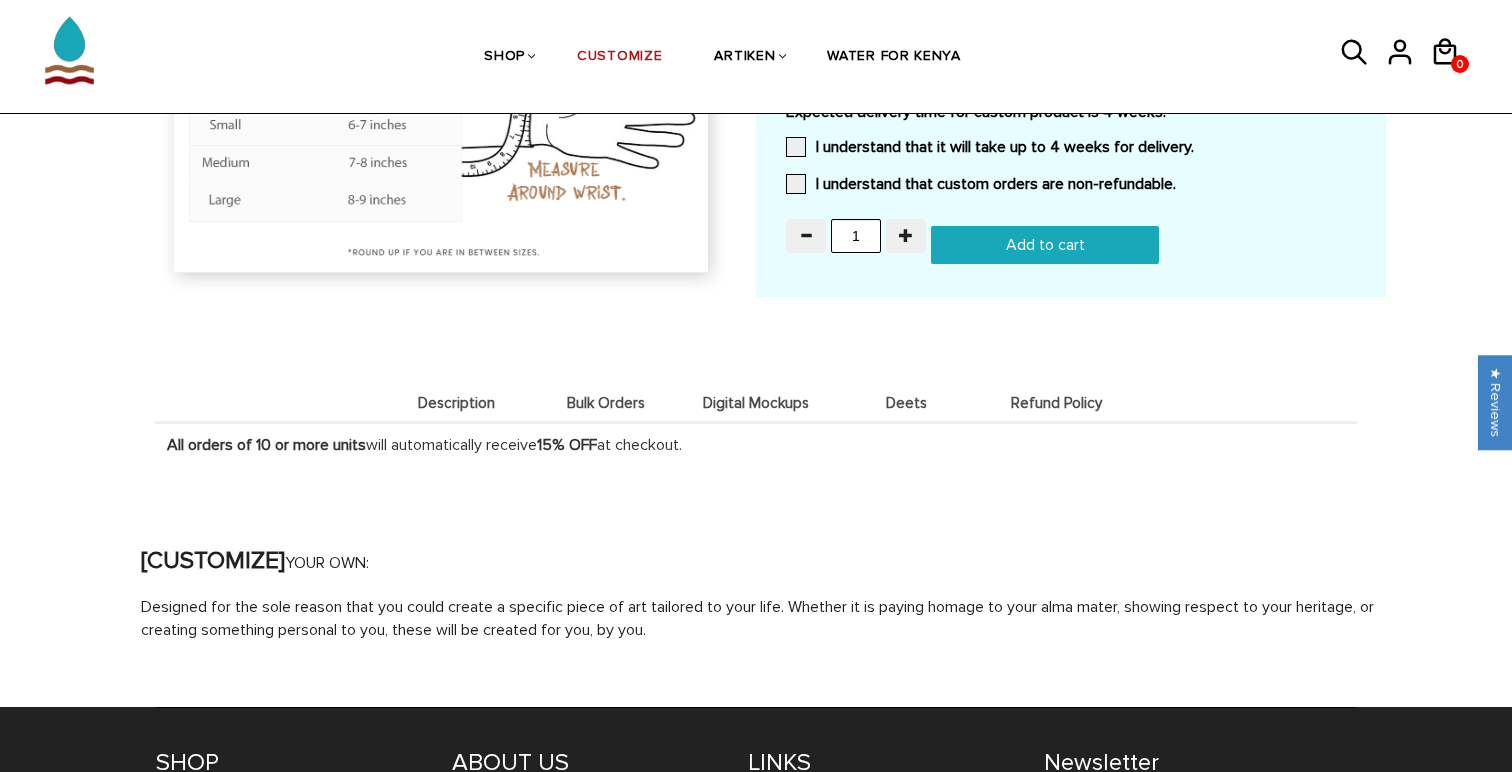 click on "Description" at bounding box center (456, 403) 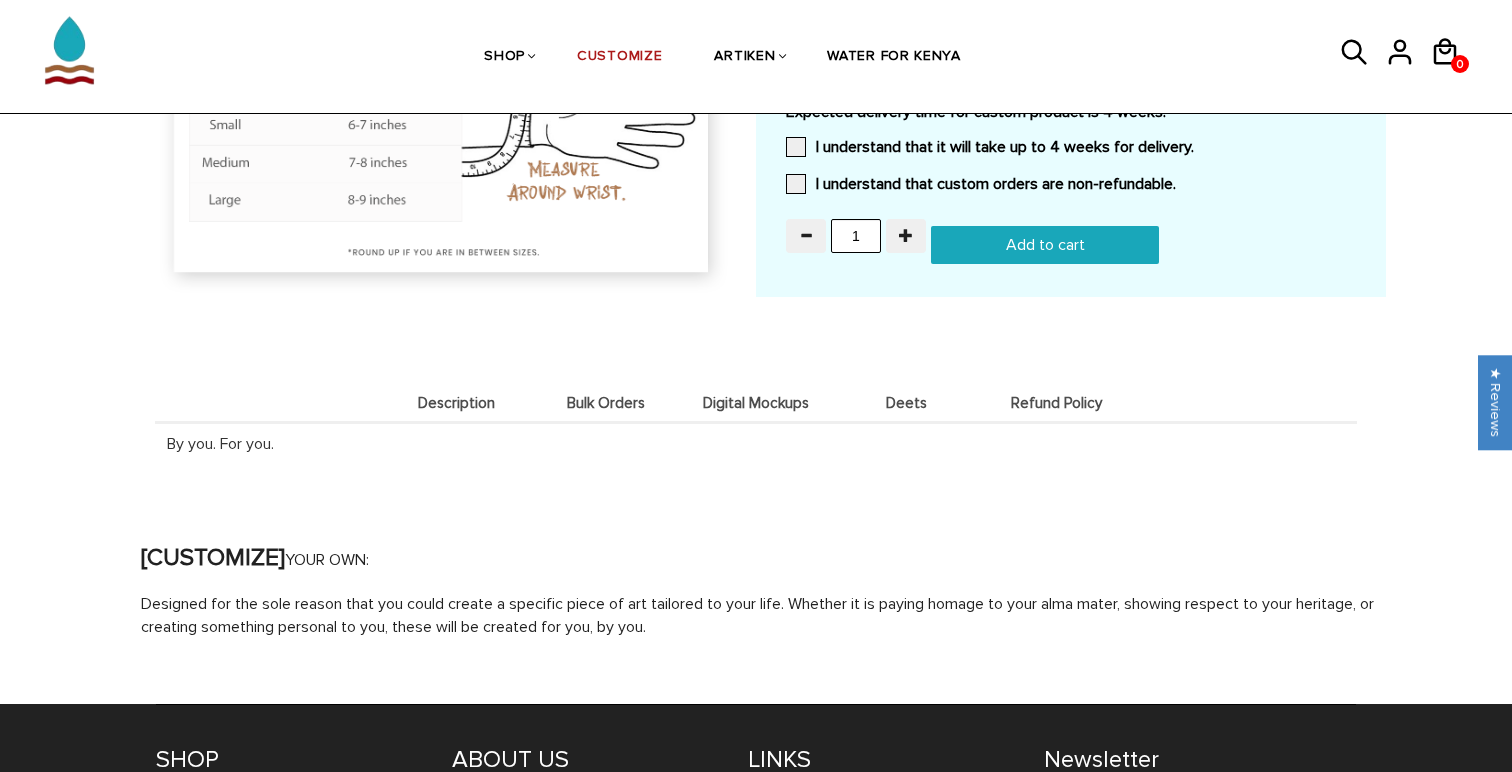 click on "Bulk Orders" at bounding box center (606, 403) 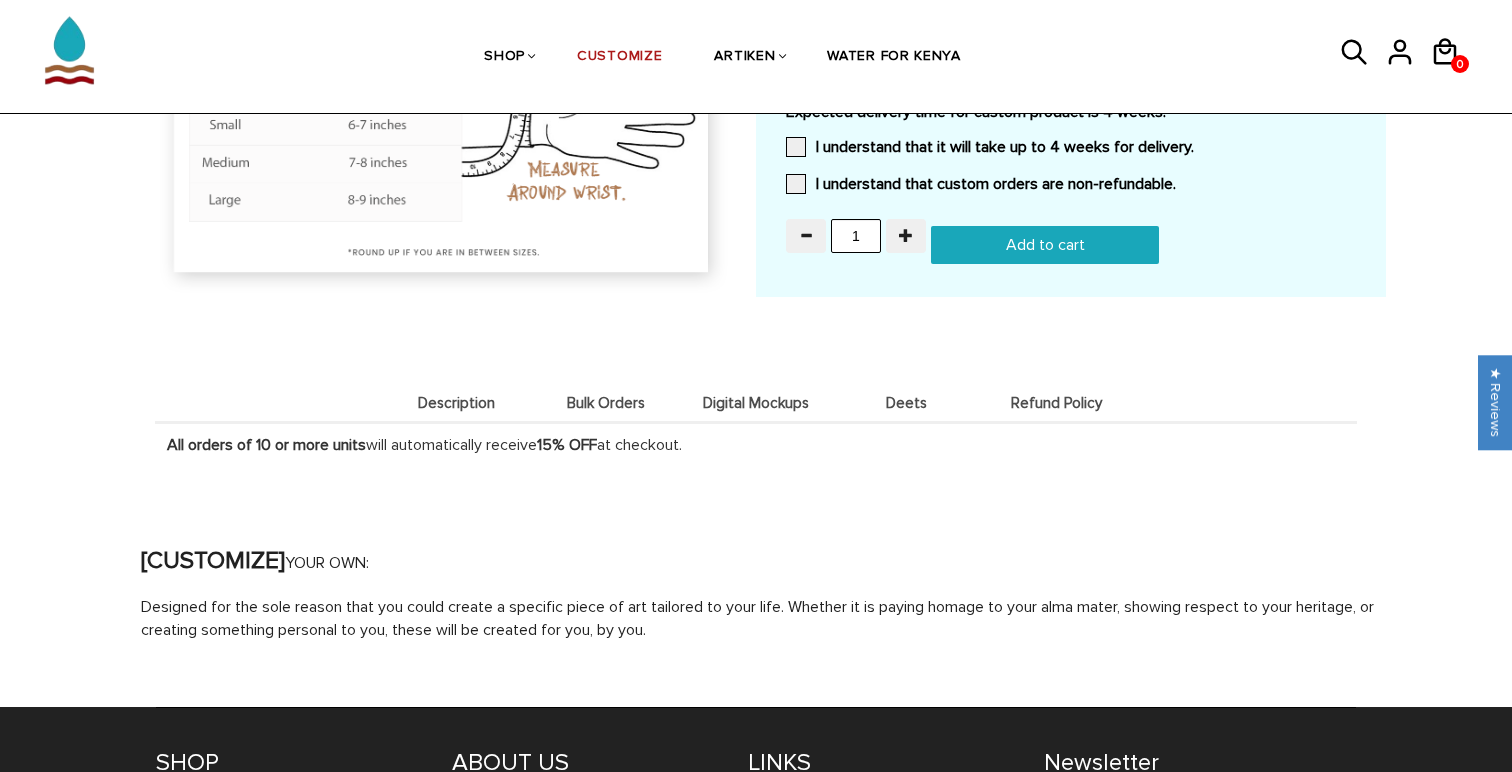 click on "Deets" at bounding box center (906, 403) 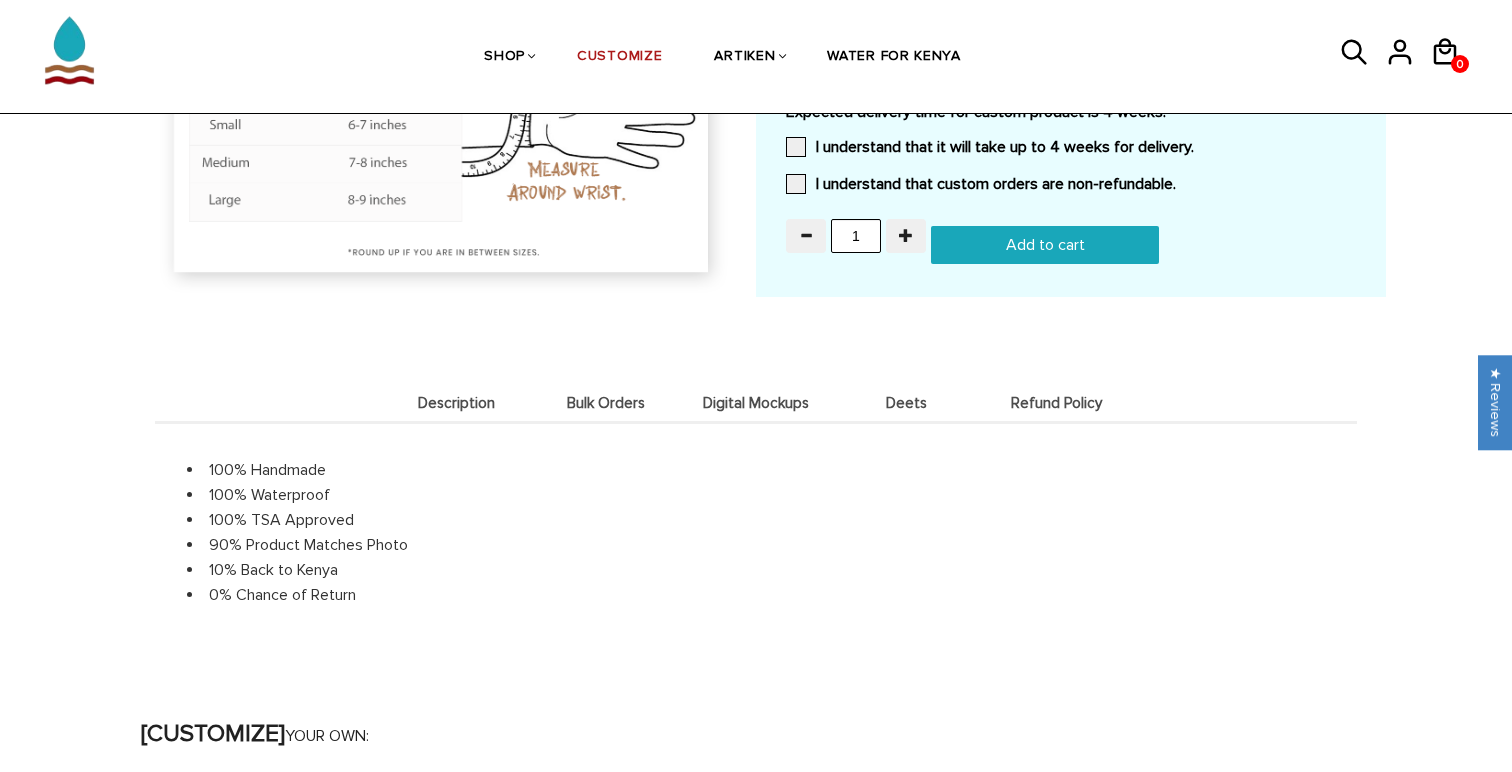 click on "Digital Mockups" at bounding box center (756, 403) 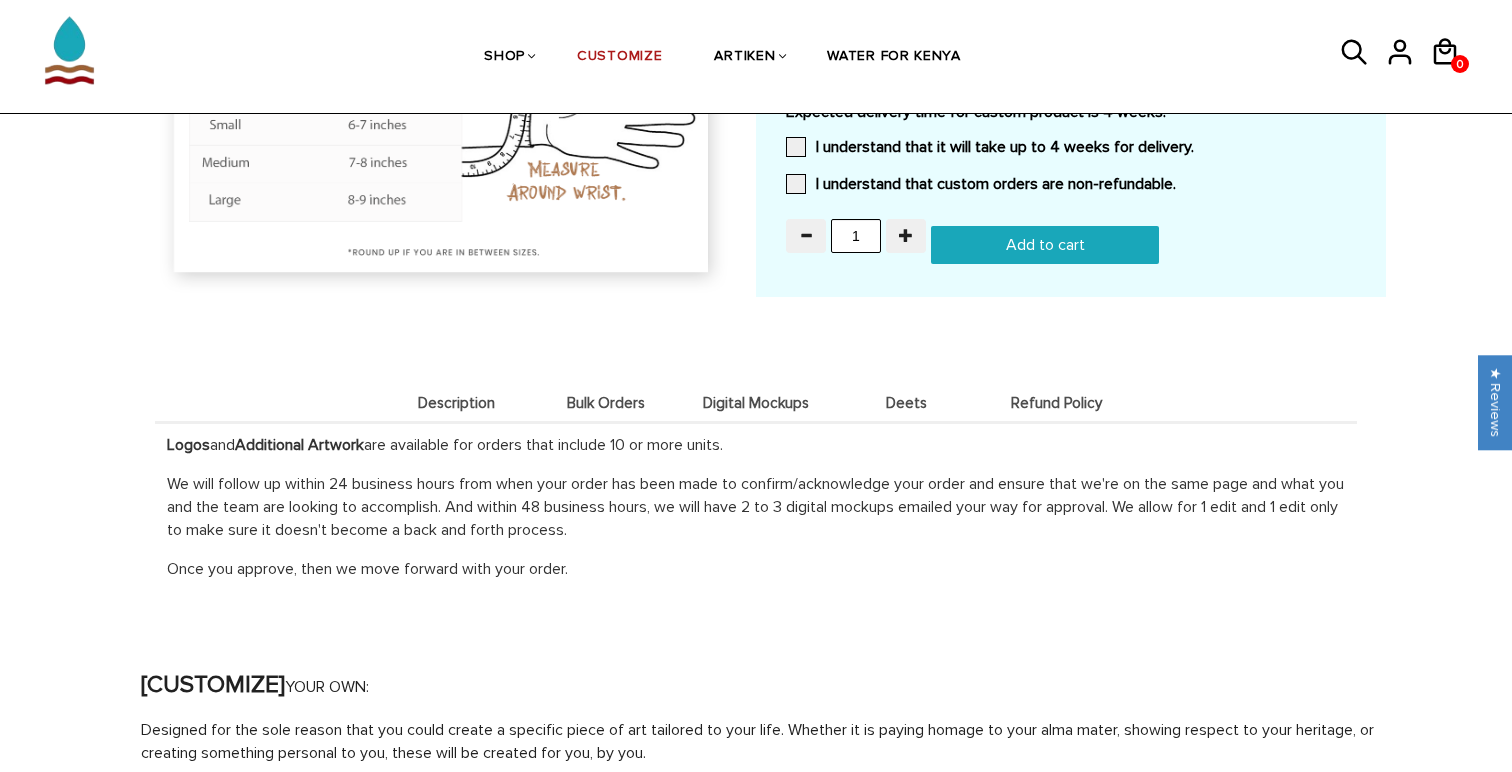 click on "Refund Policy" at bounding box center (1056, 403) 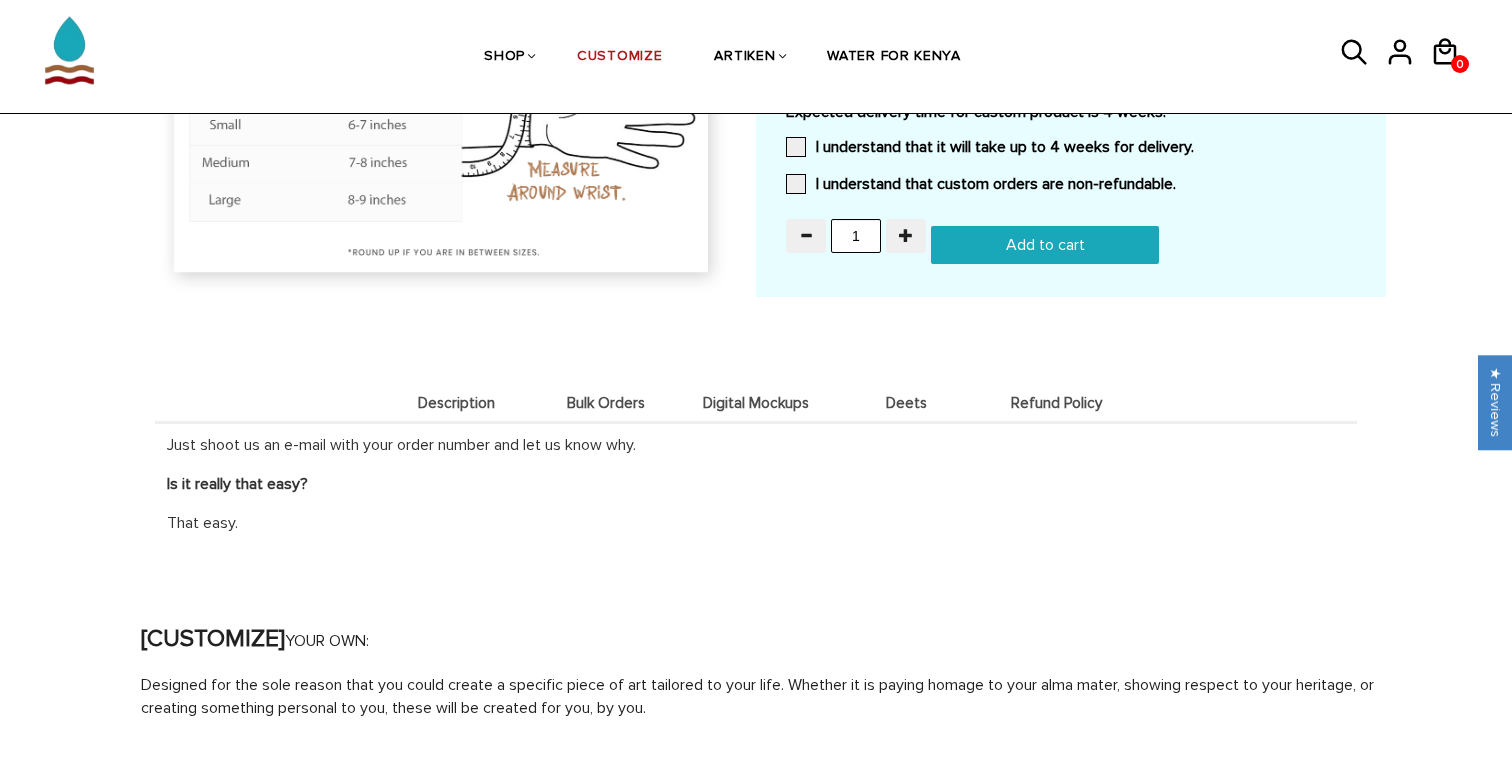 click on "Deets" at bounding box center [906, 403] 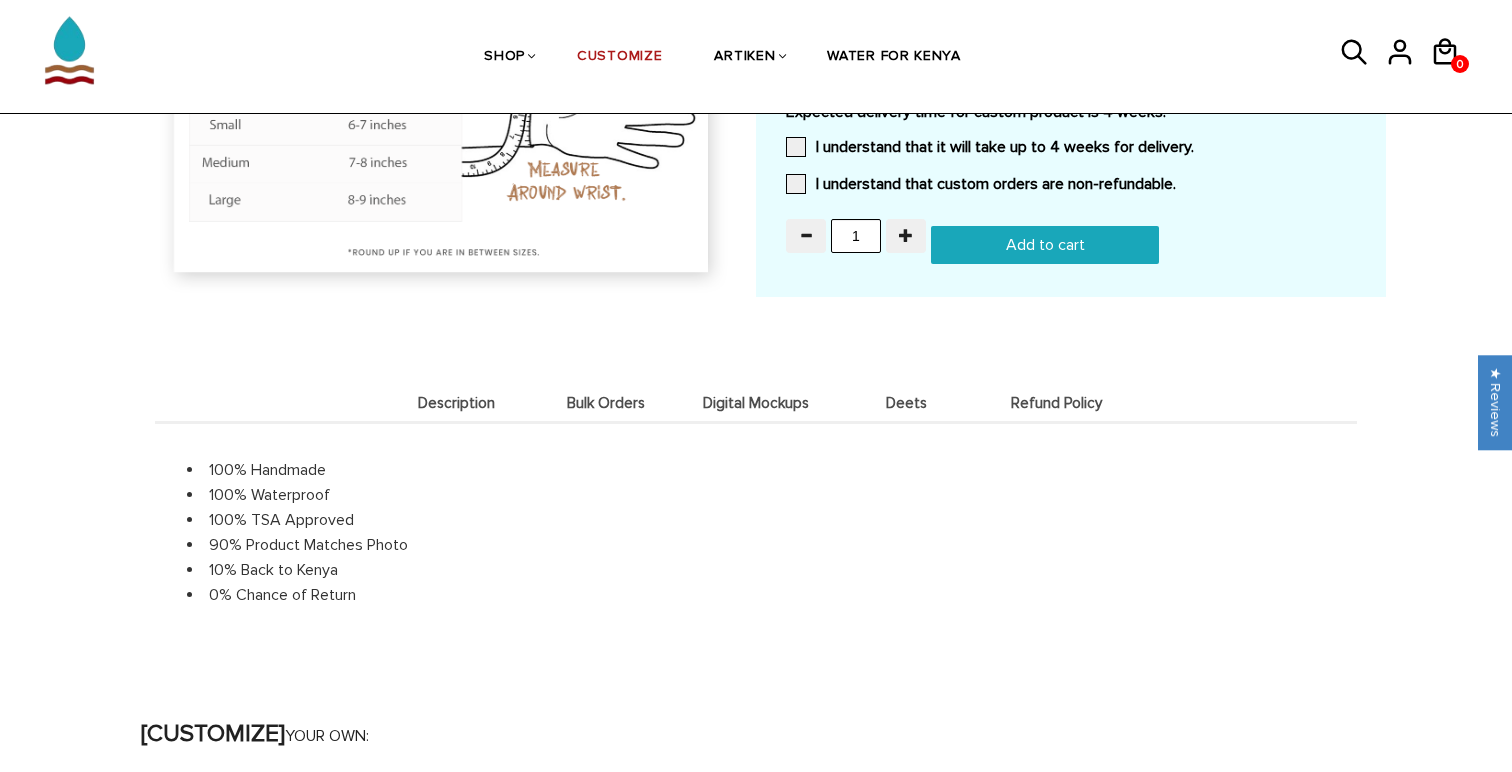 click on "Refund Policy" at bounding box center (1056, 402) 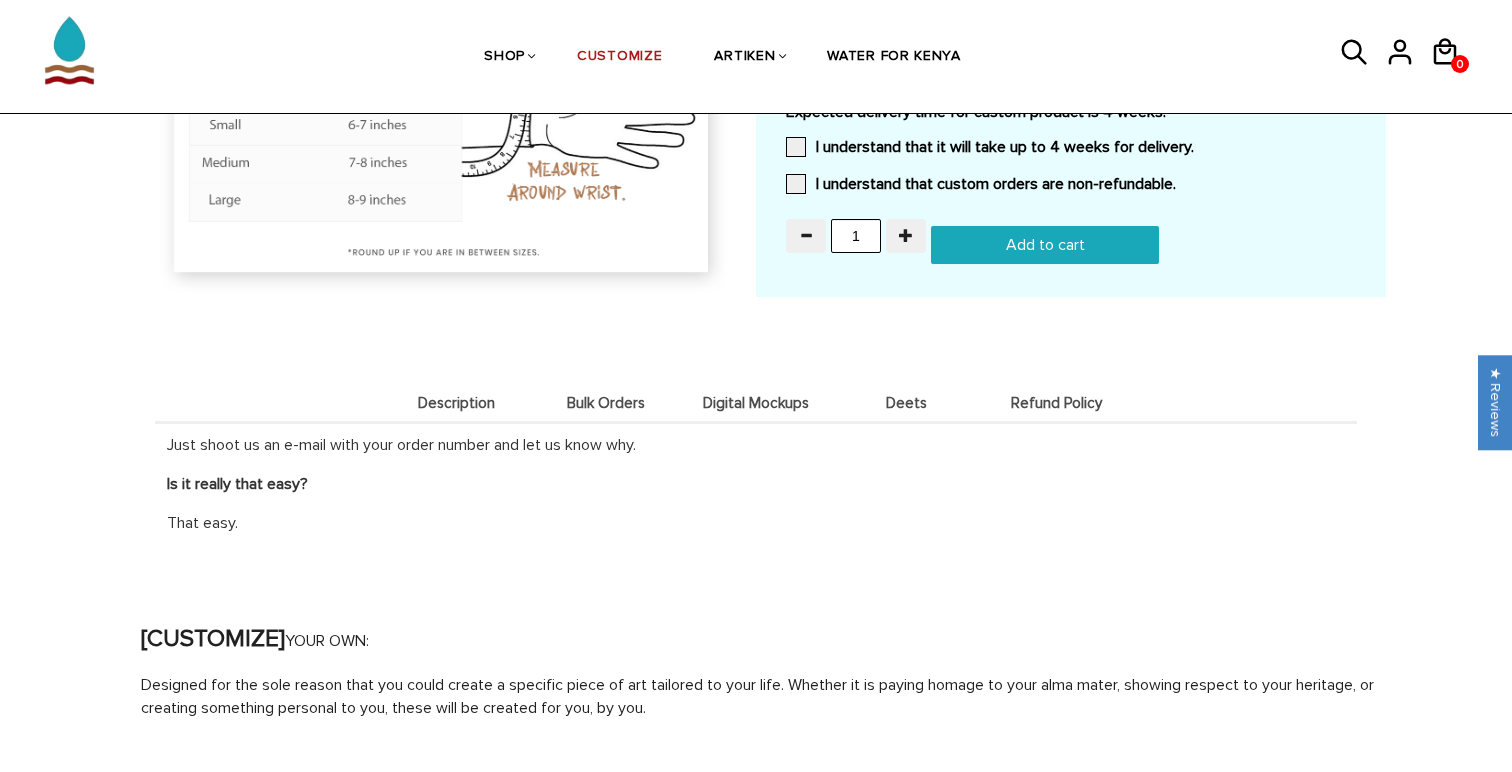 click on "Deets" at bounding box center [906, 403] 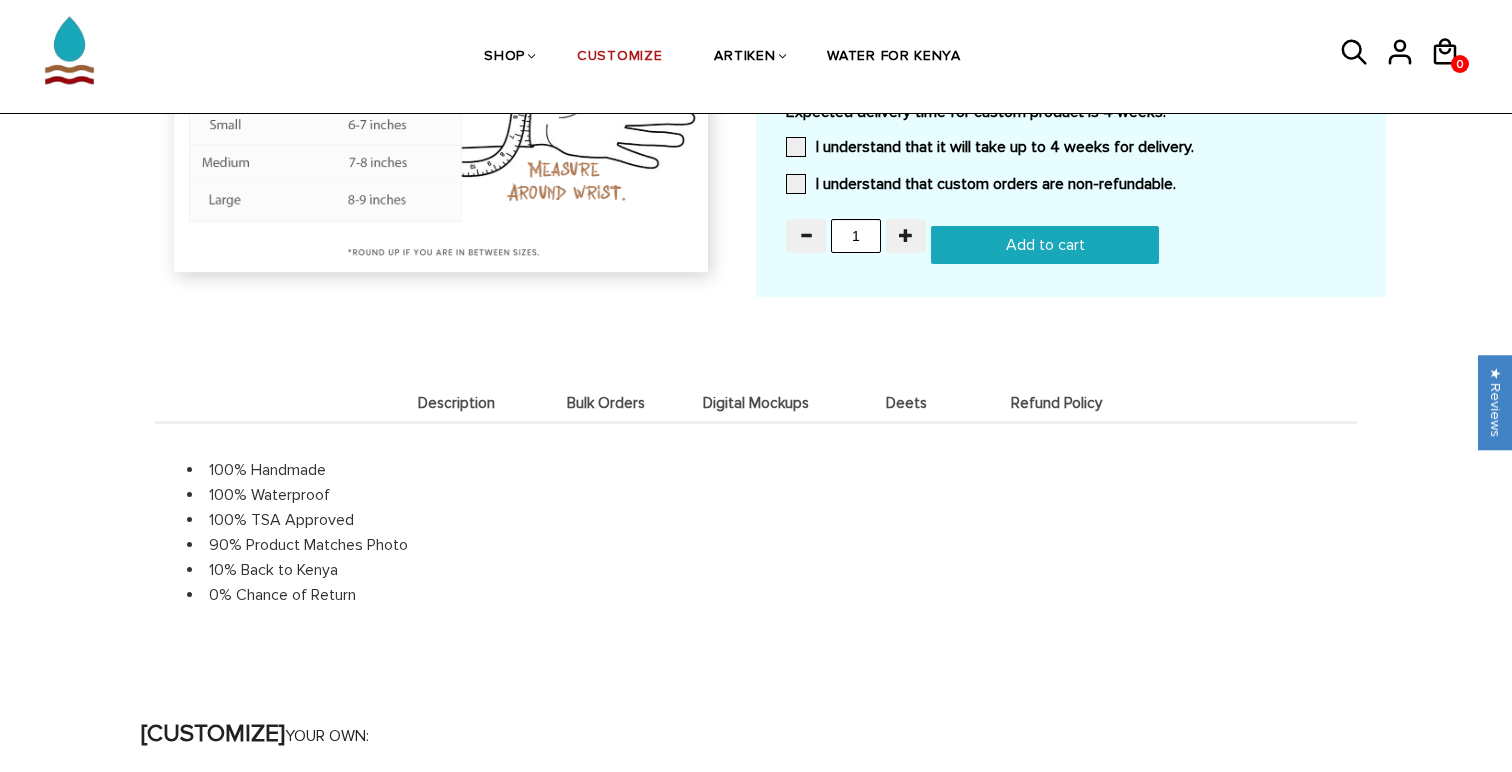 click on "Digital Mockups" at bounding box center [756, 403] 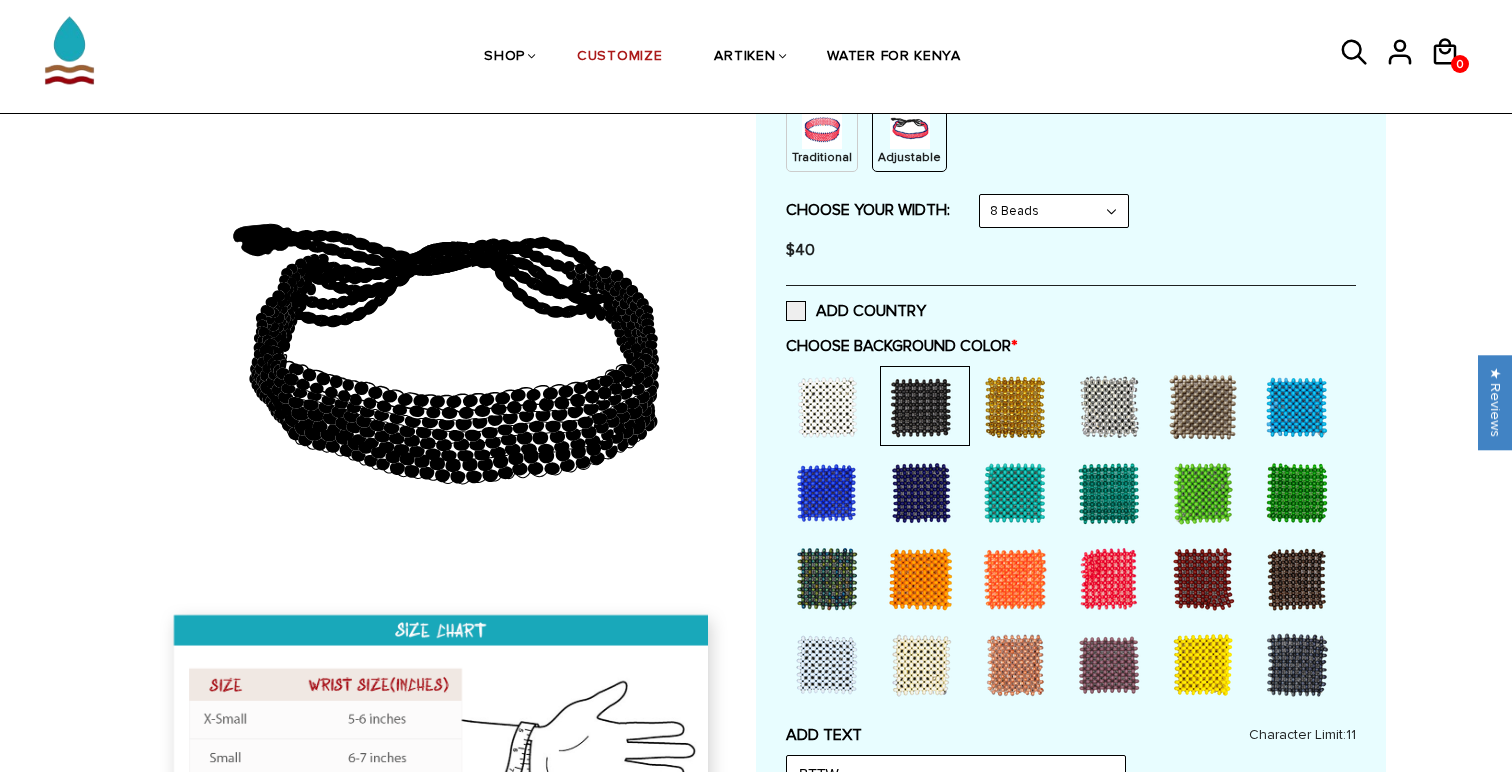 scroll, scrollTop: 0, scrollLeft: 0, axis: both 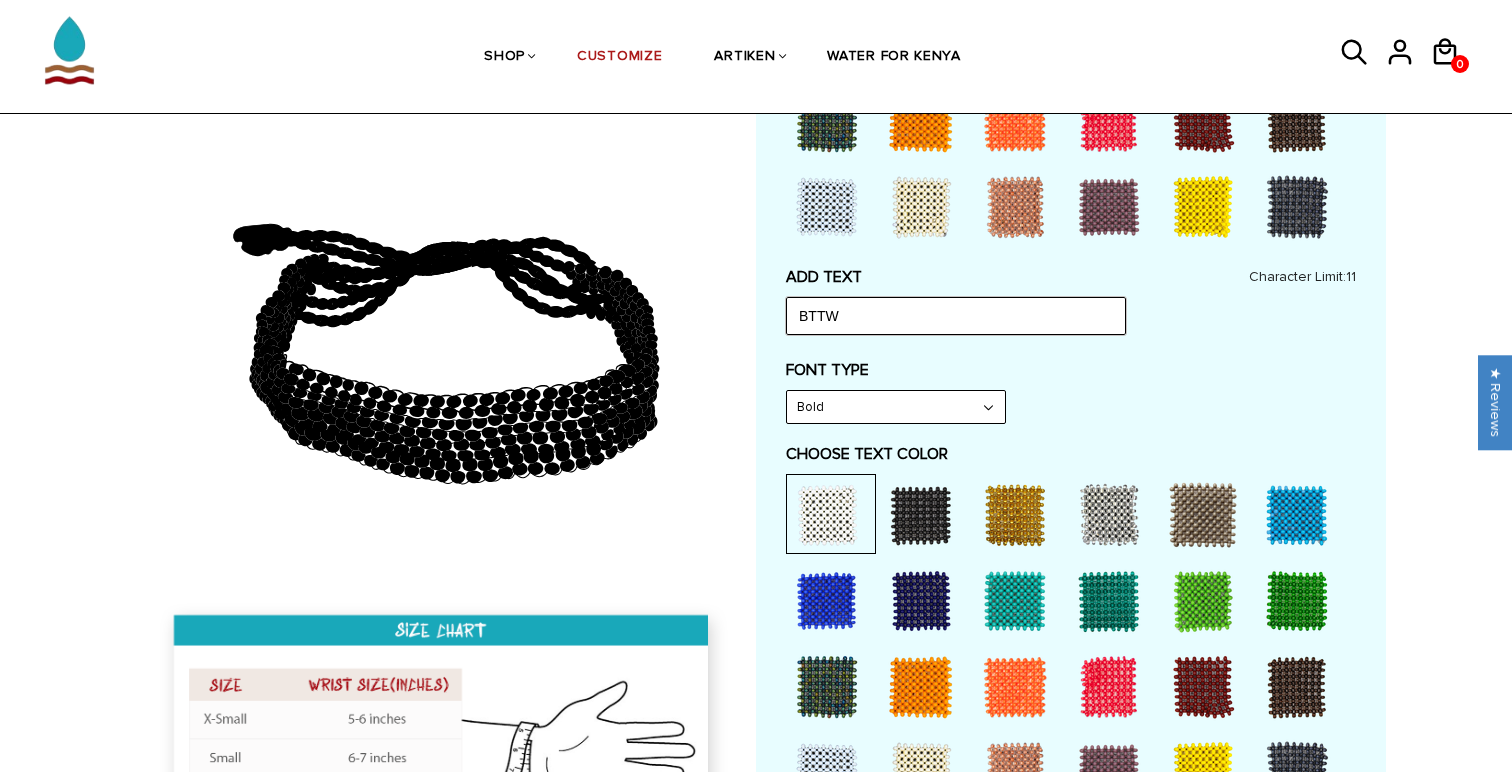 click on "BTTW" at bounding box center (956, 316) 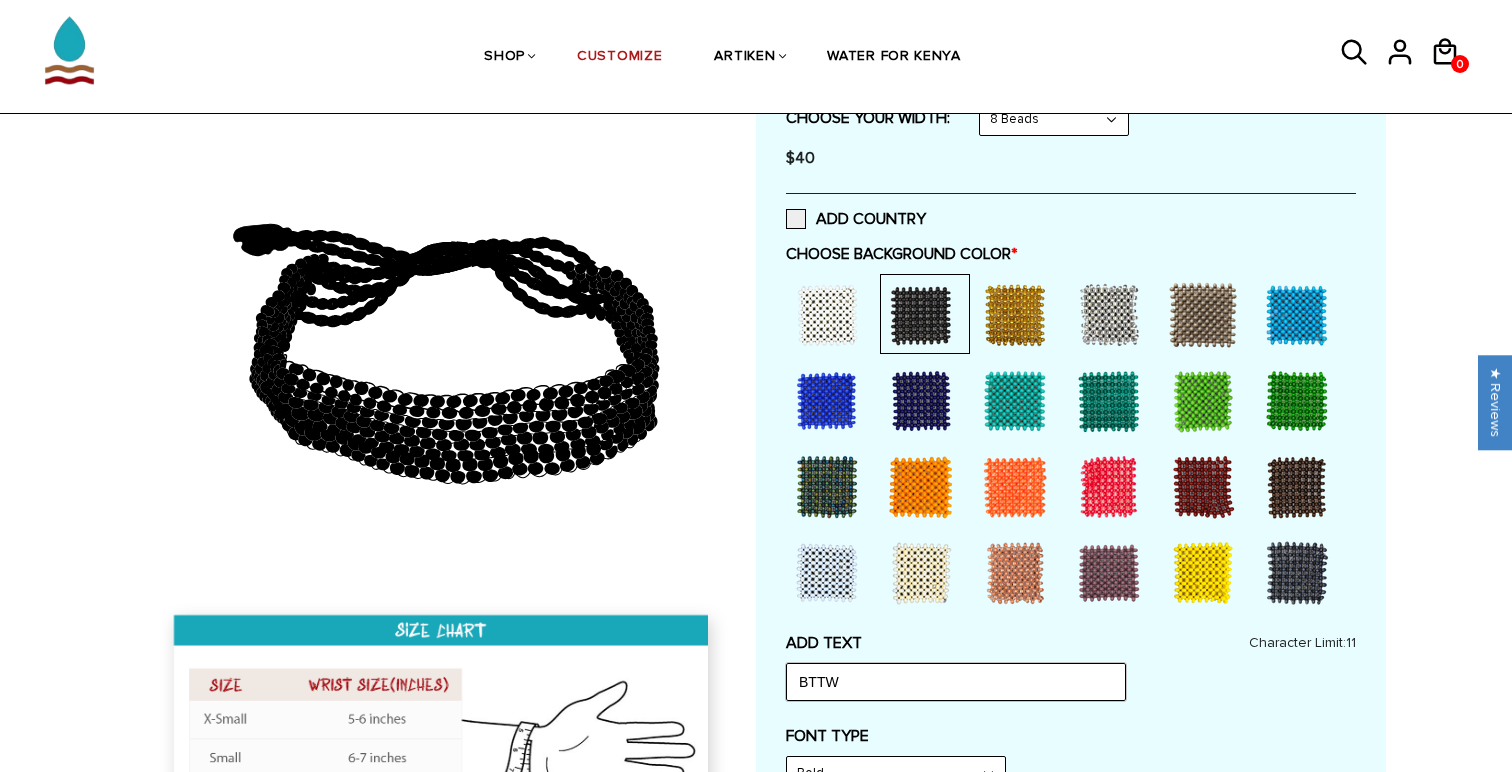 scroll, scrollTop: 0, scrollLeft: 0, axis: both 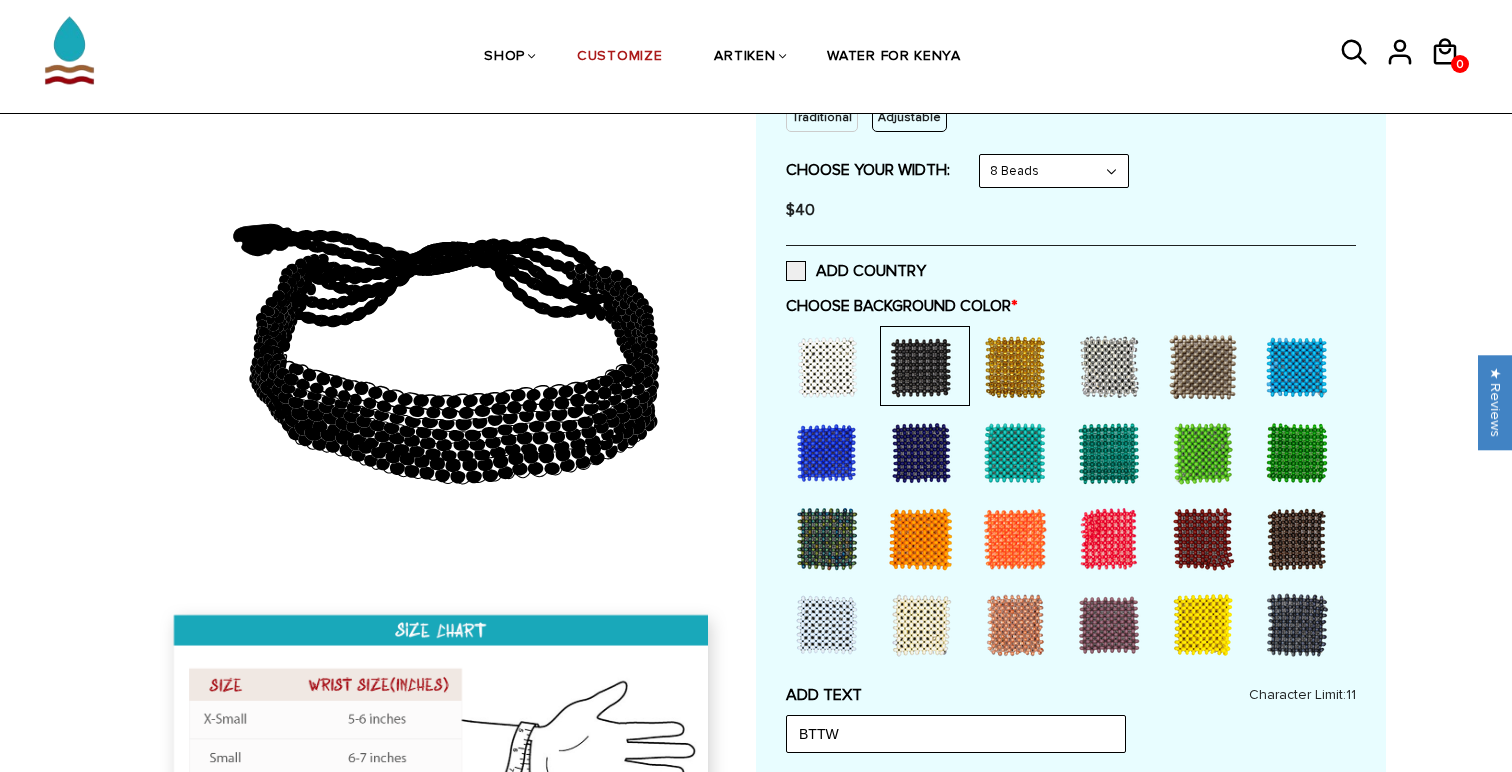 click at bounding box center [1203, 625] 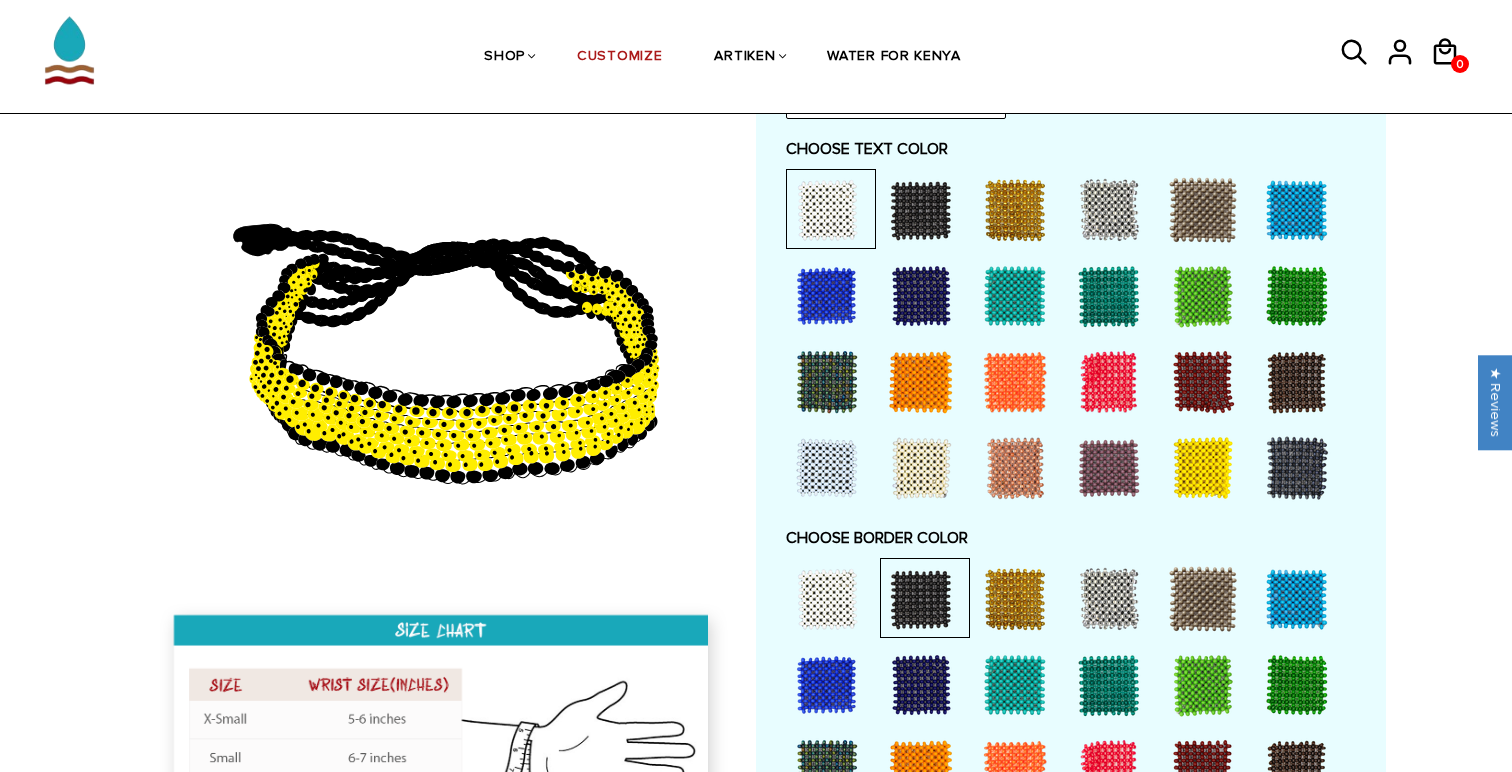 scroll, scrollTop: 1089, scrollLeft: 0, axis: vertical 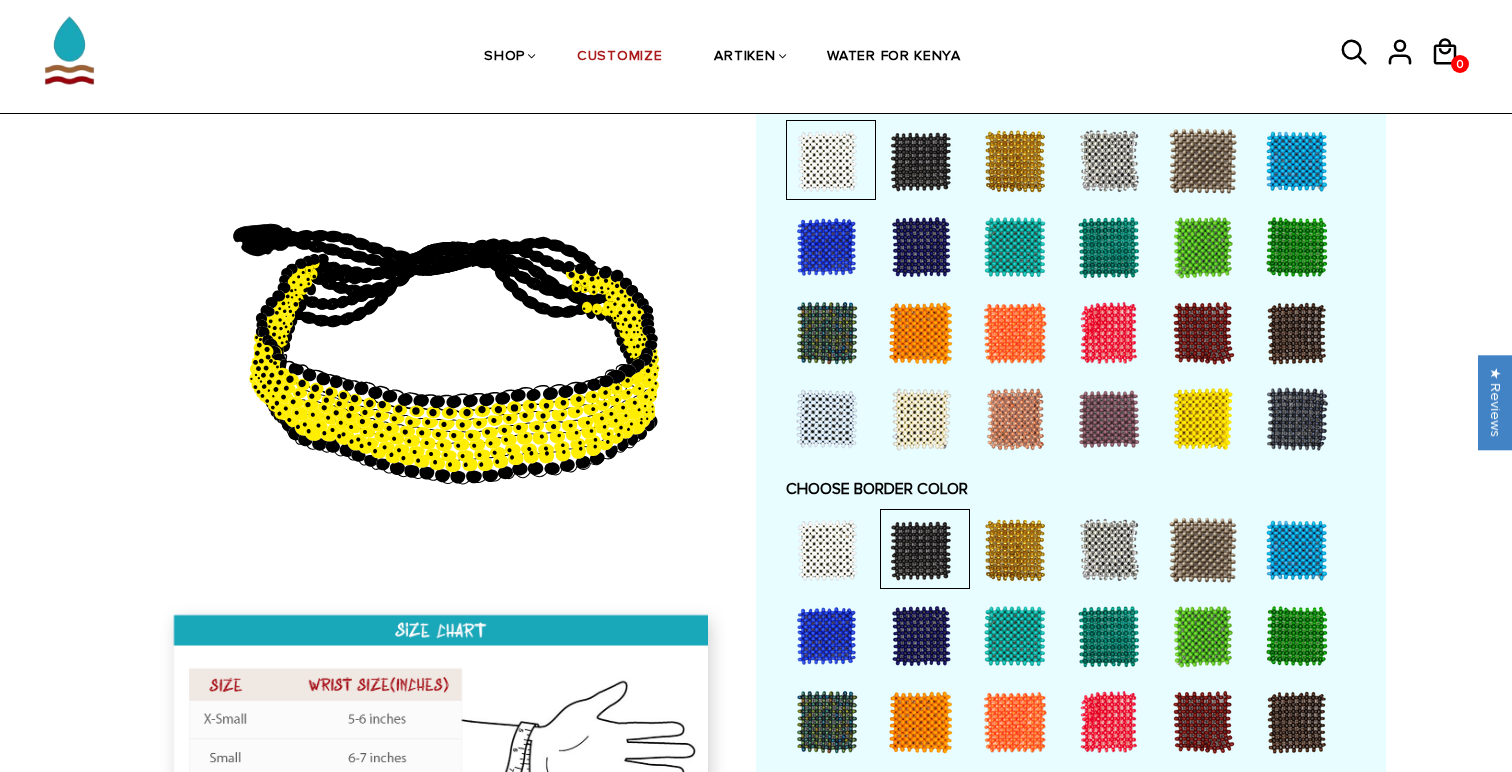 click at bounding box center (1109, 419) 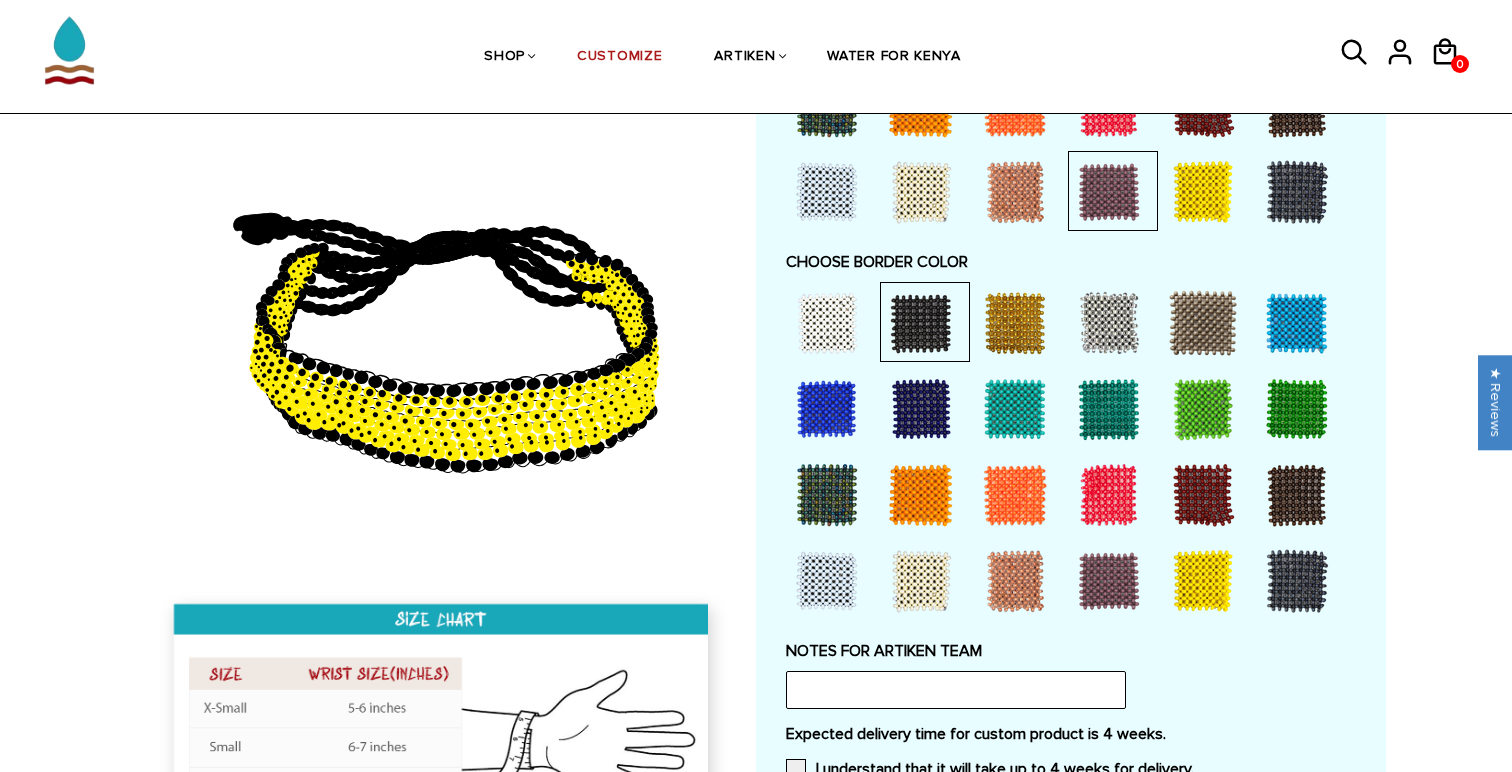 scroll, scrollTop: 1322, scrollLeft: 0, axis: vertical 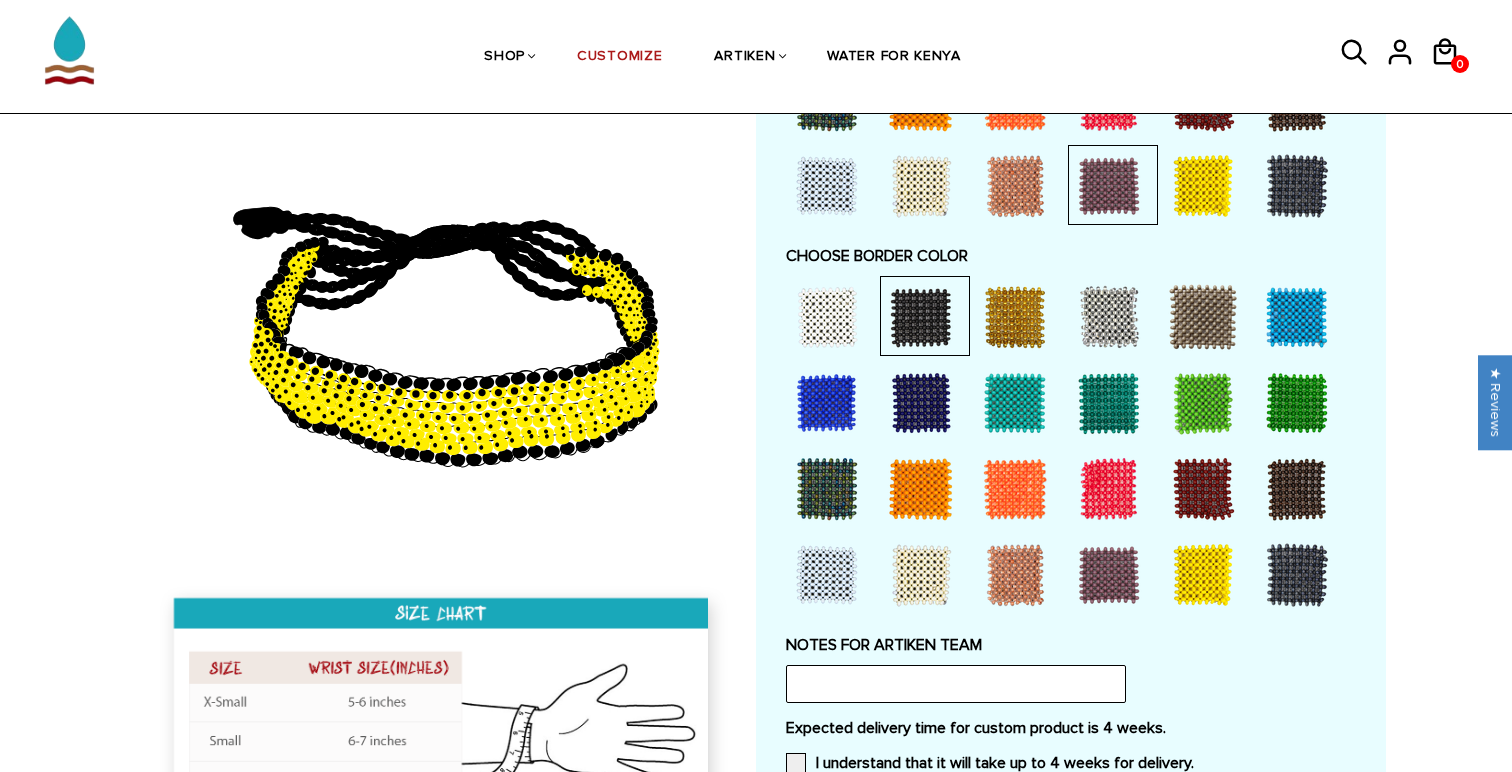click at bounding box center [1203, 575] 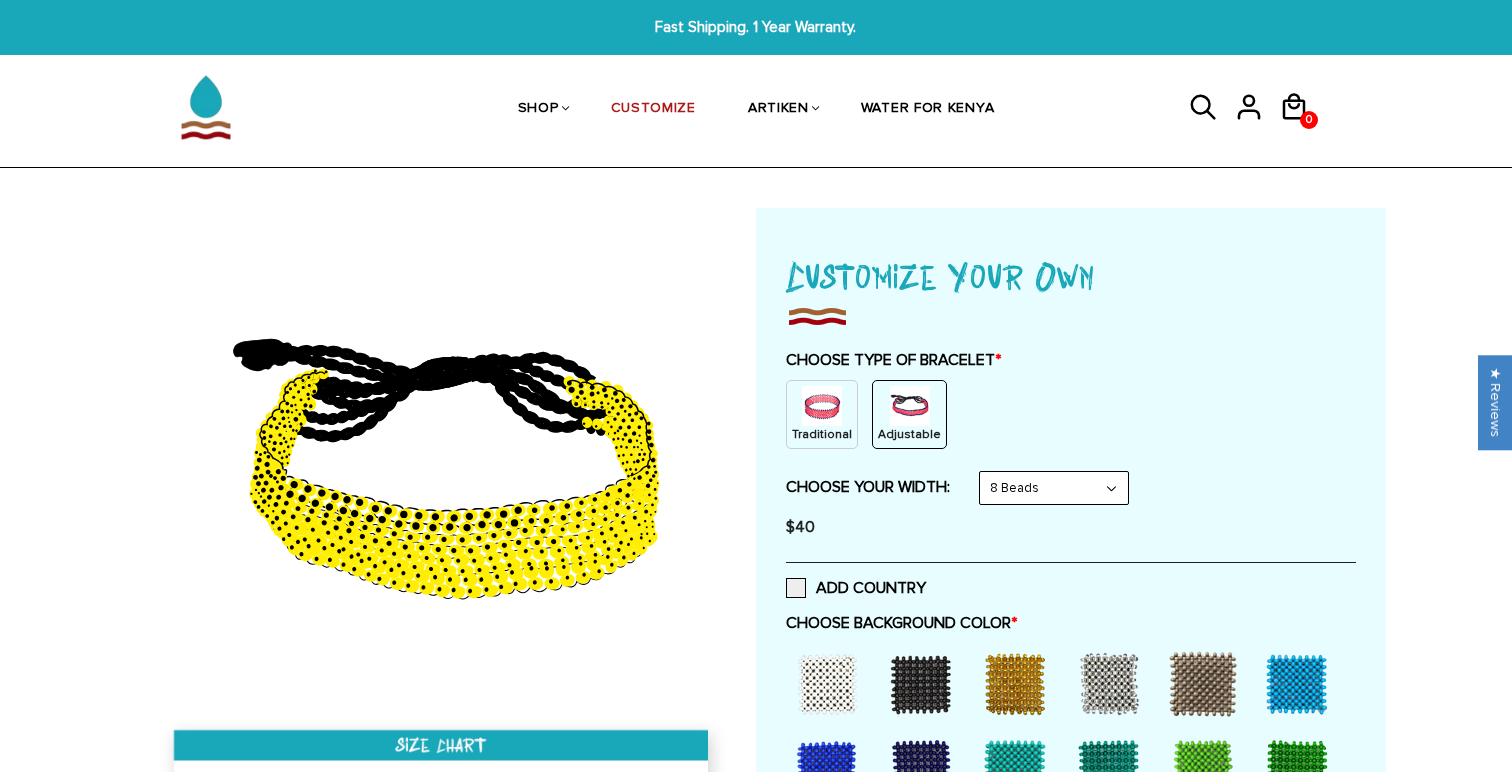 scroll, scrollTop: 1, scrollLeft: 0, axis: vertical 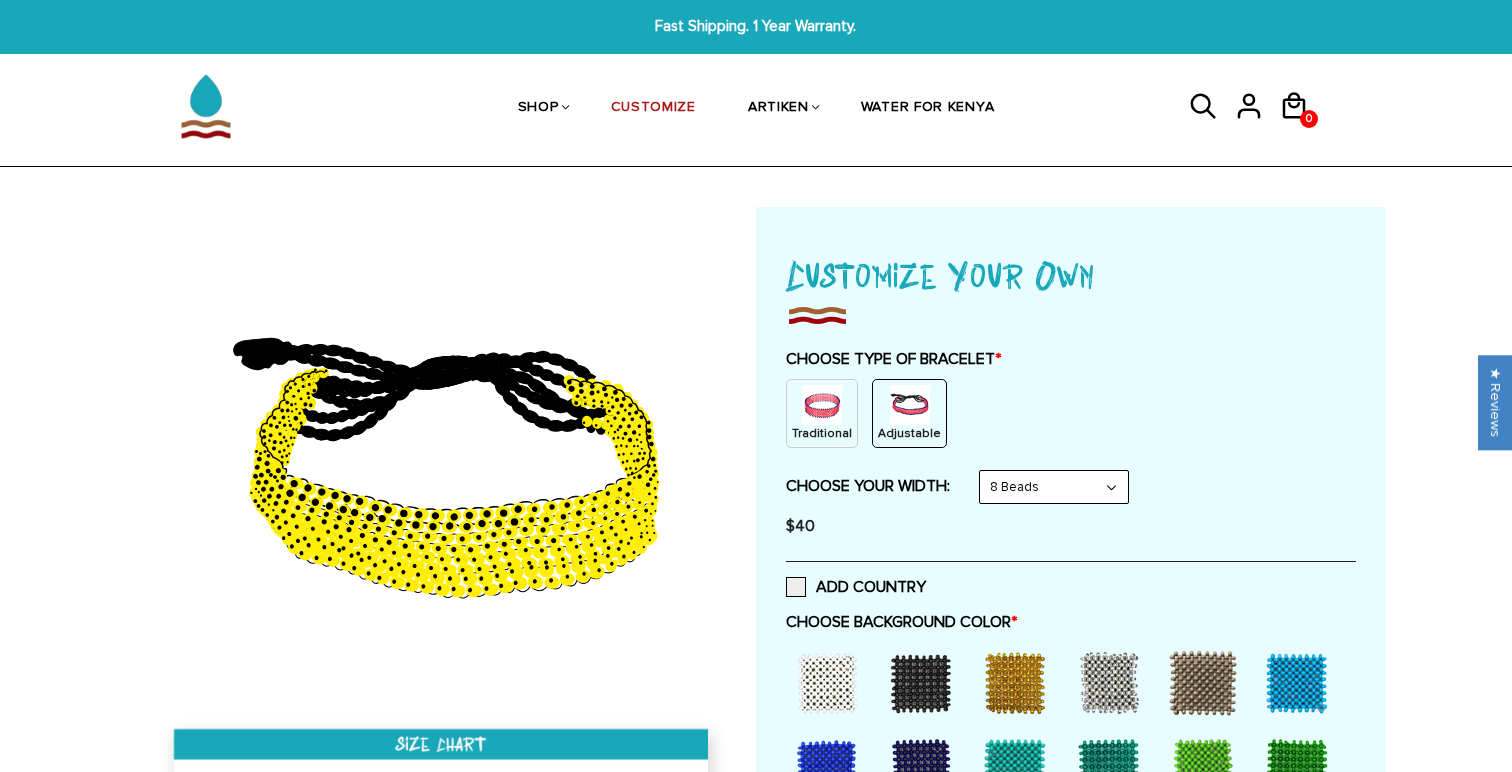 click on "8 Beads
6 Beads
10 Beads" at bounding box center (1054, 487) 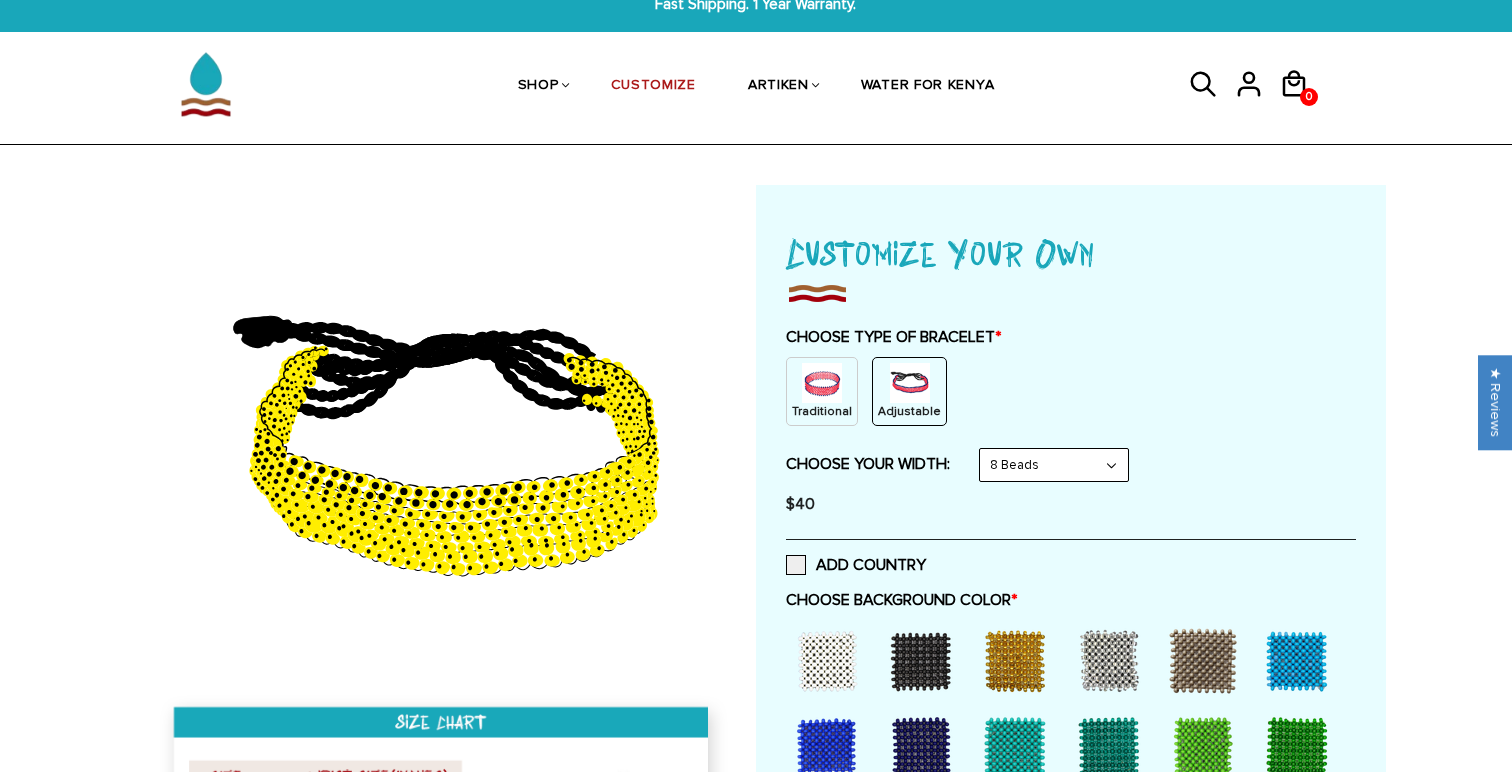 click on "8 Beads
6 Beads
10 Beads" at bounding box center [1054, 465] 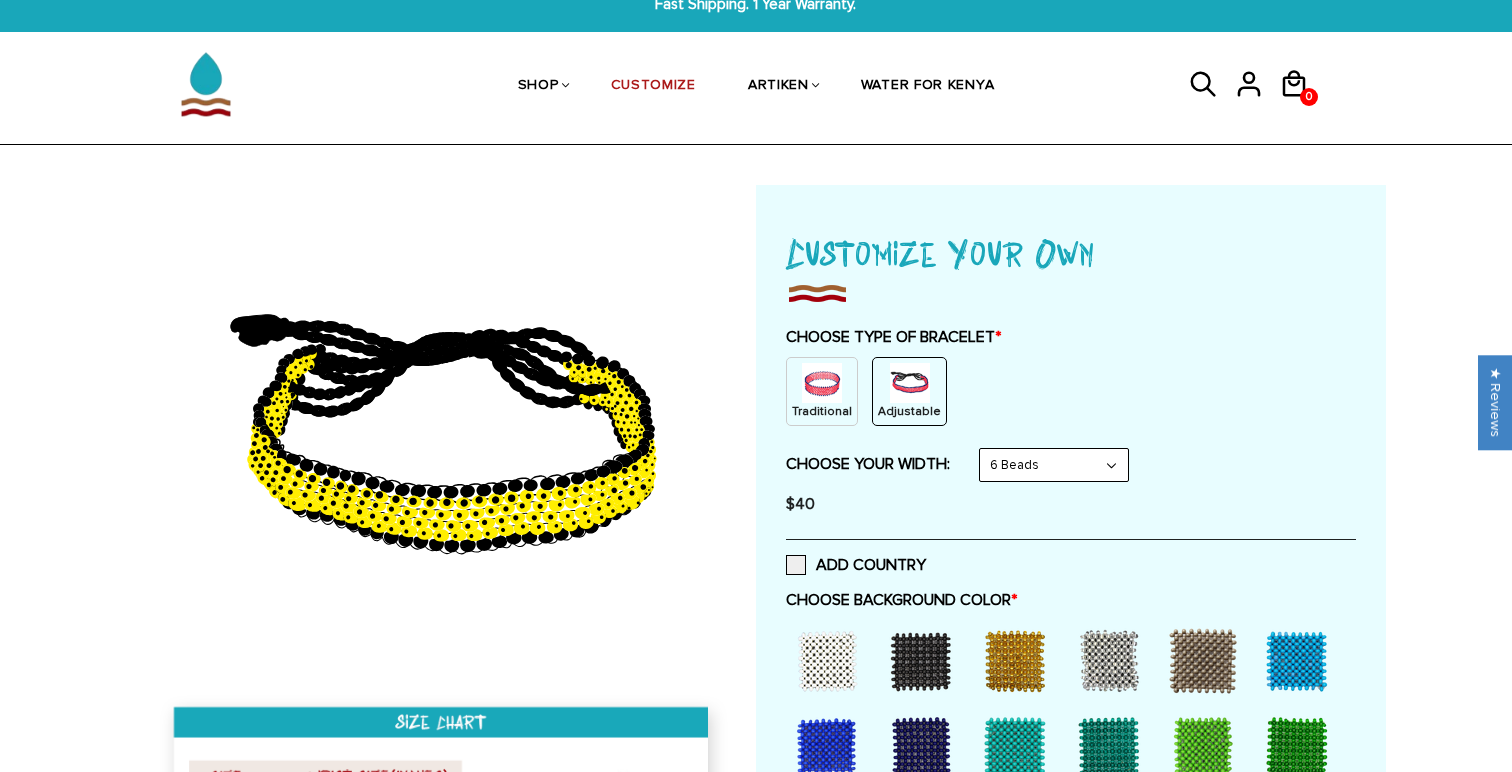 click on "8 Beads
6 Beads
10 Beads" at bounding box center [1054, 465] 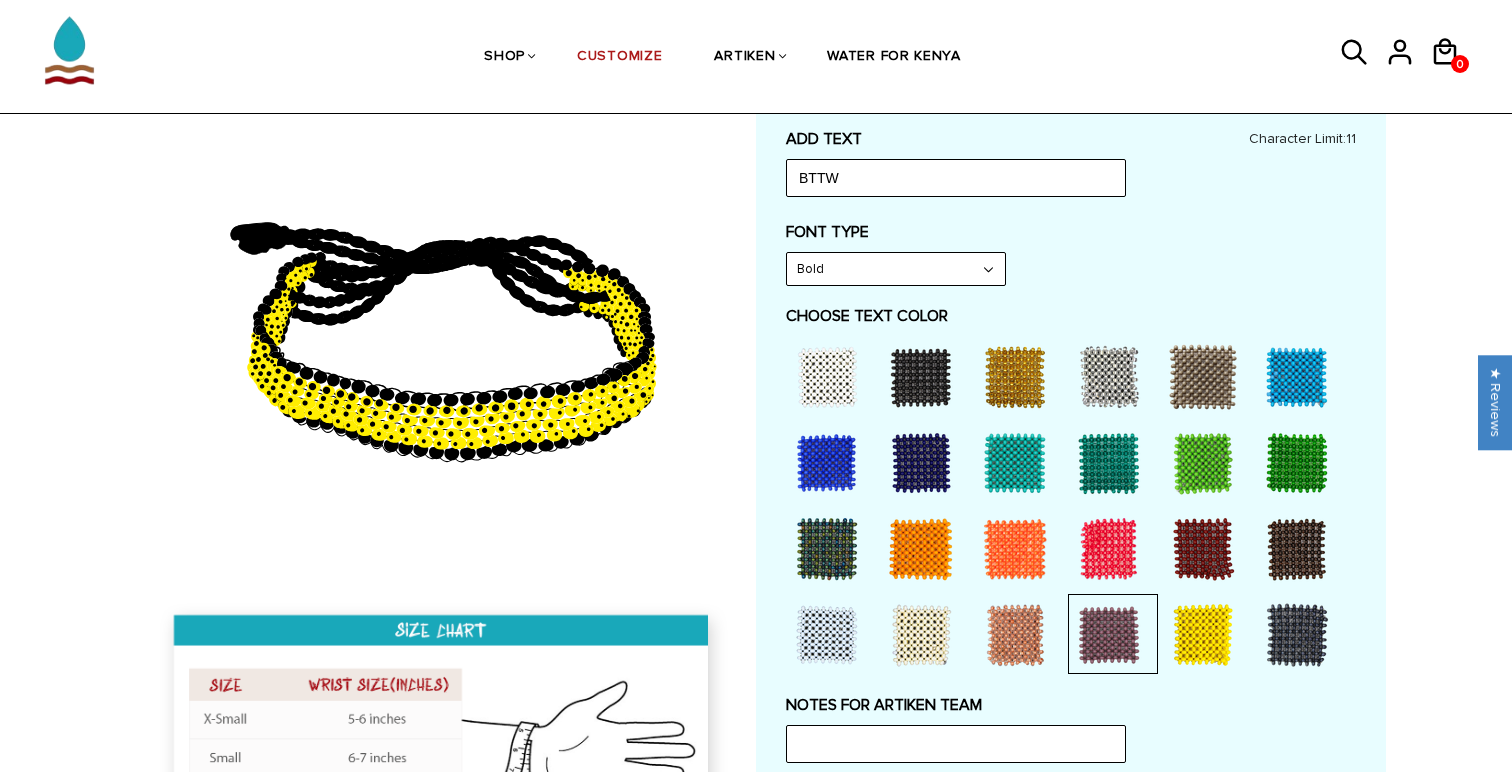 scroll, scrollTop: 892, scrollLeft: 0, axis: vertical 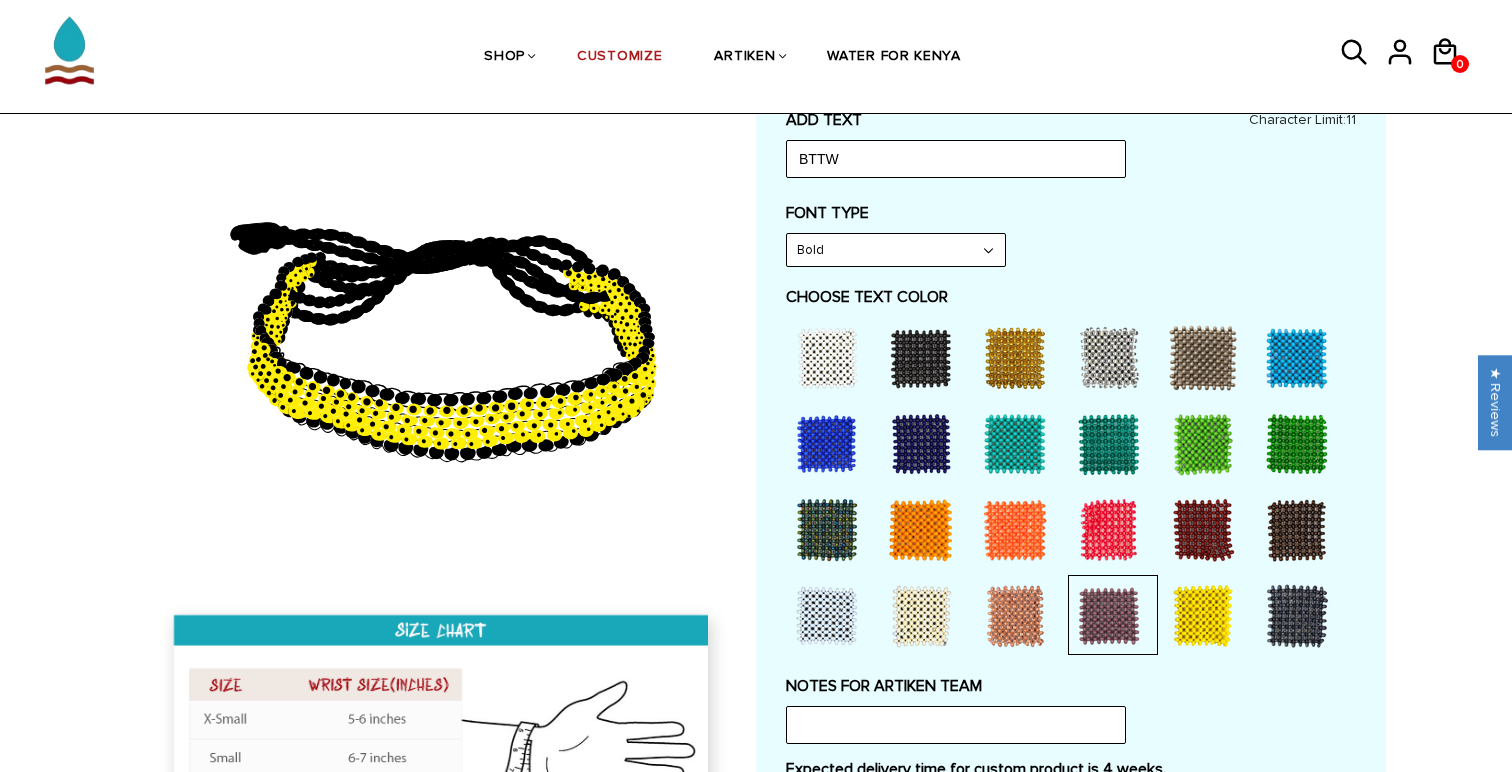 click at bounding box center (1203, 616) 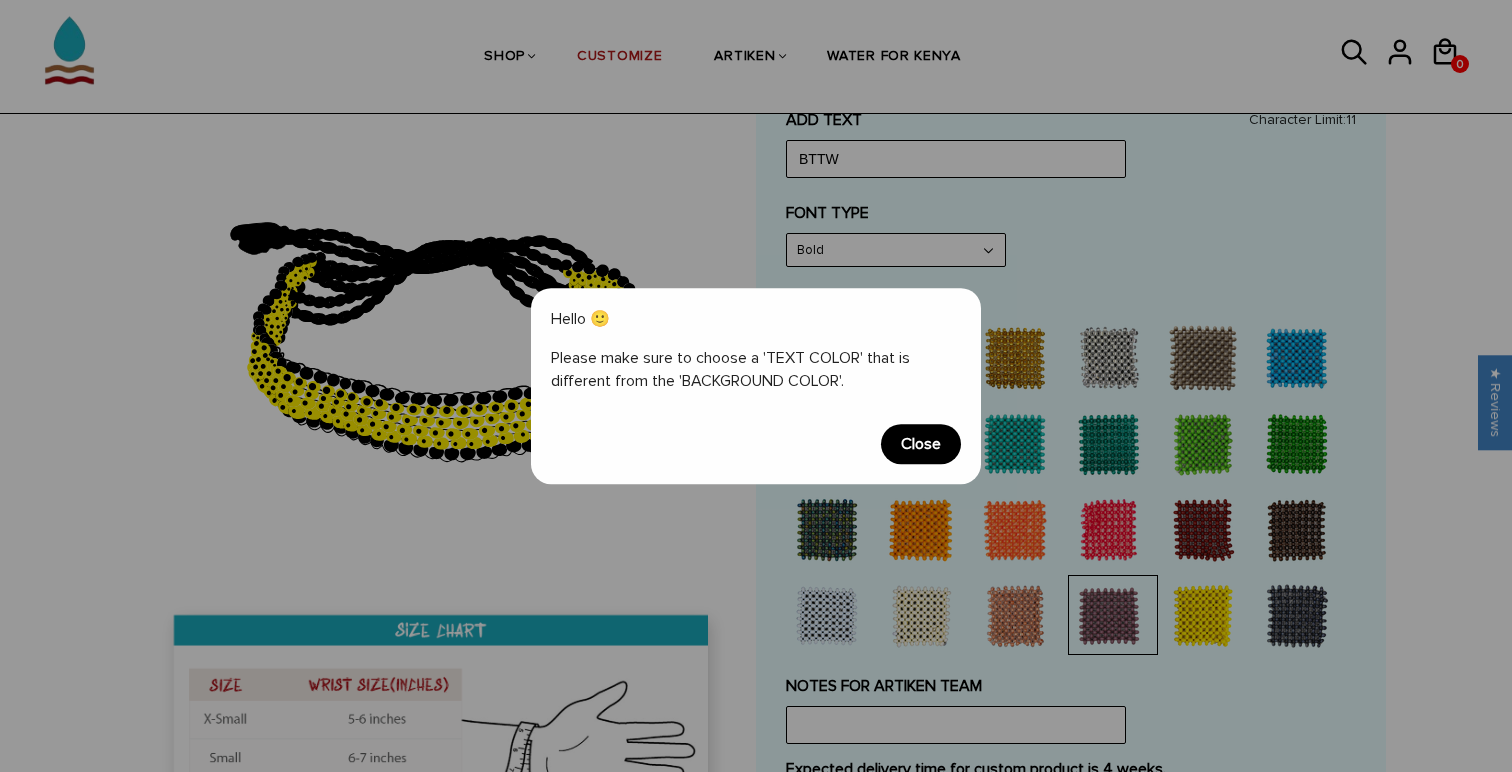 click on "Close" at bounding box center (921, 444) 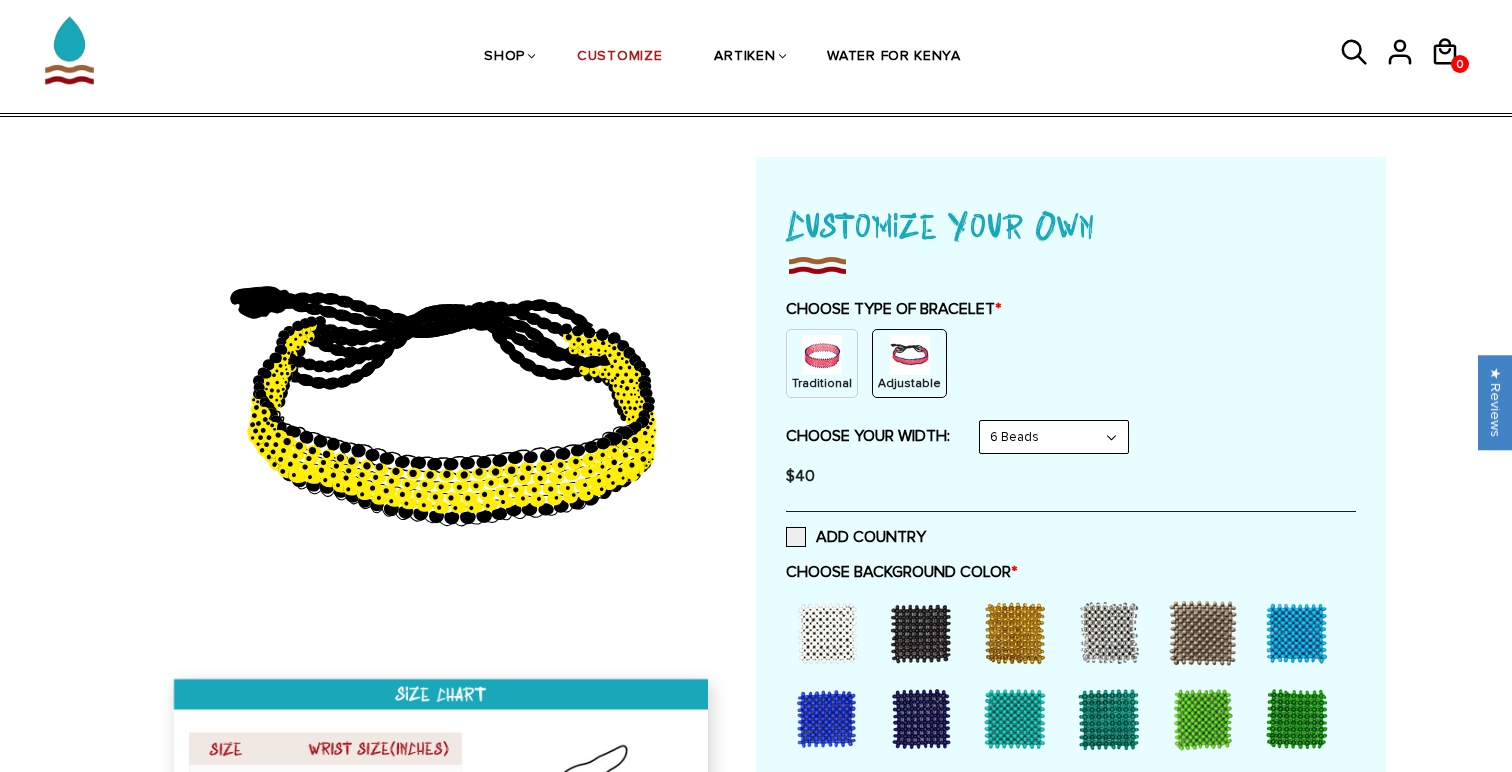 scroll, scrollTop: 50, scrollLeft: 0, axis: vertical 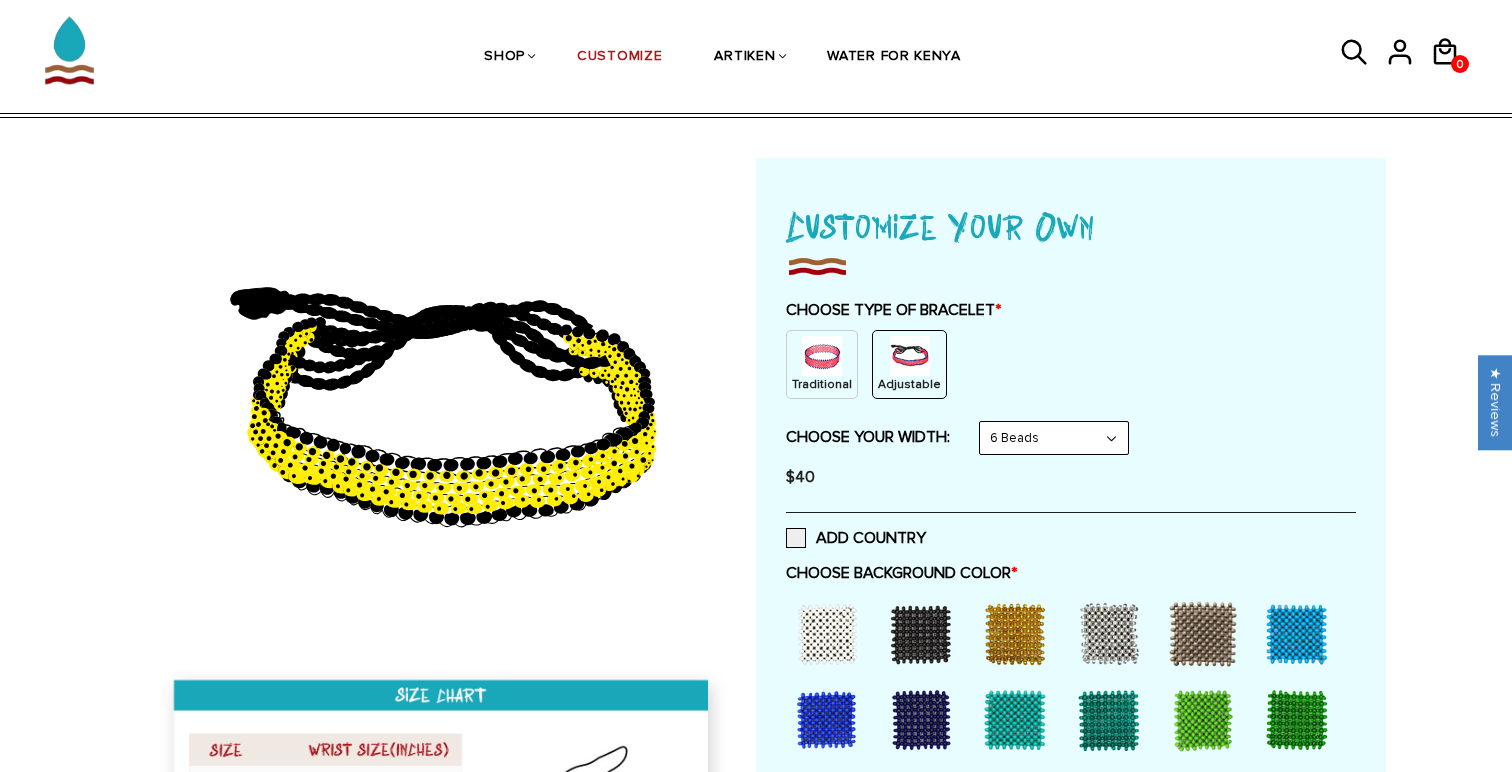 click on "8 Beads
6 Beads
10 Beads" at bounding box center [1054, 438] 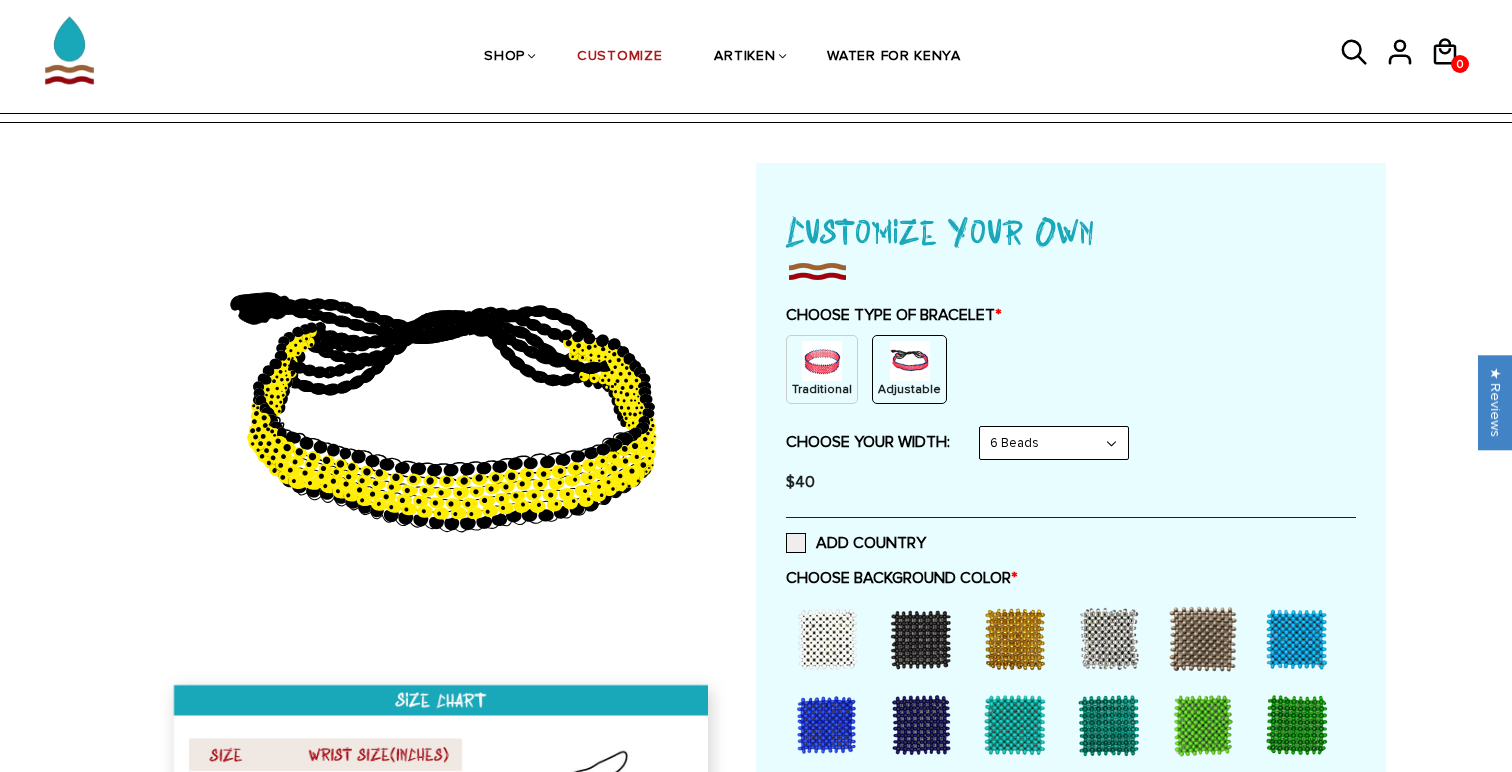 scroll, scrollTop: 7, scrollLeft: 0, axis: vertical 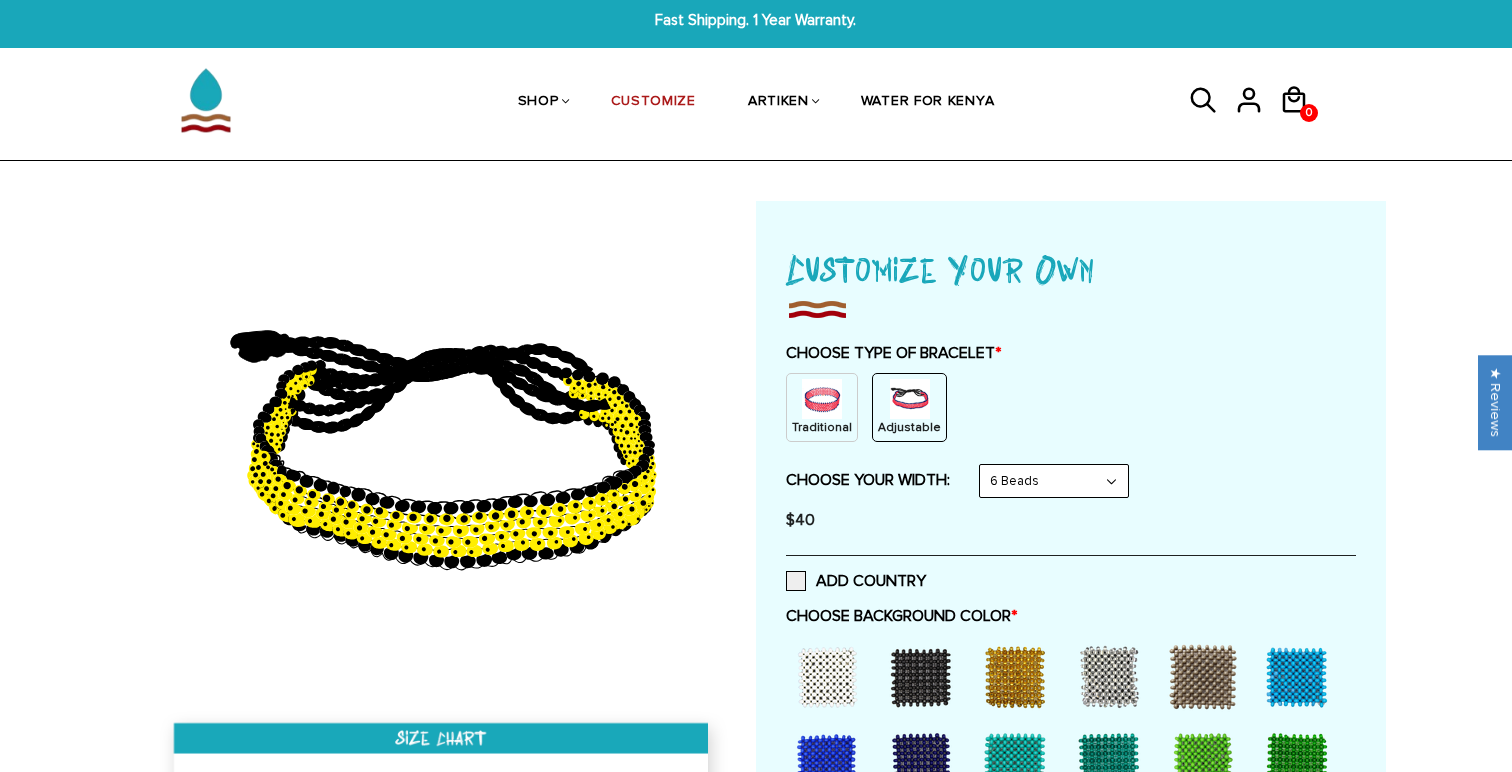 click on "8 Beads
6 Beads
10 Beads" at bounding box center [1054, 481] 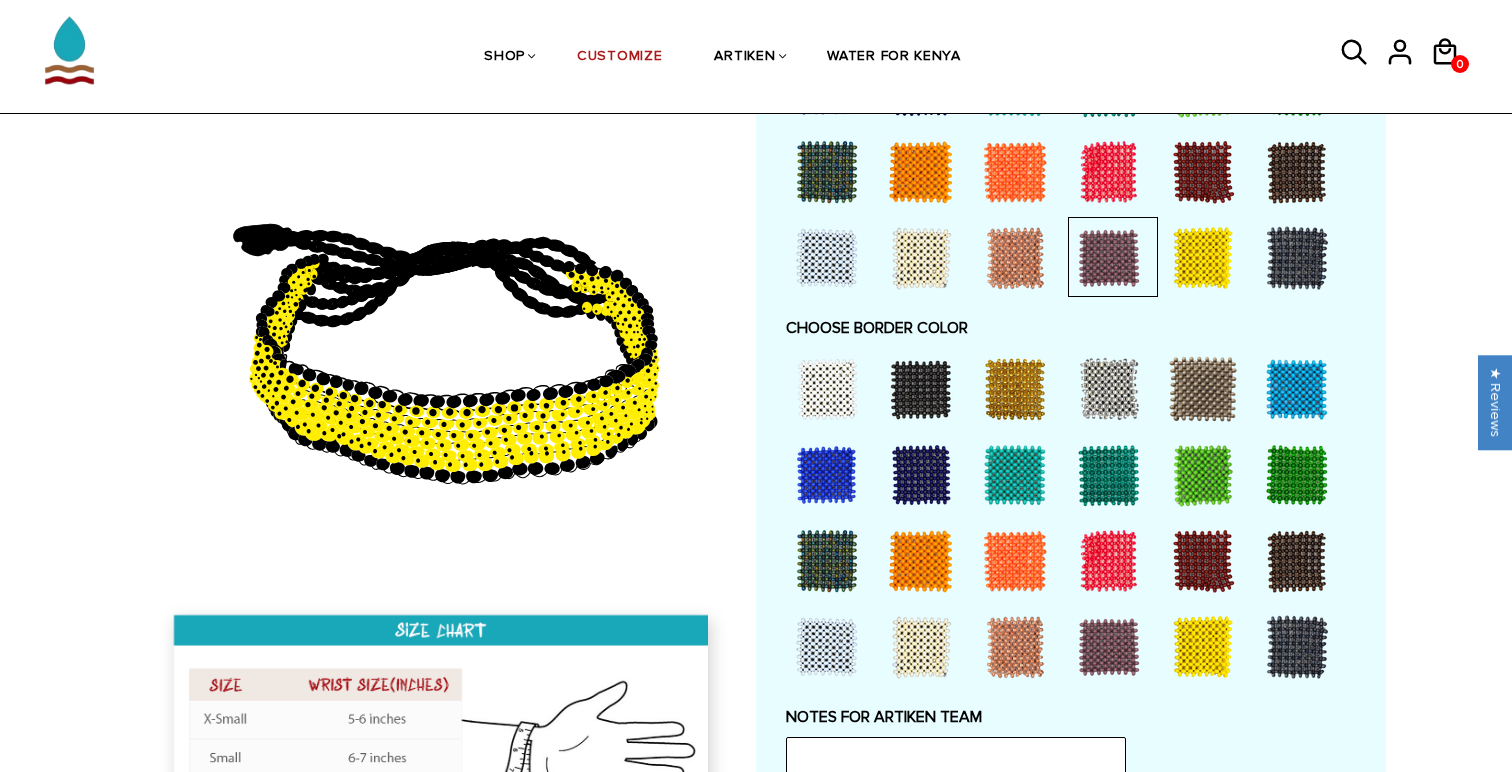 scroll, scrollTop: 1288, scrollLeft: 0, axis: vertical 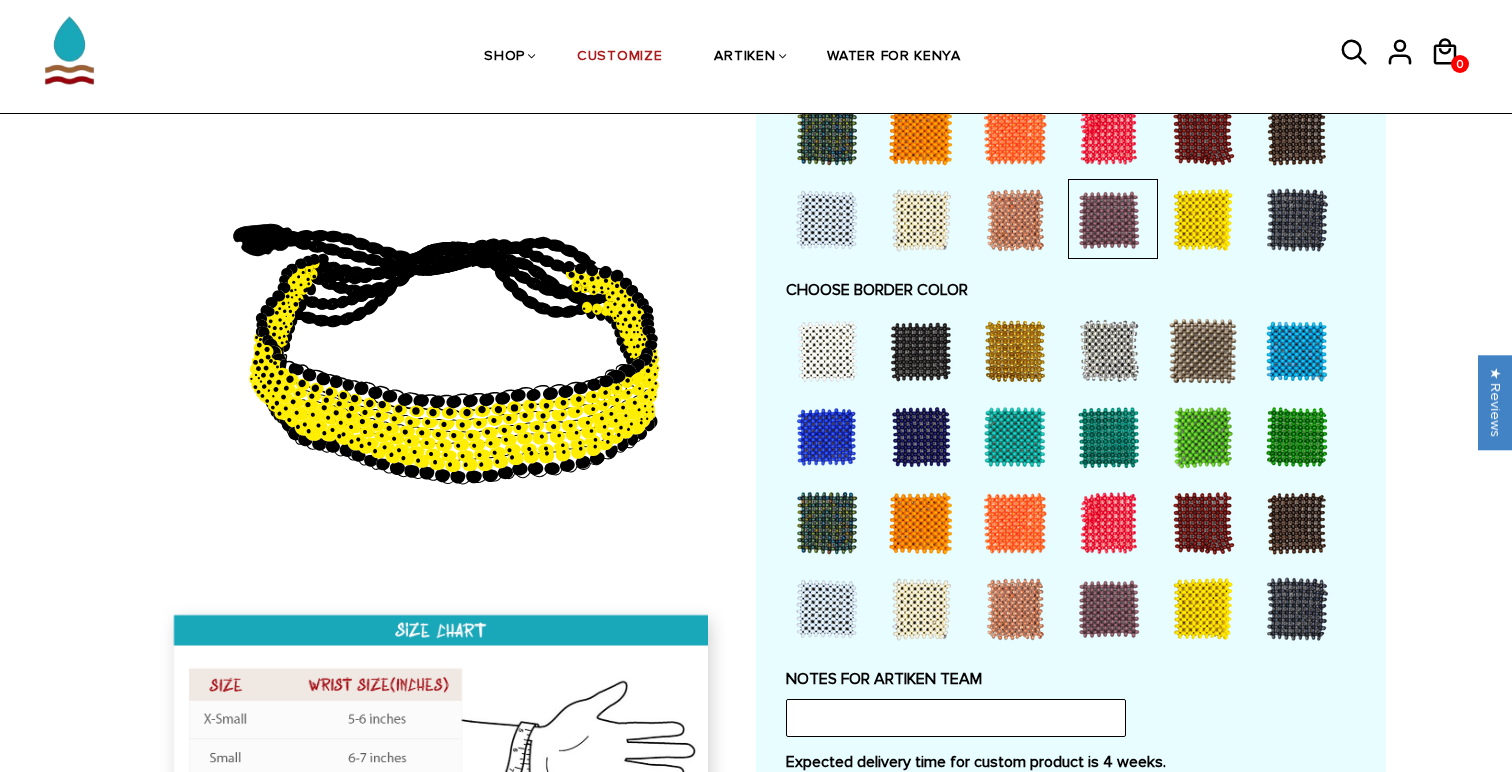 click at bounding box center [1203, 609] 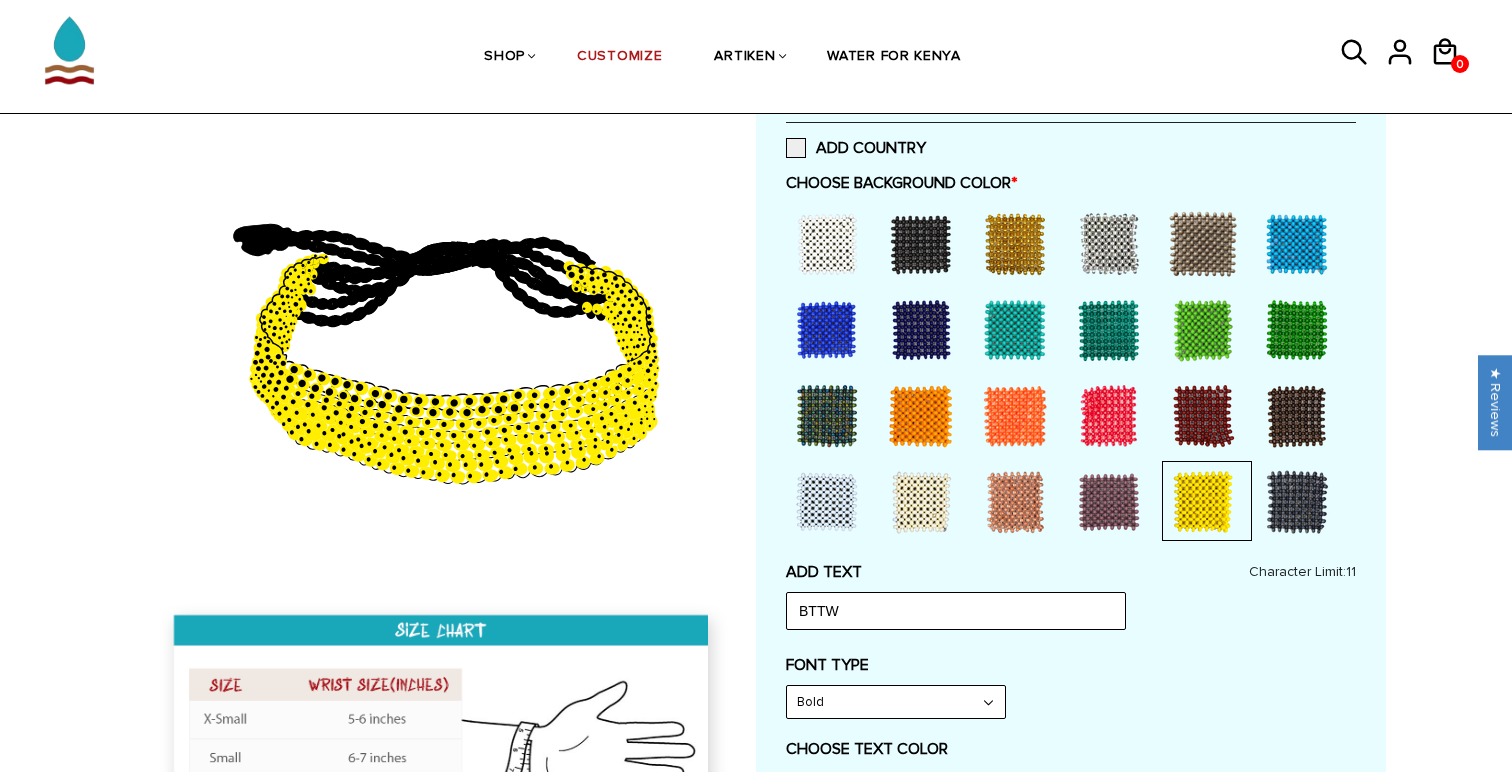 scroll, scrollTop: 0, scrollLeft: 0, axis: both 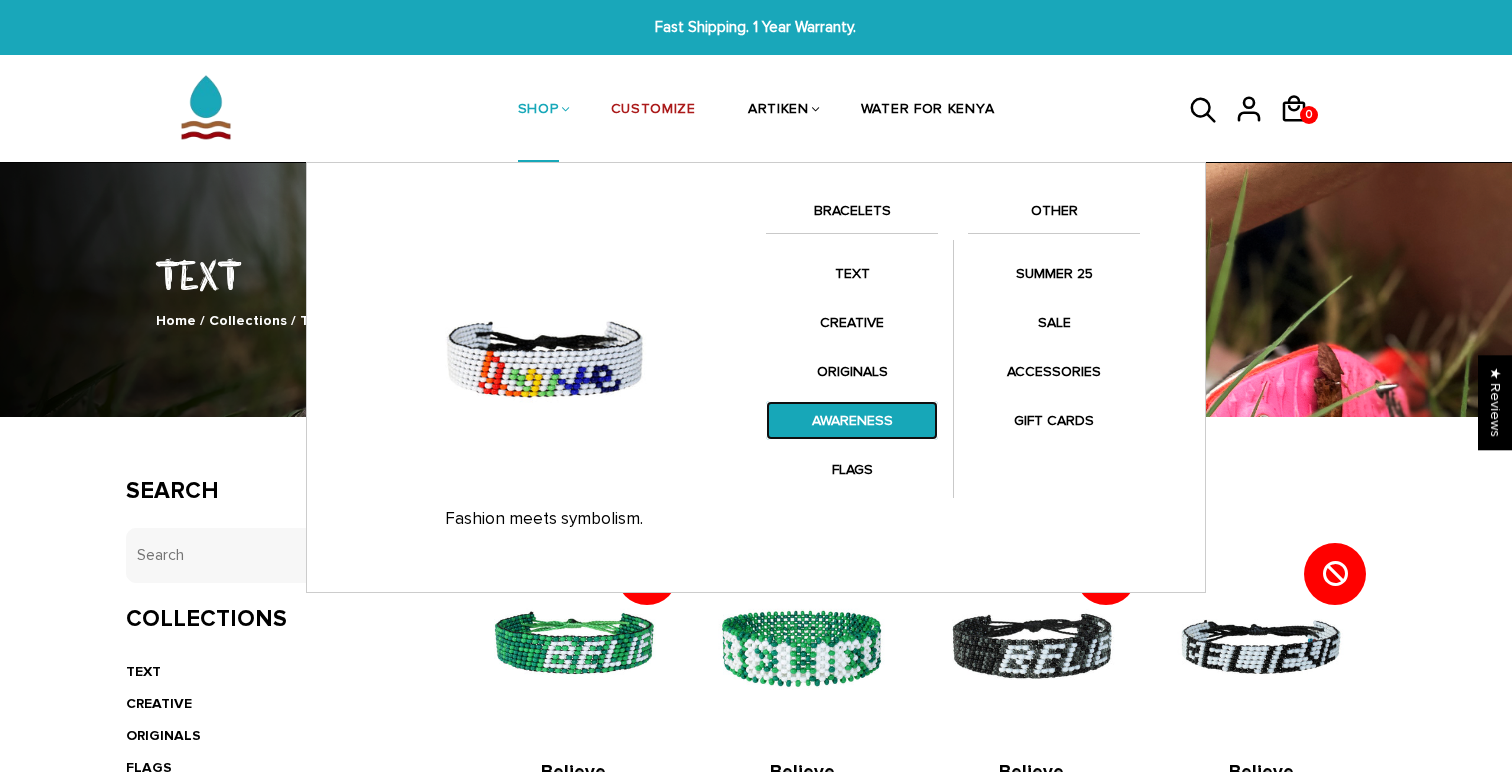 click on "AWARENESS" at bounding box center (852, 420) 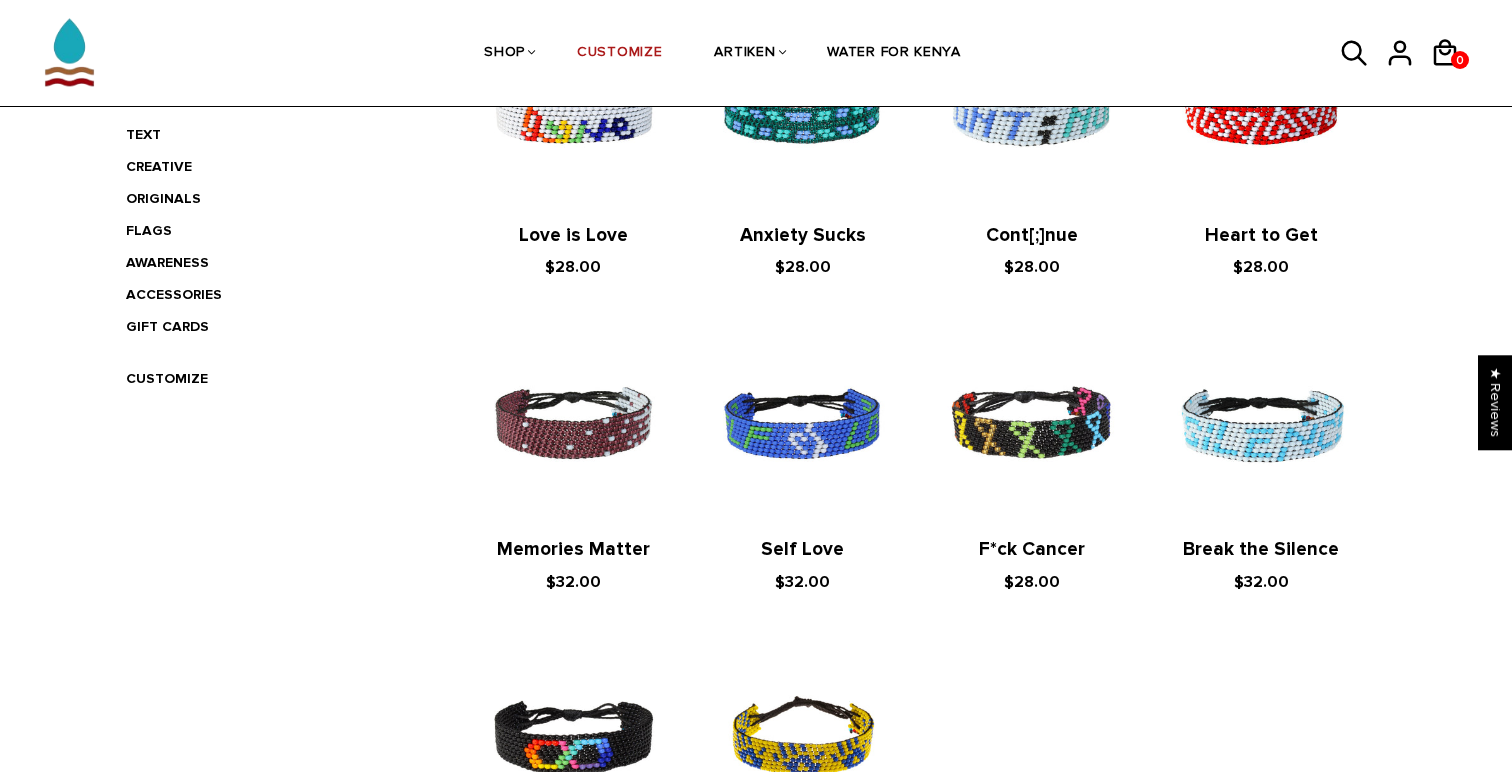 scroll, scrollTop: 533, scrollLeft: 0, axis: vertical 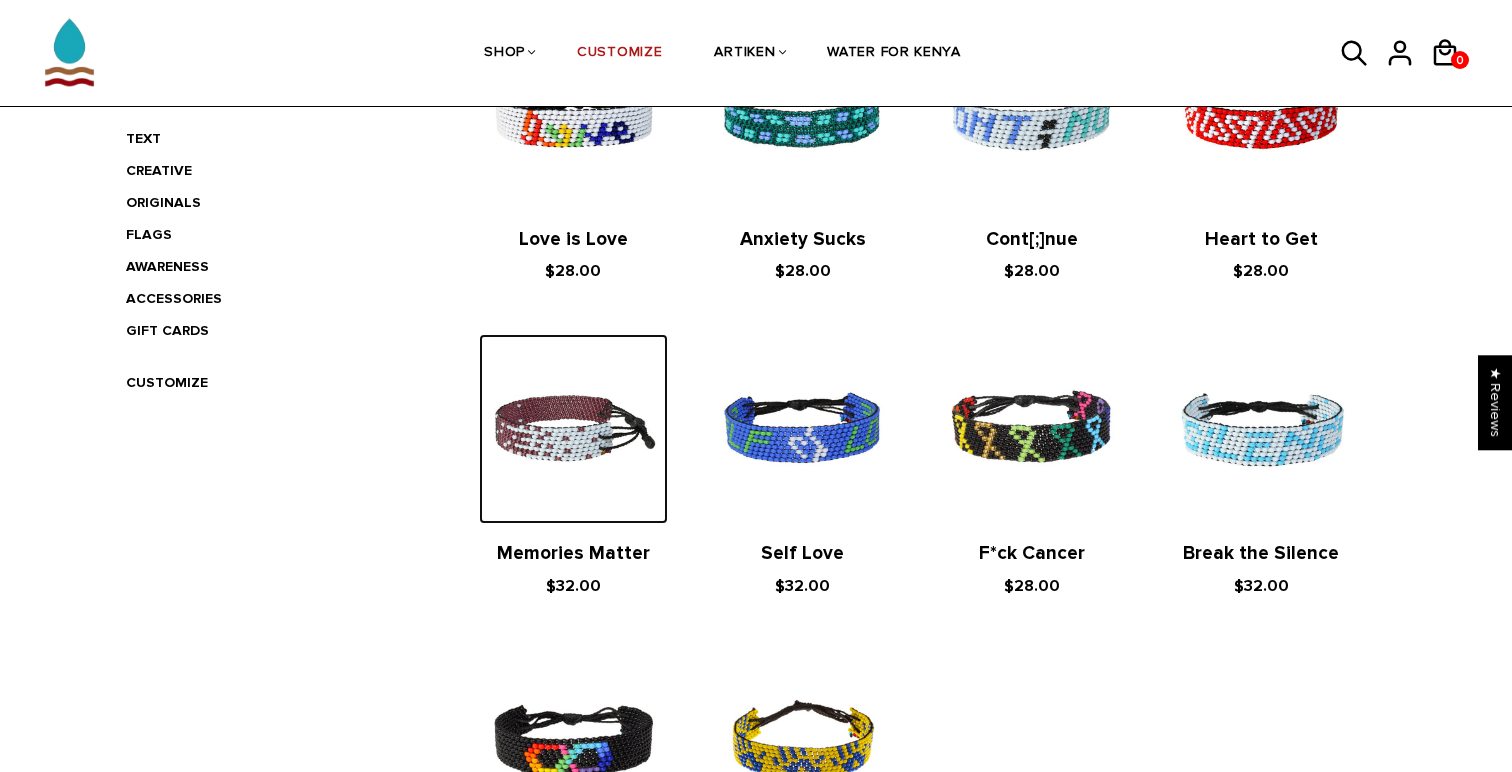 click at bounding box center [573, 428] 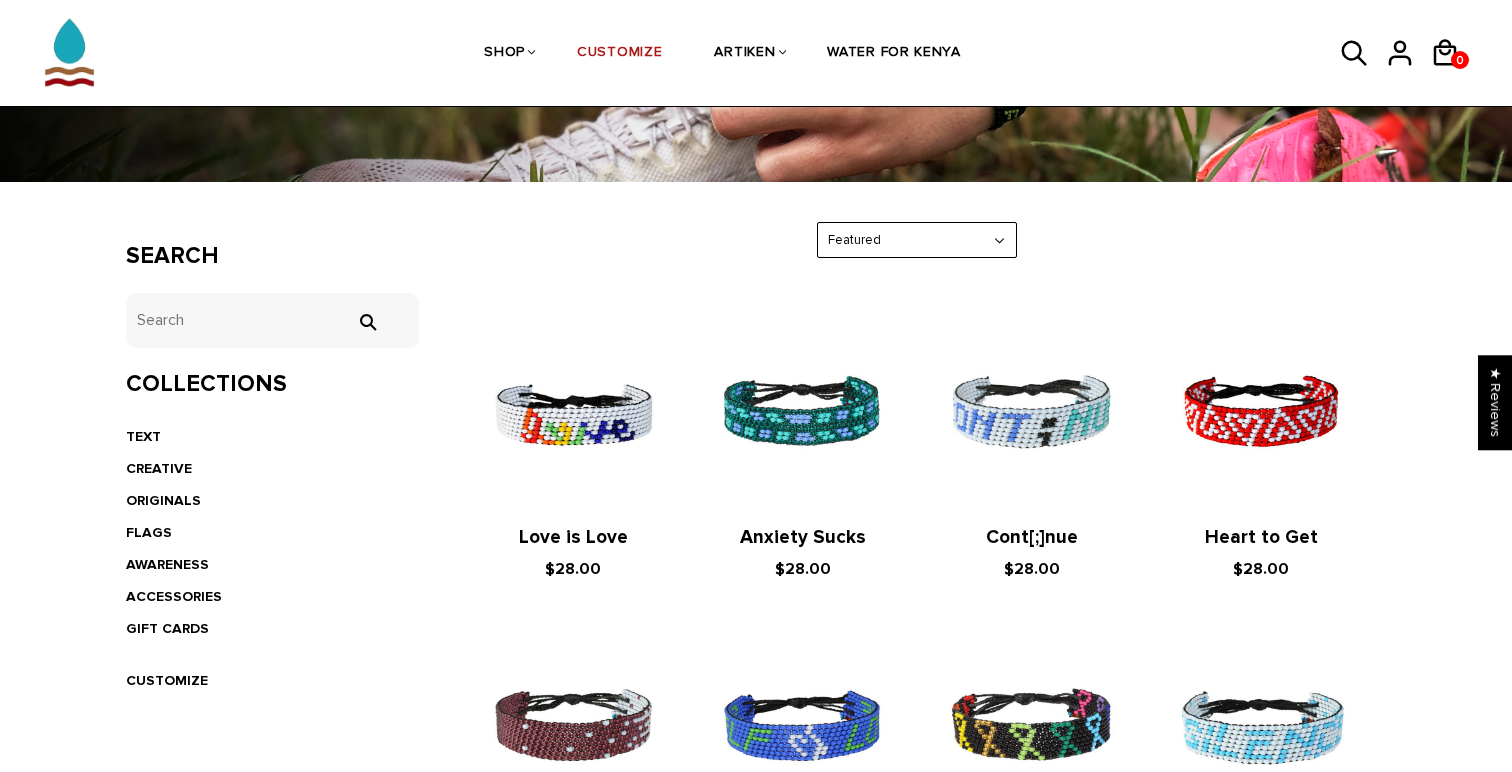 scroll, scrollTop: 233, scrollLeft: 0, axis: vertical 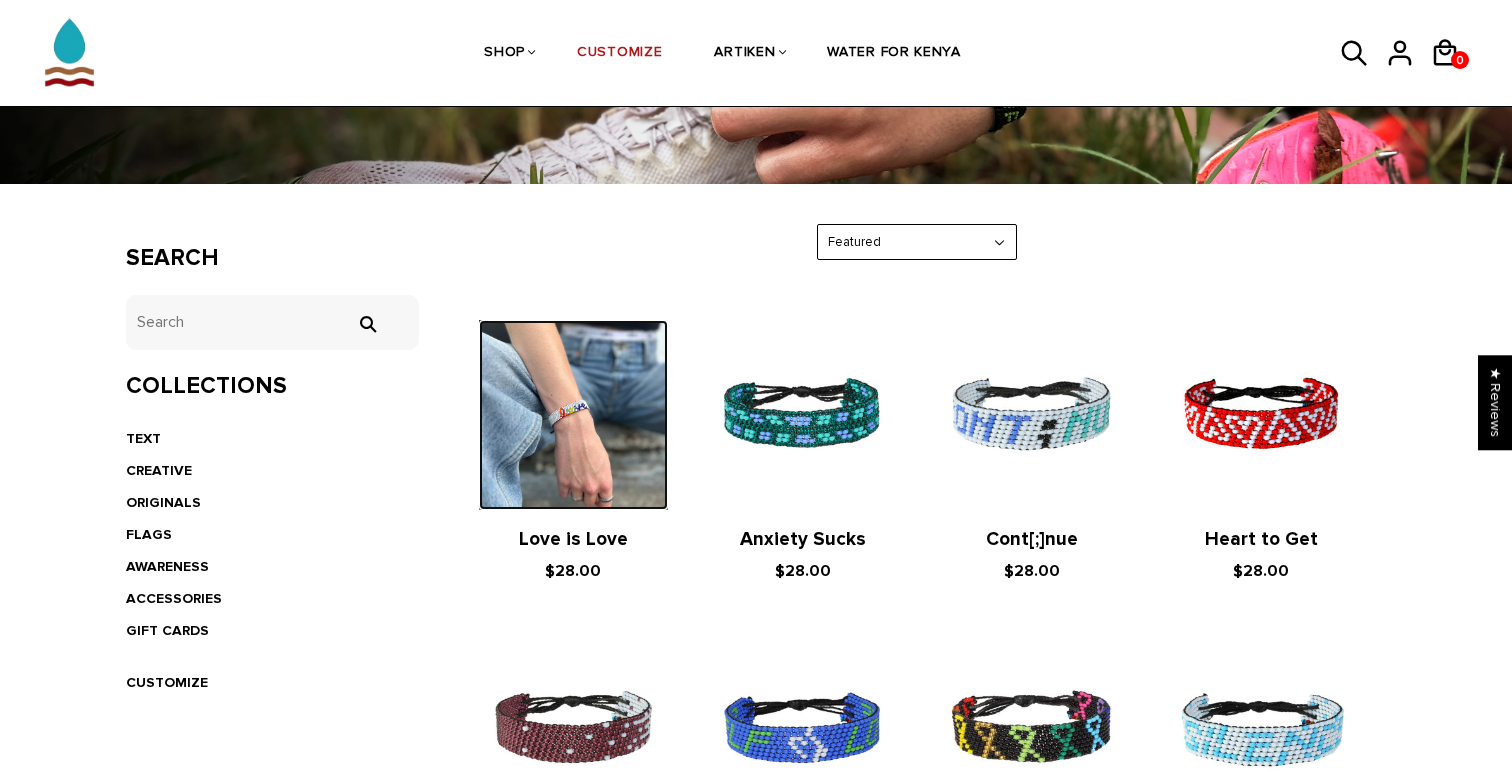 click at bounding box center [573, 414] 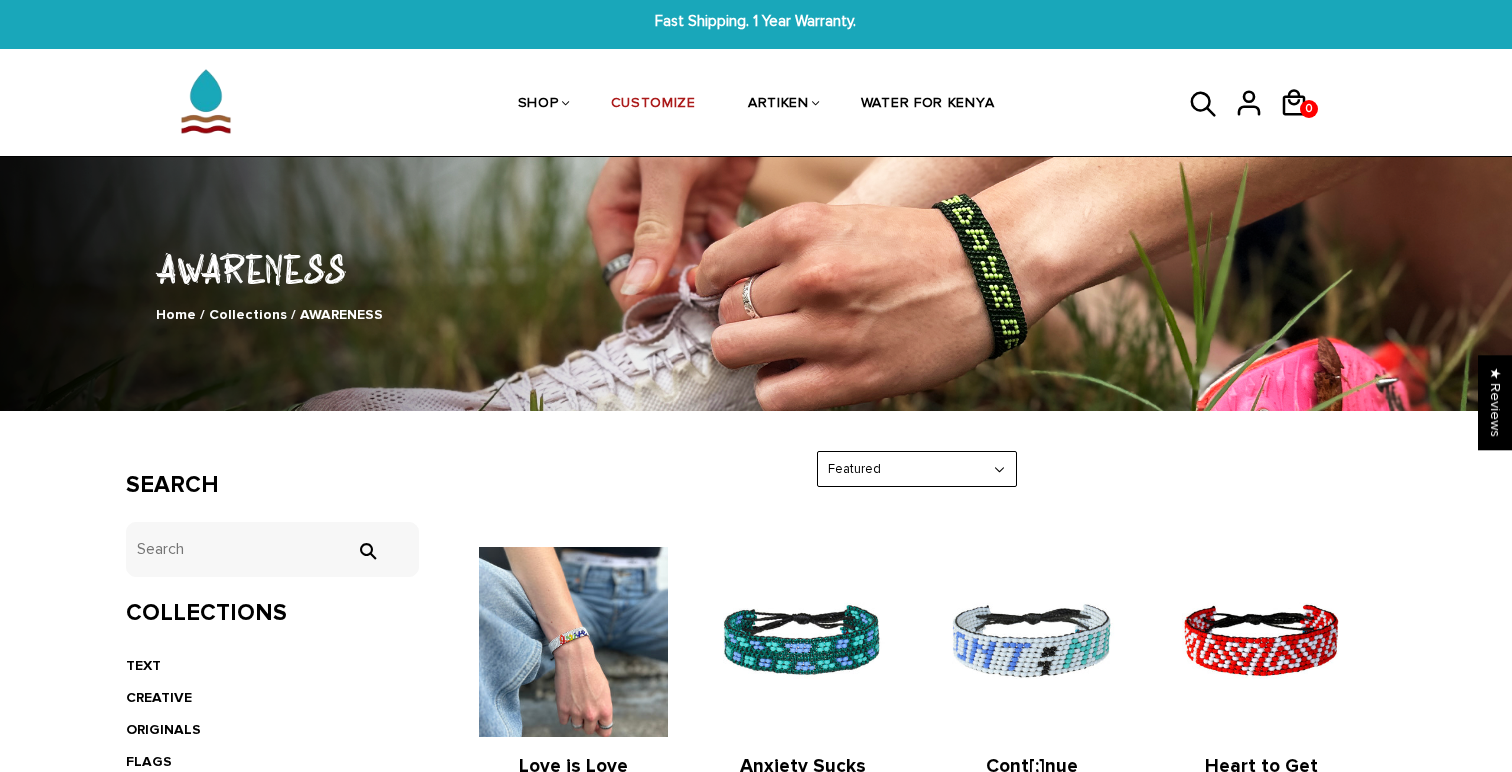 scroll, scrollTop: 0, scrollLeft: 0, axis: both 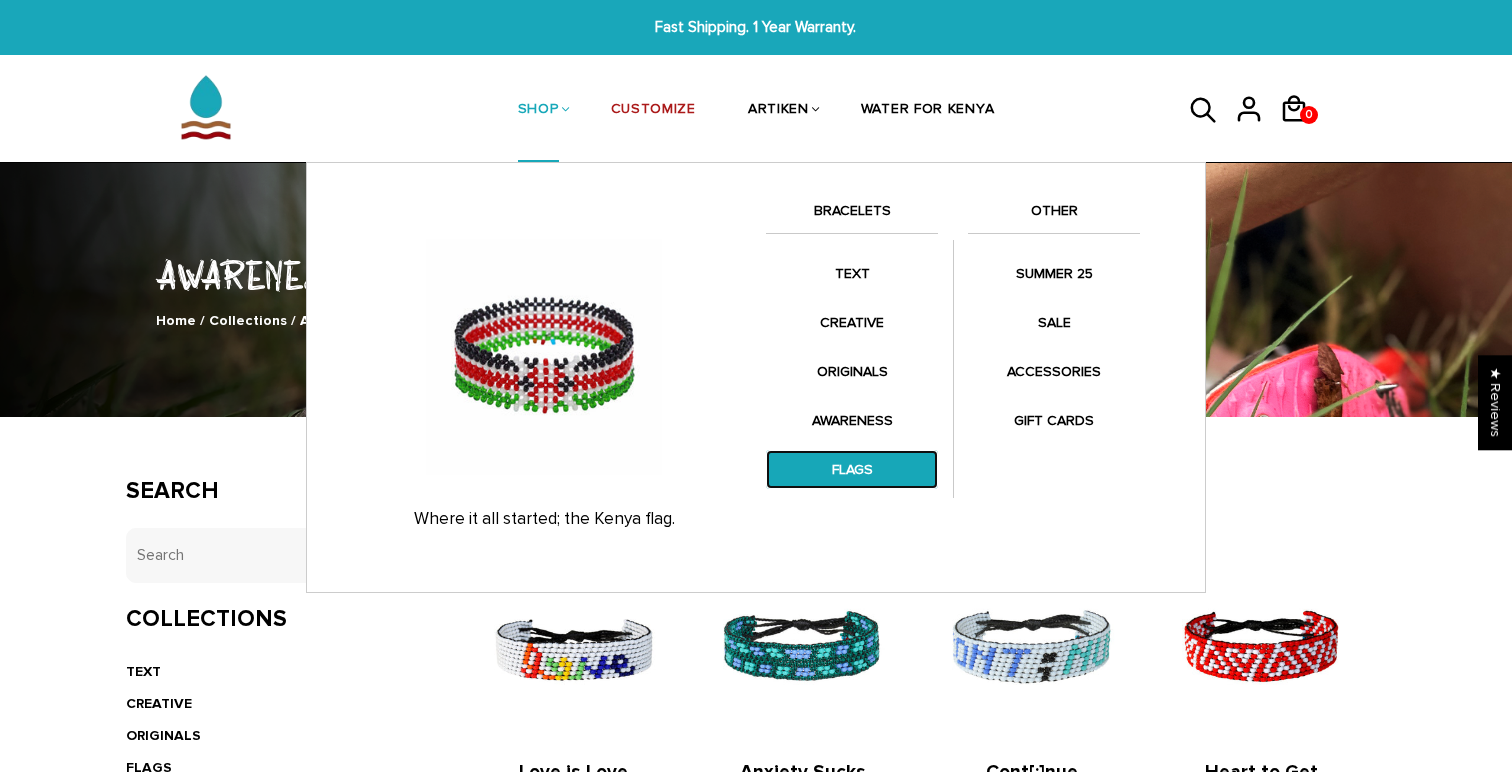 click on "FLAGS" at bounding box center [852, 469] 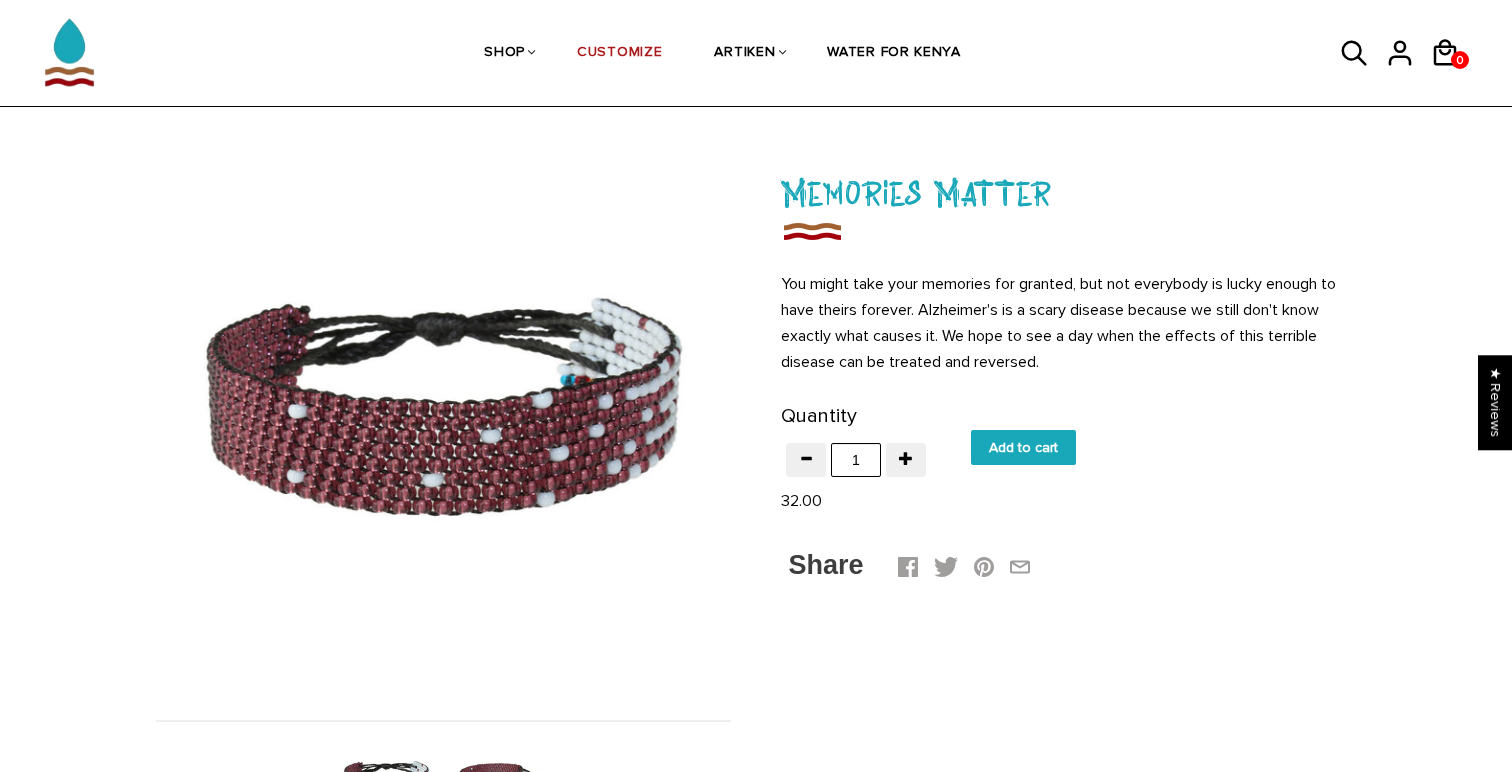 scroll, scrollTop: 81, scrollLeft: 0, axis: vertical 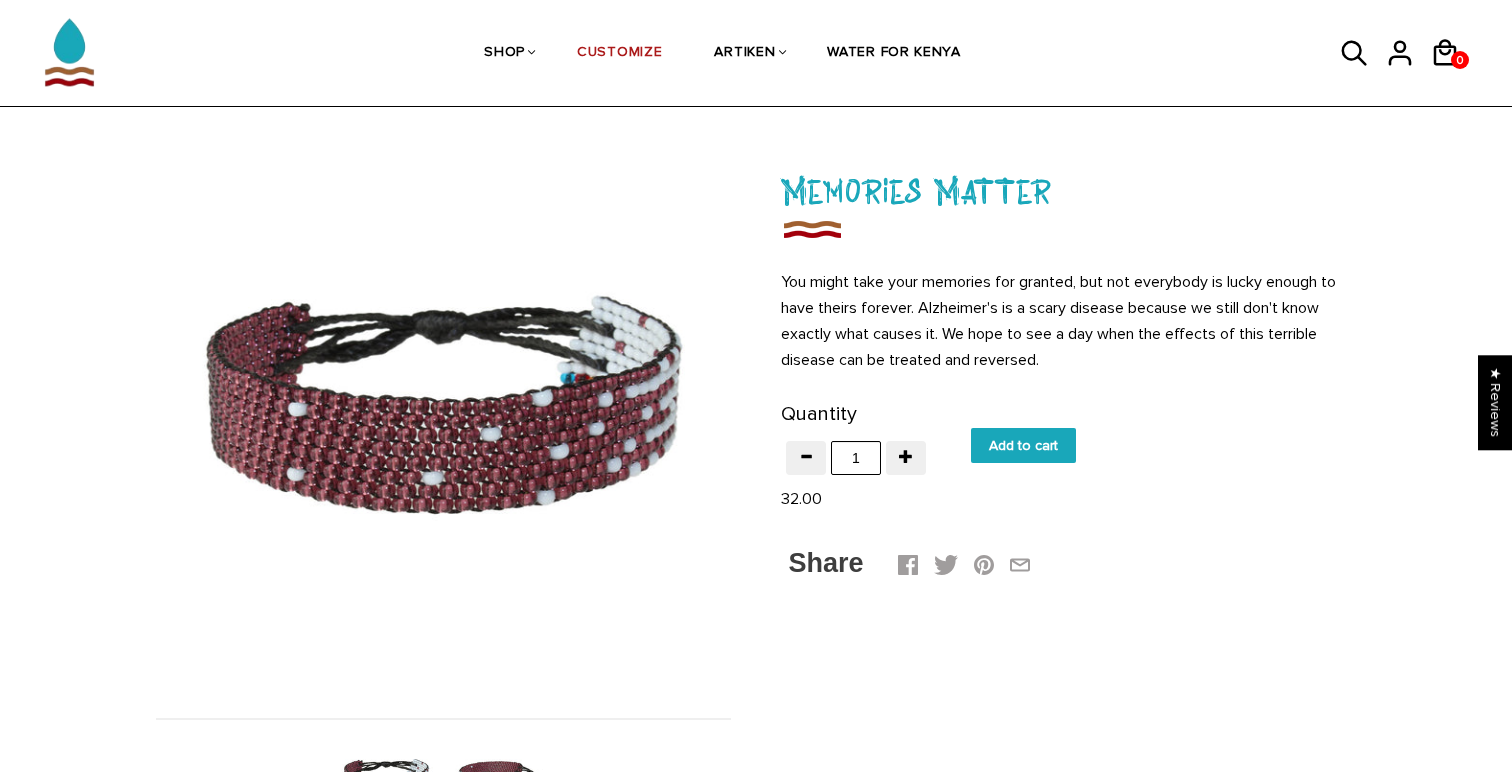 click at bounding box center [443, 410] 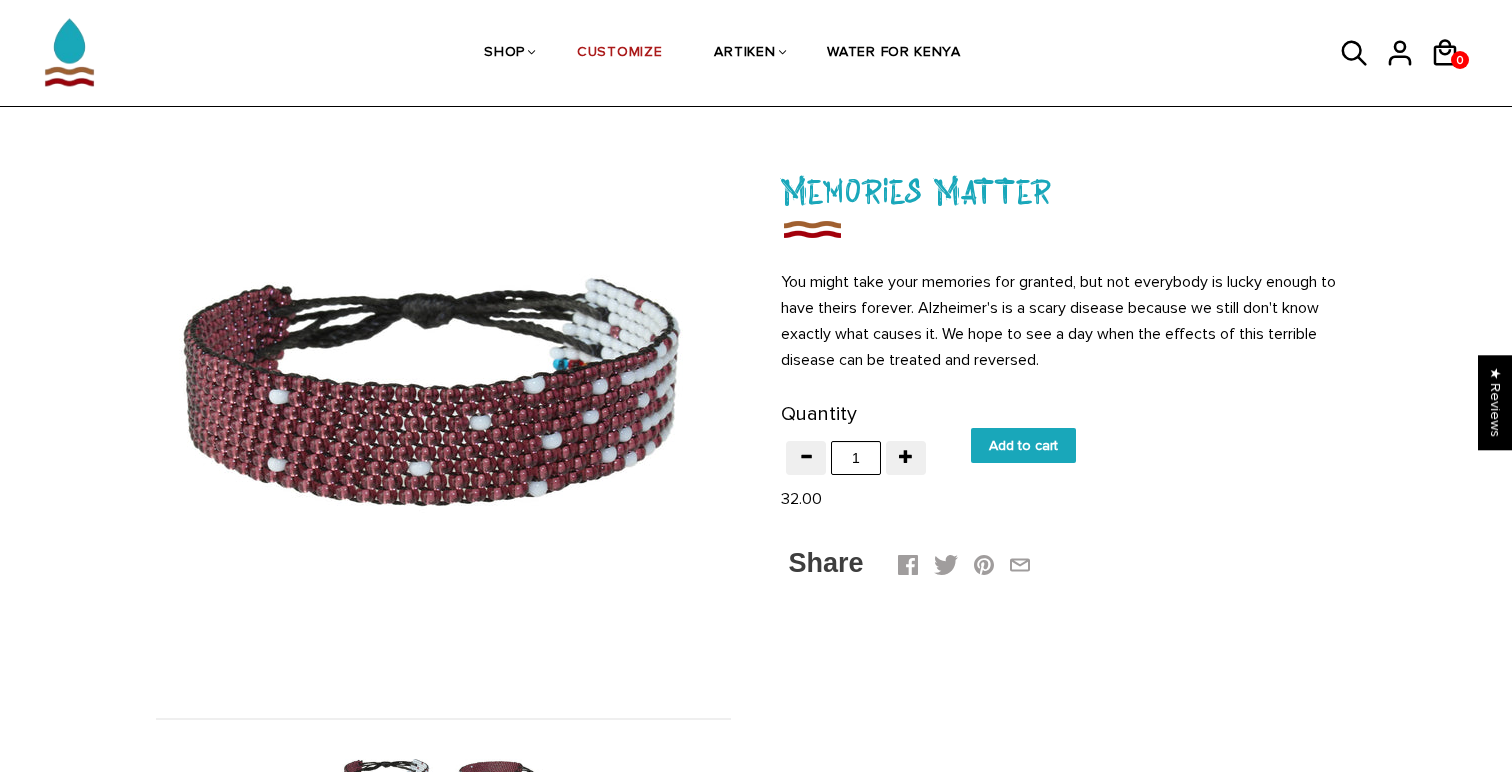 click at bounding box center [443, 410] 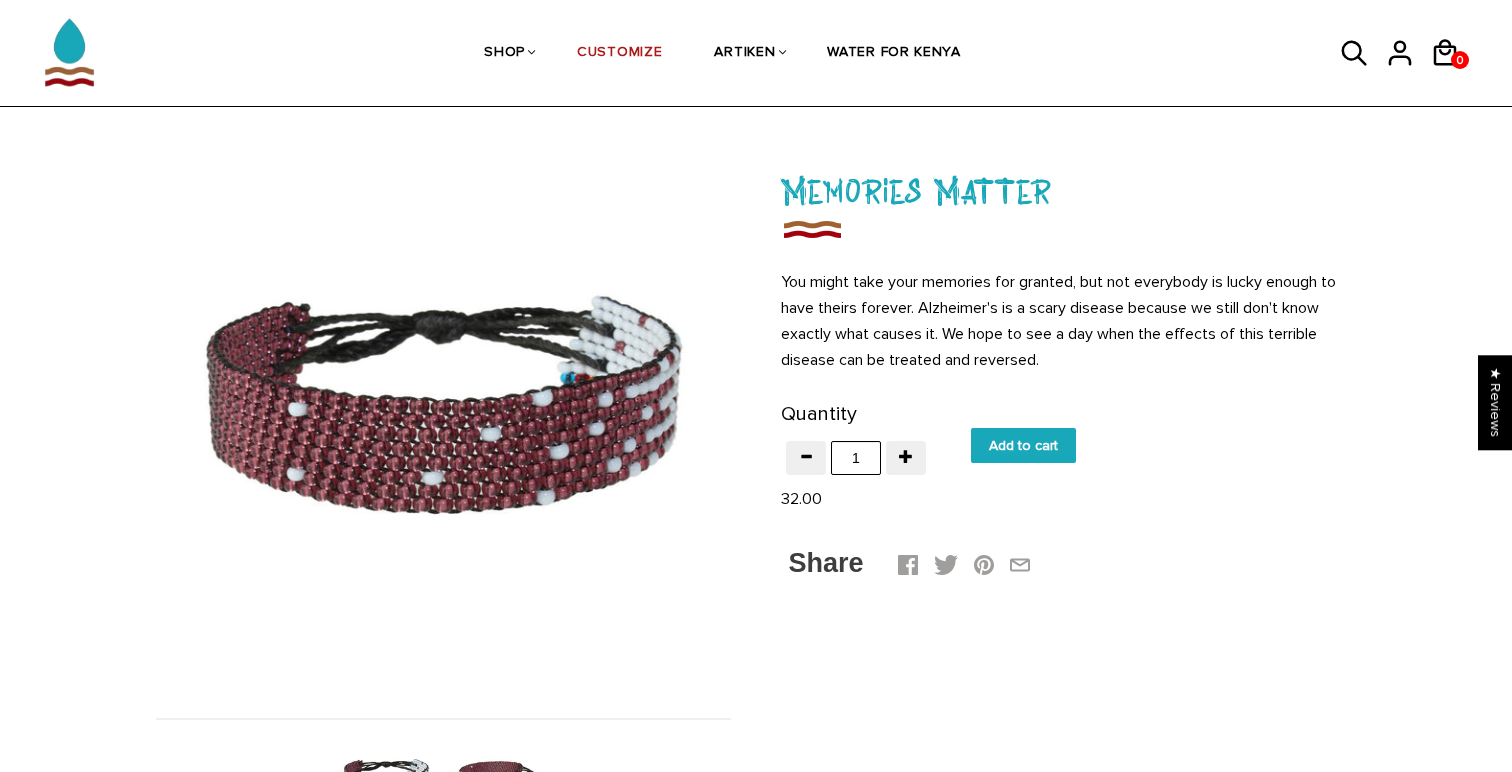 click at bounding box center (443, 410) 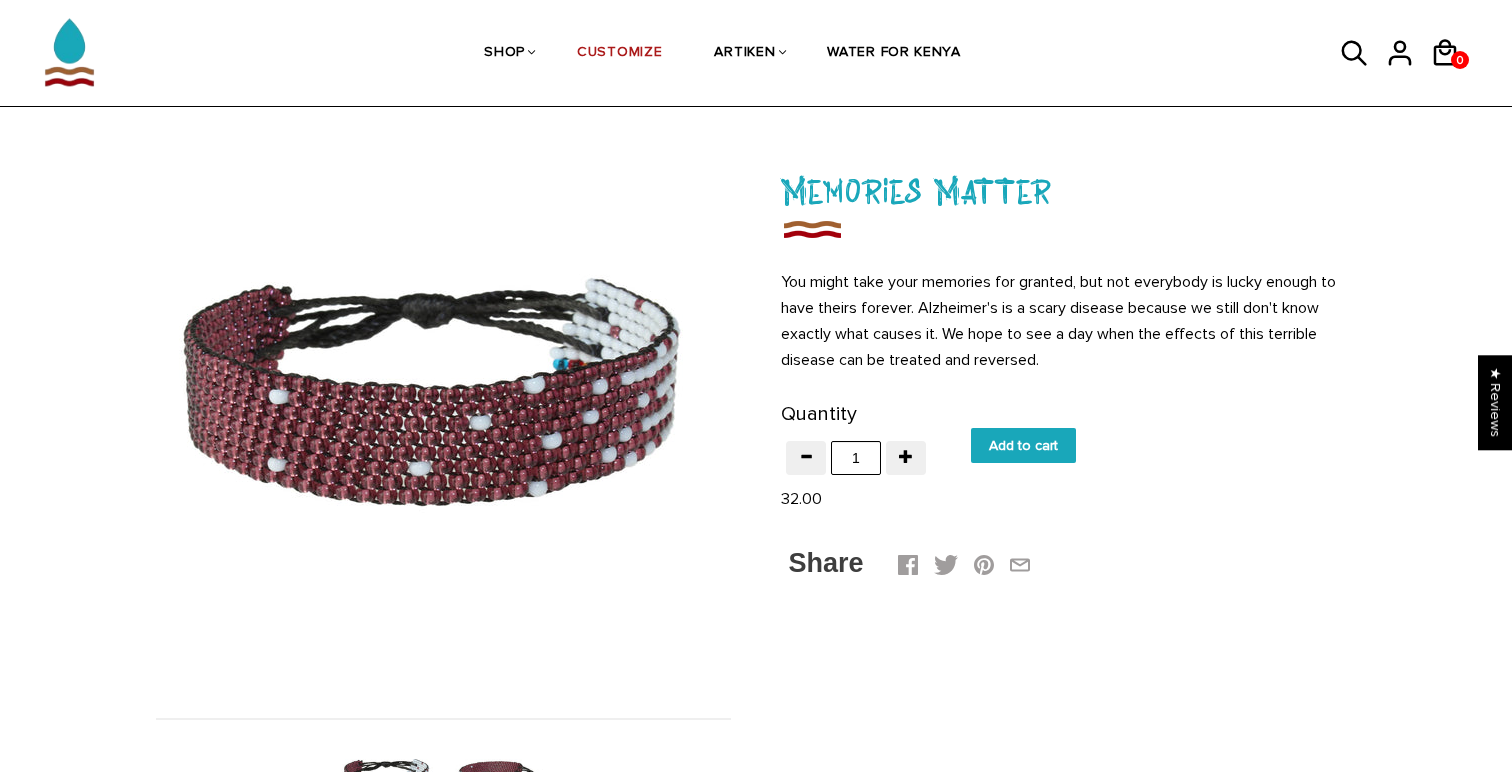 click at bounding box center (443, 410) 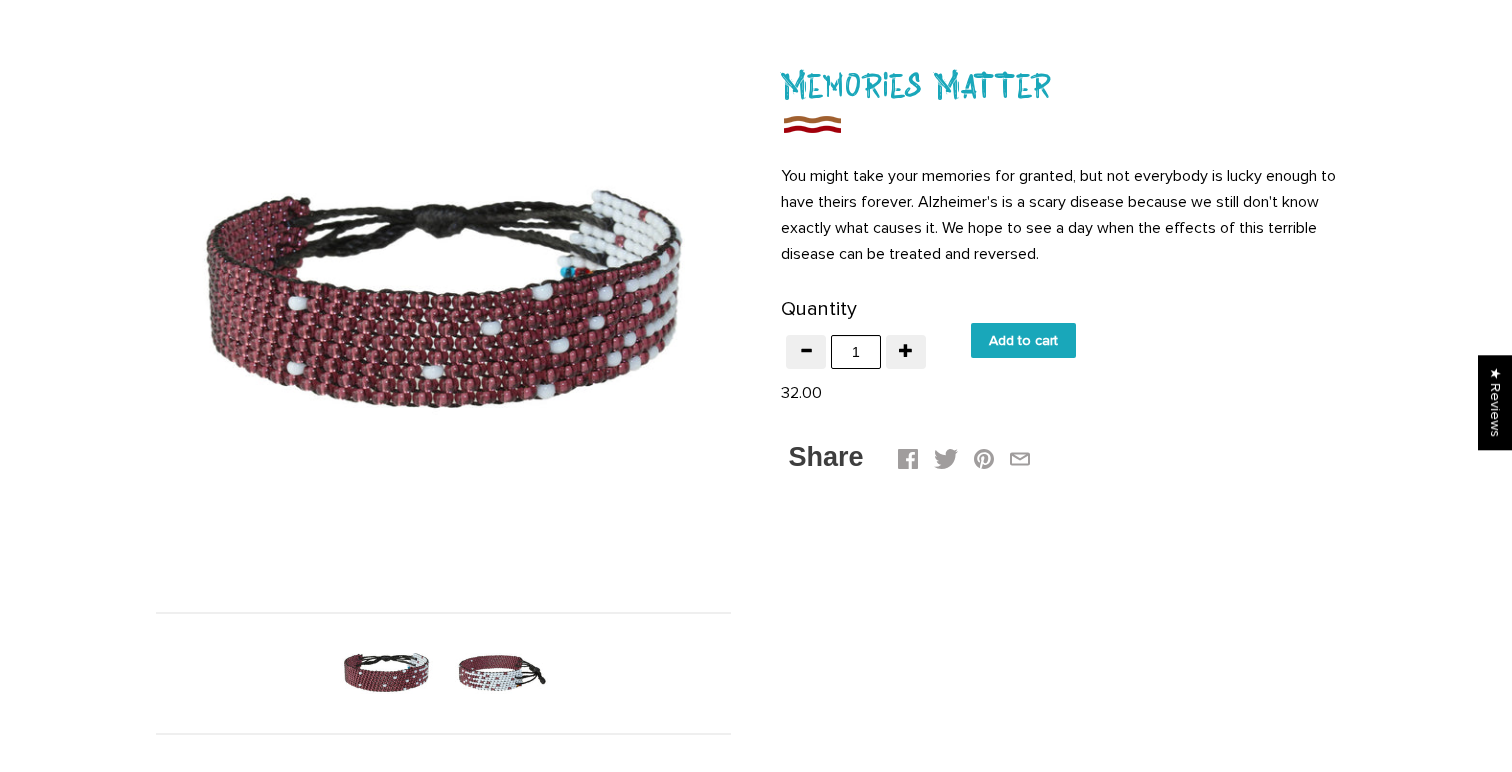 scroll, scrollTop: 0, scrollLeft: 0, axis: both 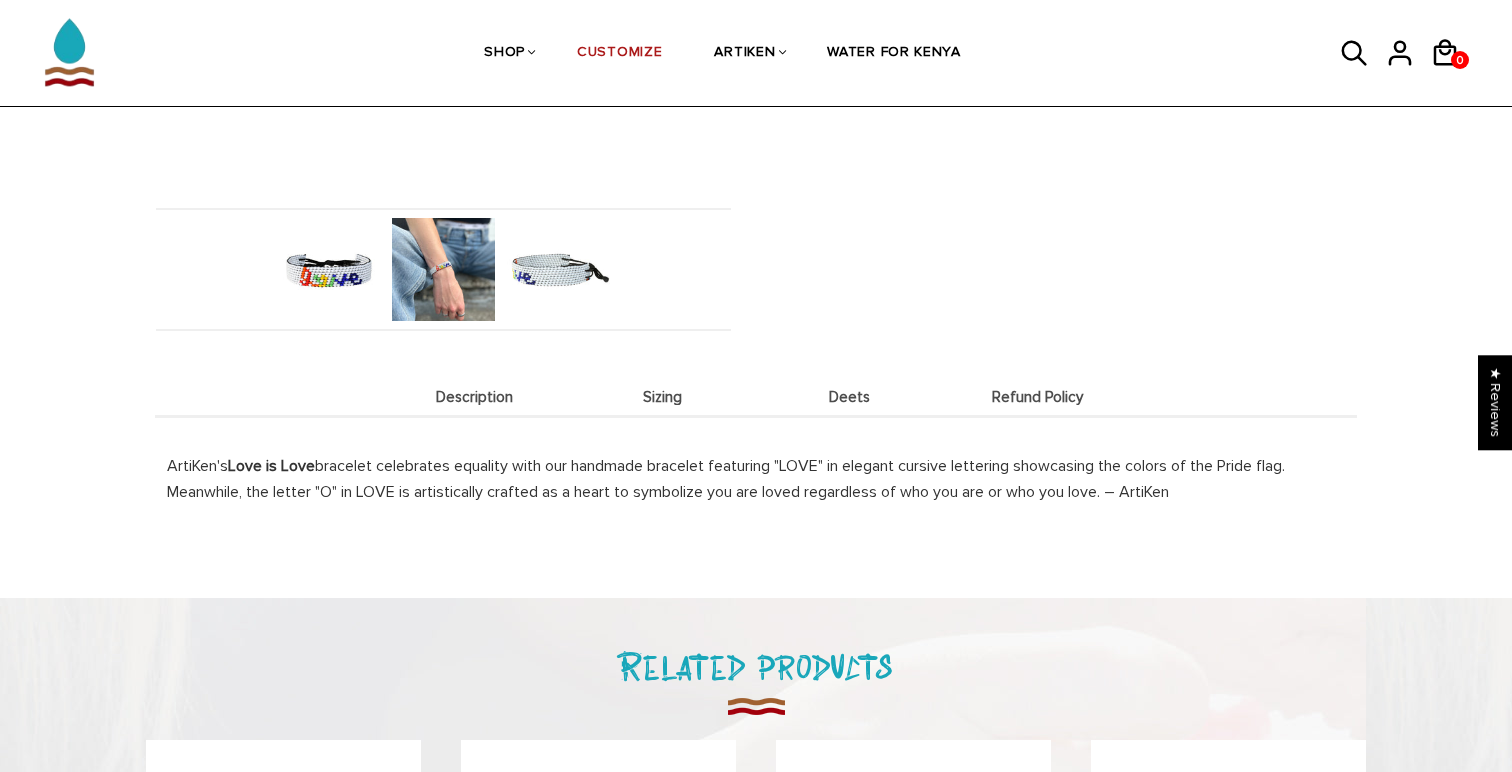 click at bounding box center [443, 269] 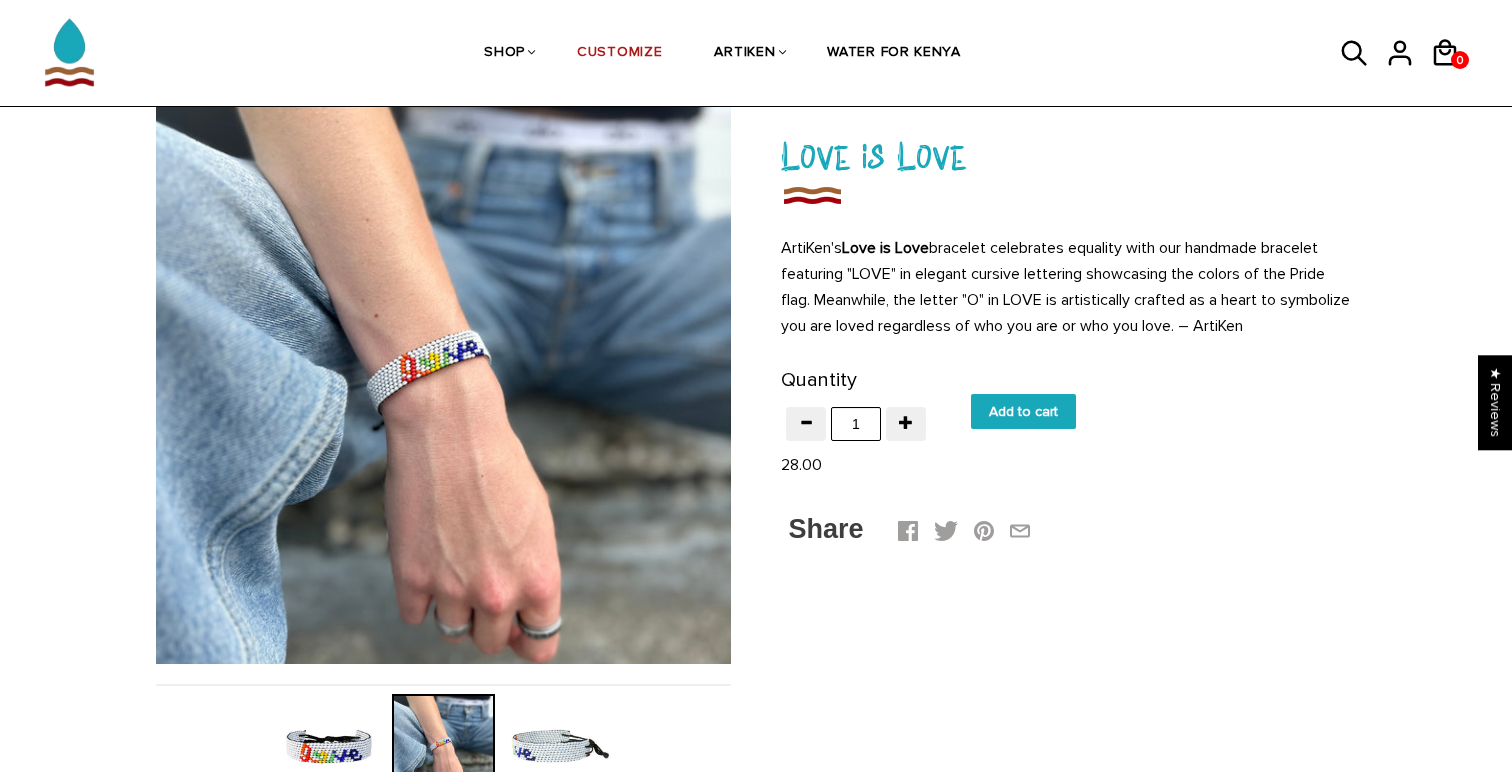 scroll, scrollTop: 81, scrollLeft: 0, axis: vertical 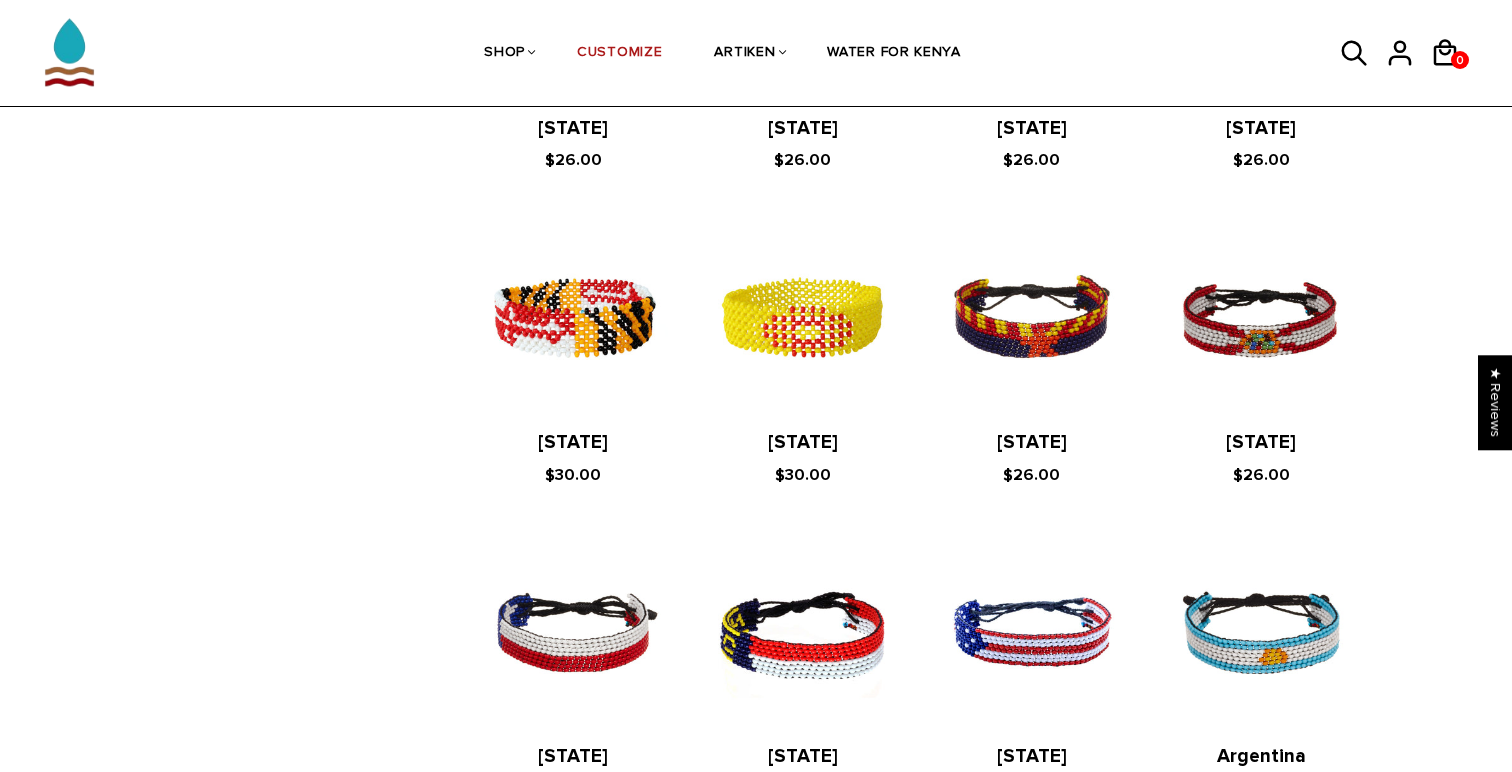 click at bounding box center [802, 317] 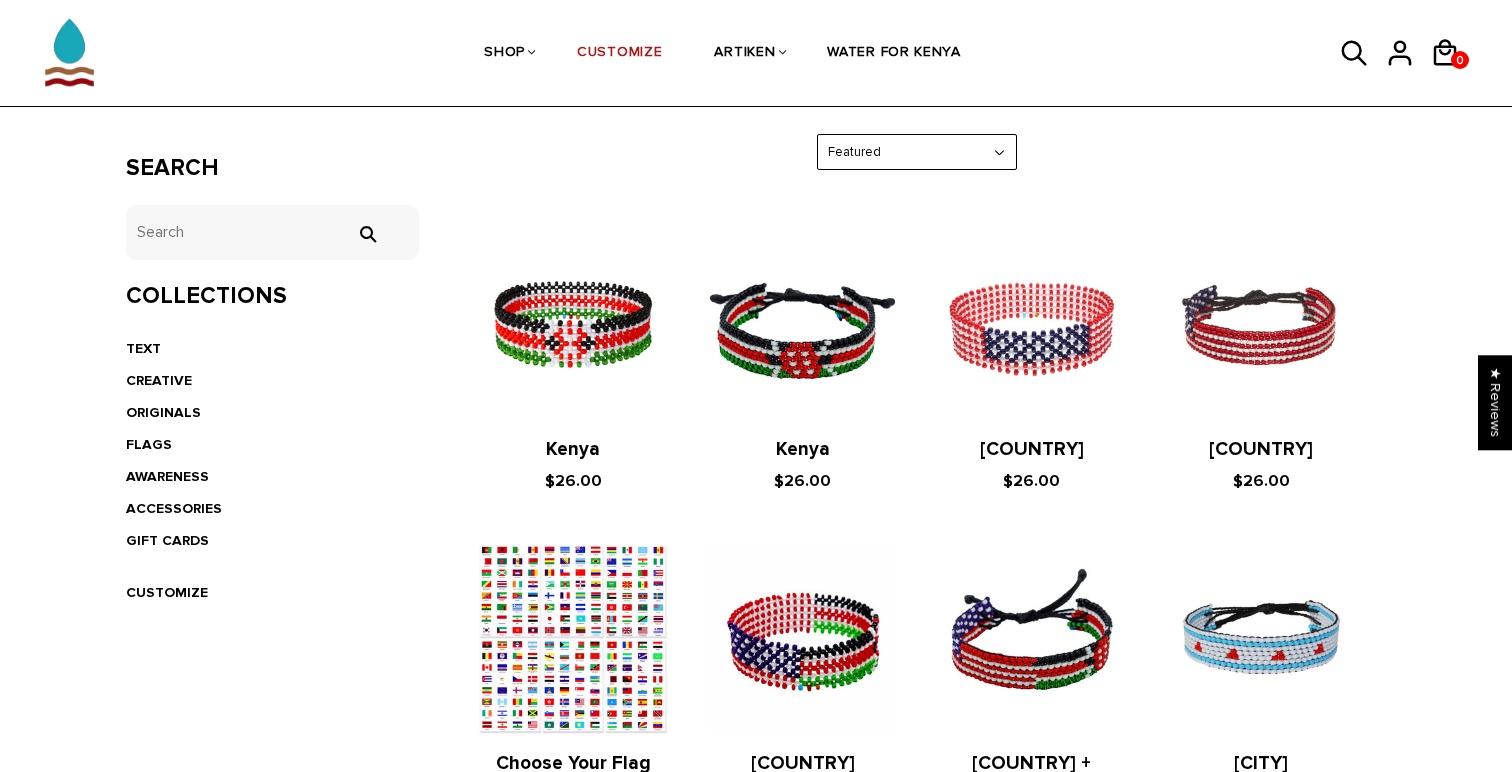 scroll, scrollTop: 0, scrollLeft: 0, axis: both 